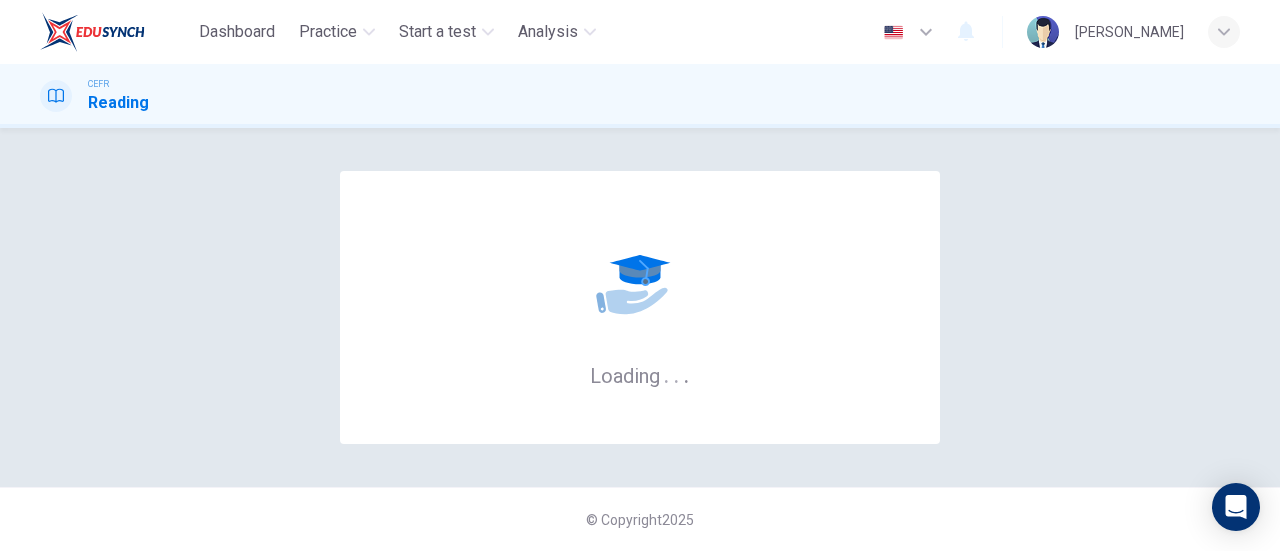 scroll, scrollTop: 0, scrollLeft: 0, axis: both 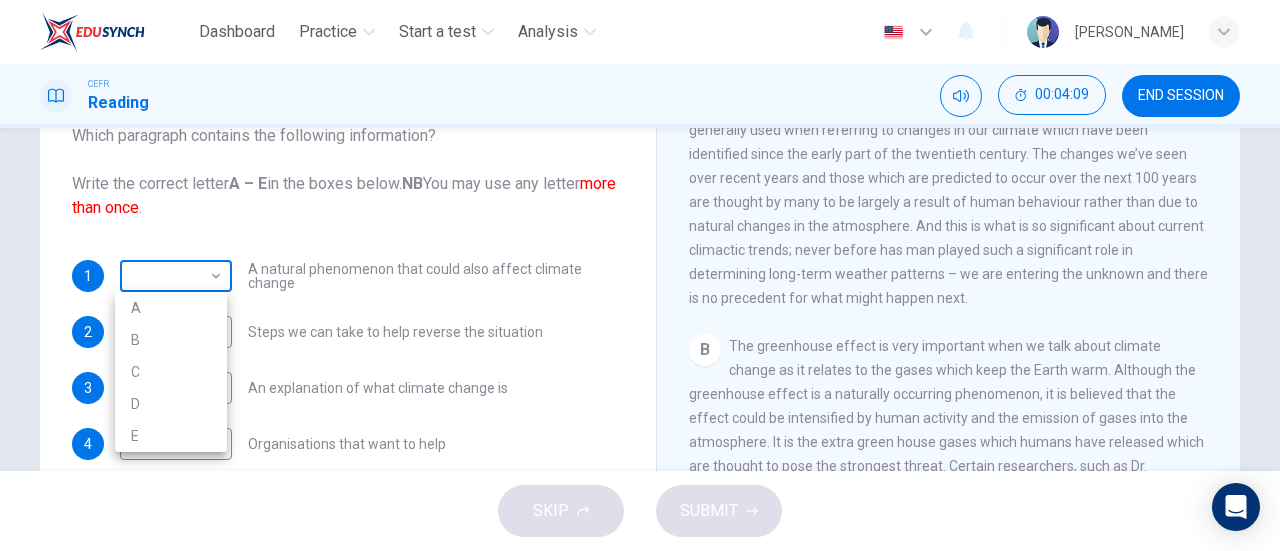 click on "Dashboard Practice Start a test Analysis English en ​ [PERSON_NAME] CEFR Reading 00:04:09 END SESSION Questions 1 - 5 The Reading Passage has 5 paragraphs,  A – E . Which paragraph contains the following information?  Write the correct letter  A – E  in the boxes below.
NB  You may use any letter  more than once . 1 ​ ​ A natural phenomenon that could also affect climate change 2 ​ ​ Steps we can take to help reverse the situation 3 ​ ​ An explanation of what climate change is 4 ​ ​ Organisations that want to help 5 ​ ​ Possible effects of climate change The Climate of the Earth CLICK TO ZOOM Click to Zoom A B C D E SKIP SUBMIT EduSynch - Online Language Proficiency Testing
Dashboard Practice Start a test Analysis Notifications © Copyright  2025 A B C D E" at bounding box center (640, 275) 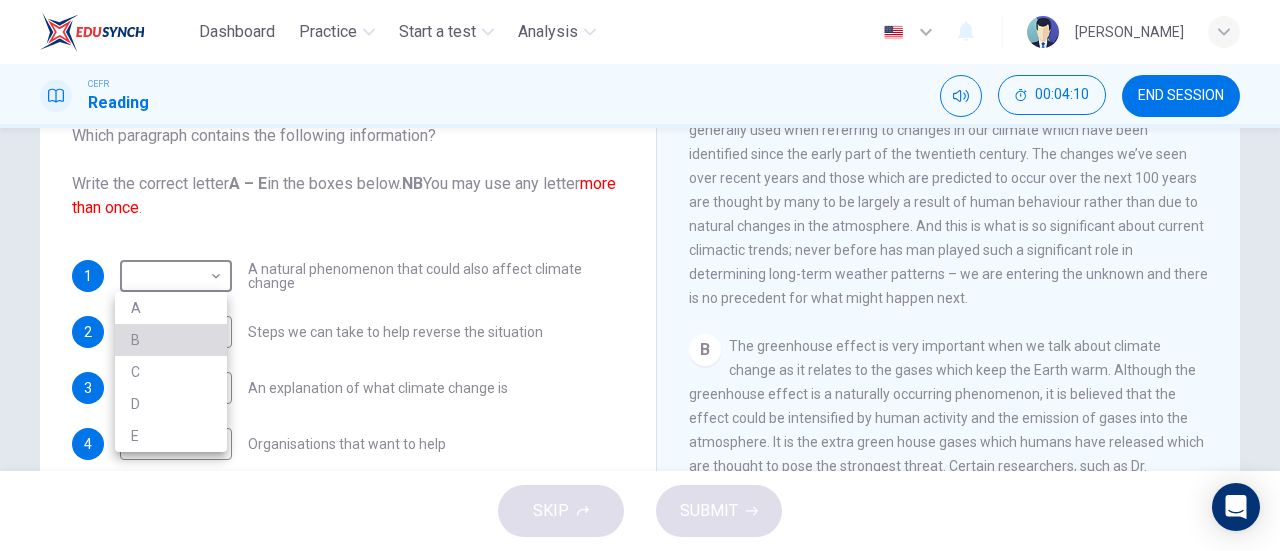 click on "B" at bounding box center [171, 340] 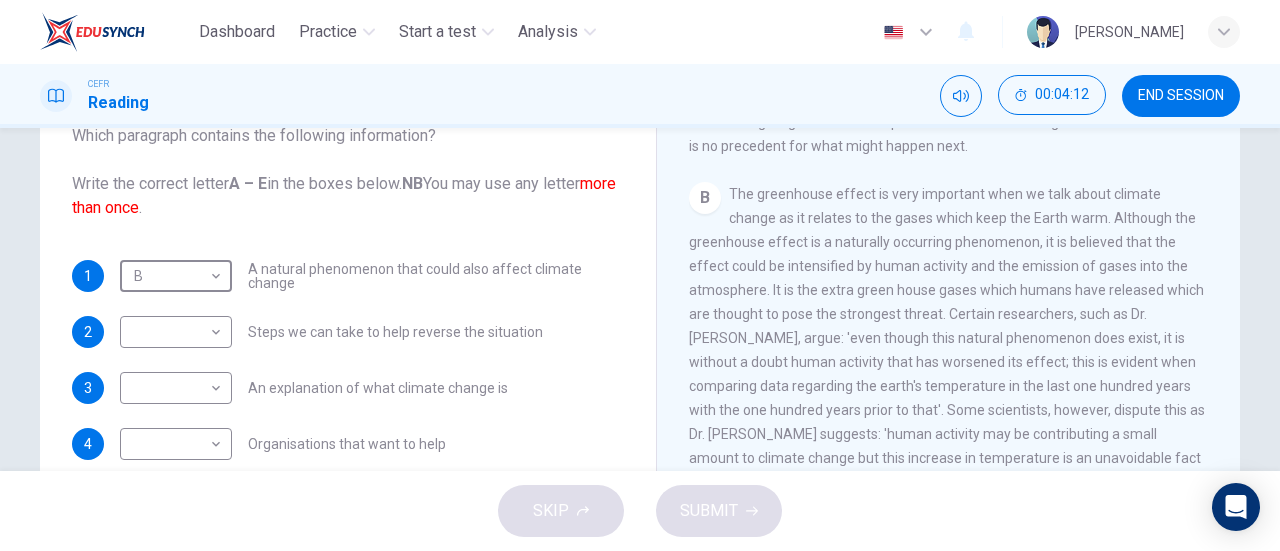 scroll, scrollTop: 1340, scrollLeft: 0, axis: vertical 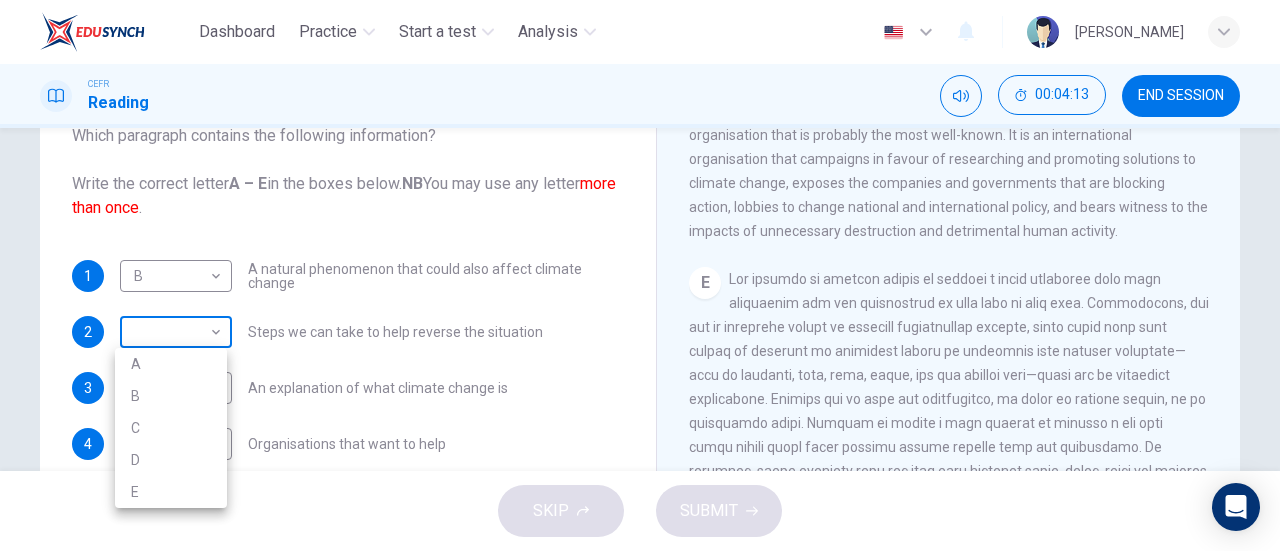 click on "Dashboard Practice Start a test Analysis English en ​ [PERSON_NAME] CEFR Reading 00:04:13 END SESSION Questions 1 - 5 The Reading Passage has 5 paragraphs,  A – E . Which paragraph contains the following information?  Write the correct letter  A – E  in the boxes below.
NB  You may use any letter  more than once . 1 B B ​ A natural phenomenon that could also affect climate change 2 ​ ​ Steps we can take to help reverse the situation 3 ​ ​ An explanation of what climate change is 4 ​ ​ Organisations that want to help 5 ​ ​ Possible effects of climate change The Climate of the Earth CLICK TO ZOOM Click to Zoom A B C D E SKIP SUBMIT EduSynch - Online Language Proficiency Testing
Dashboard Practice Start a test Analysis Notifications © Copyright  2025 A B C D E" at bounding box center [640, 275] 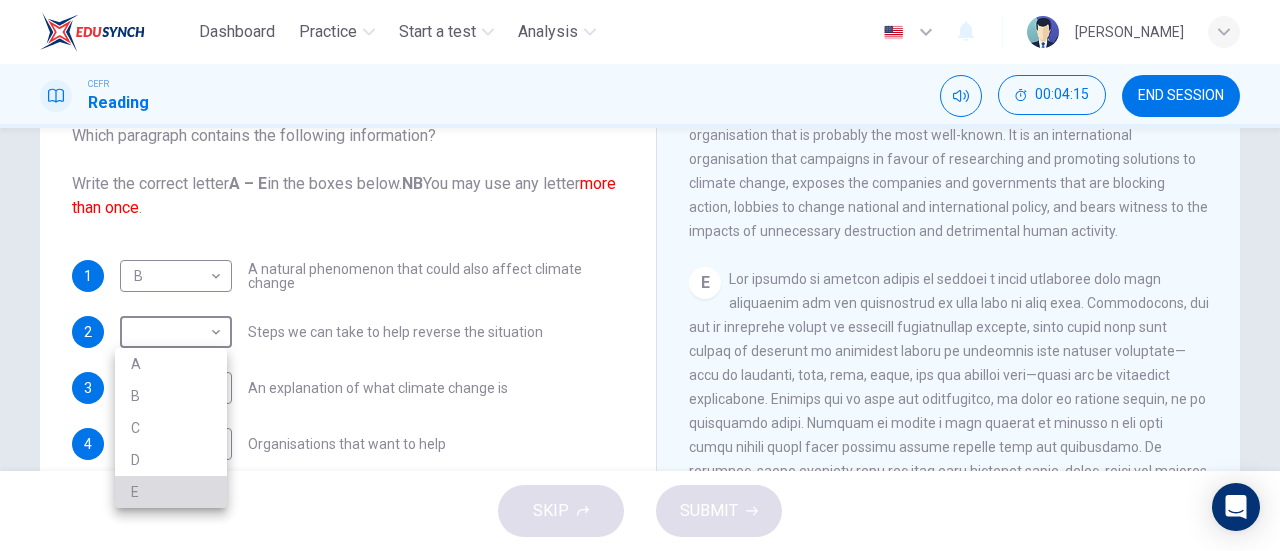 click on "E" at bounding box center [171, 492] 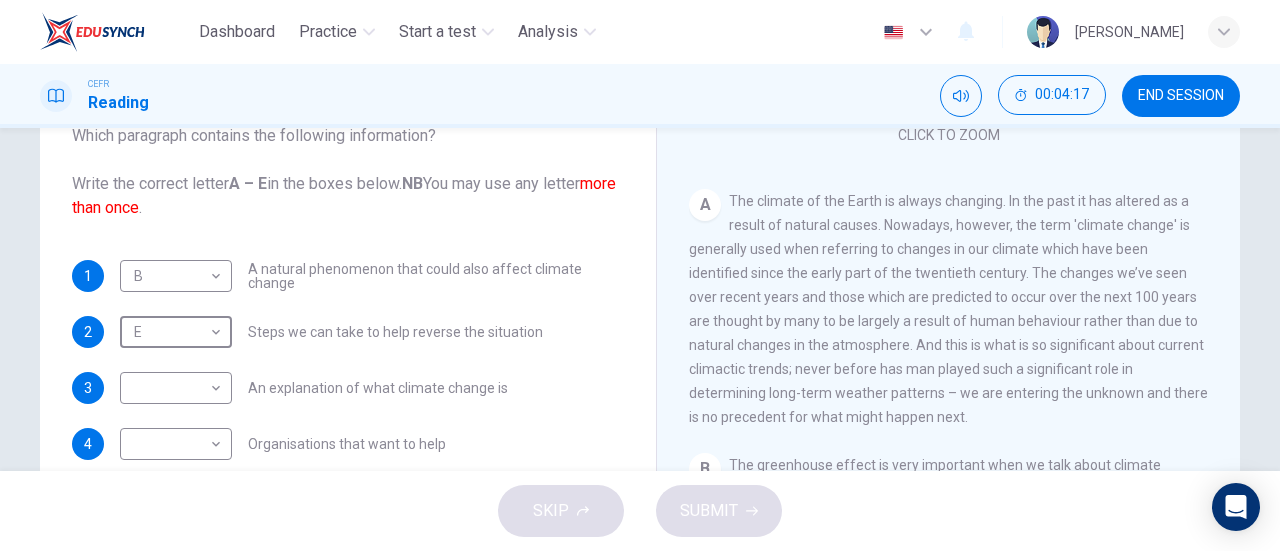 scroll, scrollTop: 0, scrollLeft: 0, axis: both 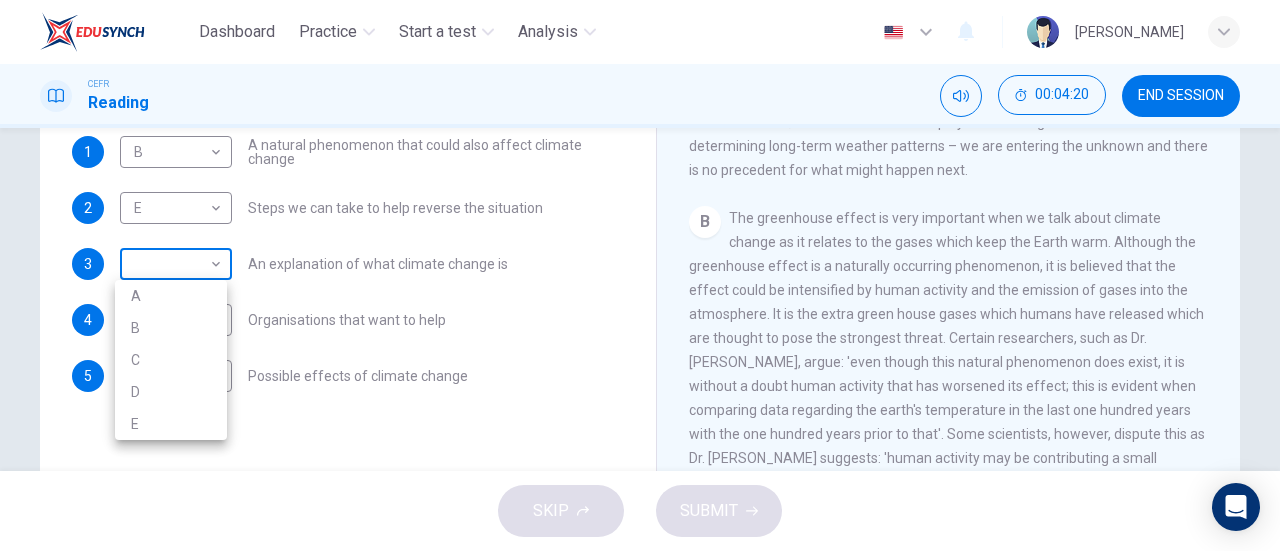 click on "Dashboard Practice Start a test Analysis English en ​ [PERSON_NAME] CEFR Reading 00:04:20 END SESSION Questions 1 - 5 The Reading Passage has 5 paragraphs,  A – E . Which paragraph contains the following information?  Write the correct letter  A – E  in the boxes below.
NB  You may use any letter  more than once . 1 B B ​ A natural phenomenon that could also affect climate change 2 E E ​ Steps we can take to help reverse the situation 3 ​ ​ An explanation of what climate change is 4 ​ ​ Organisations that want to help 5 ​ ​ Possible effects of climate change The Climate of the Earth CLICK TO ZOOM Click to Zoom A B C D E SKIP SUBMIT EduSynch - Online Language Proficiency Testing
Dashboard Practice Start a test Analysis Notifications © Copyright  2025 A B C D E" at bounding box center [640, 275] 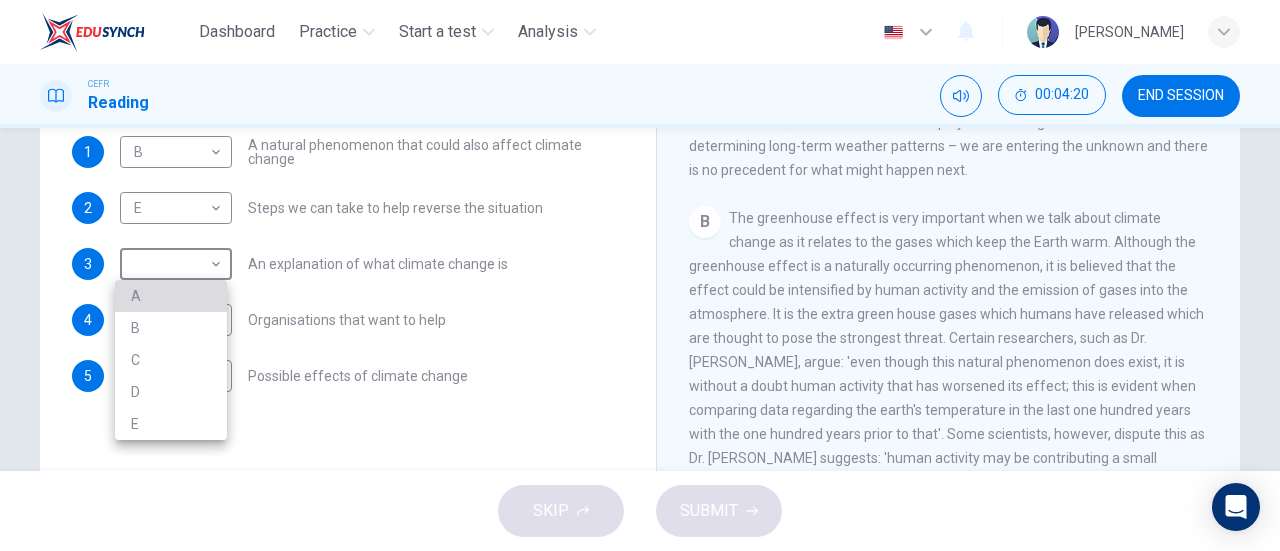 click on "A" at bounding box center (171, 296) 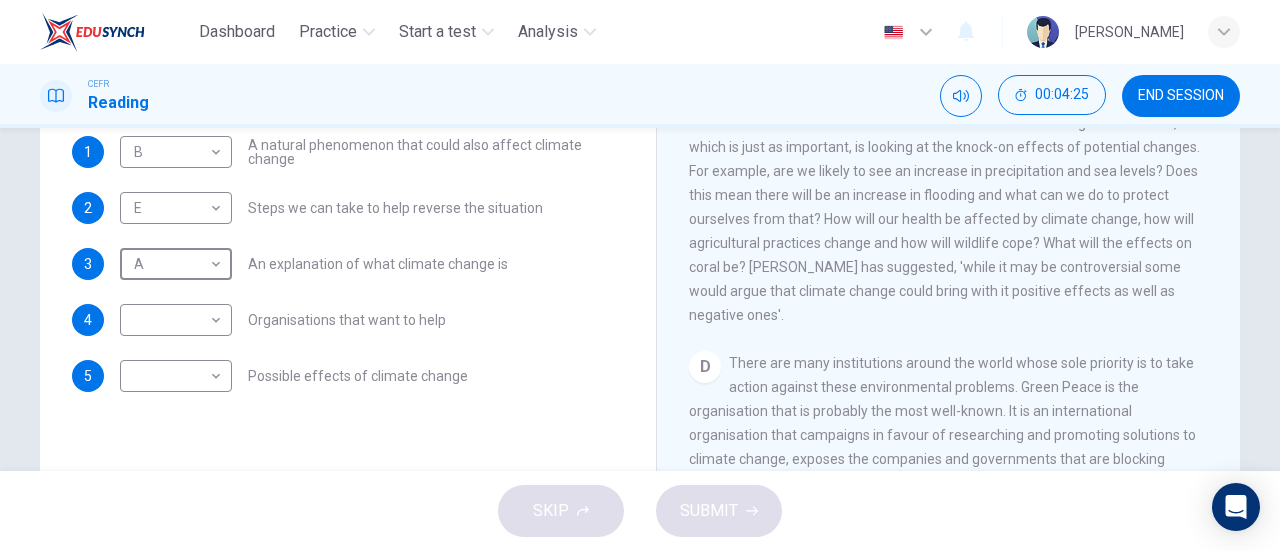 scroll, scrollTop: 916, scrollLeft: 0, axis: vertical 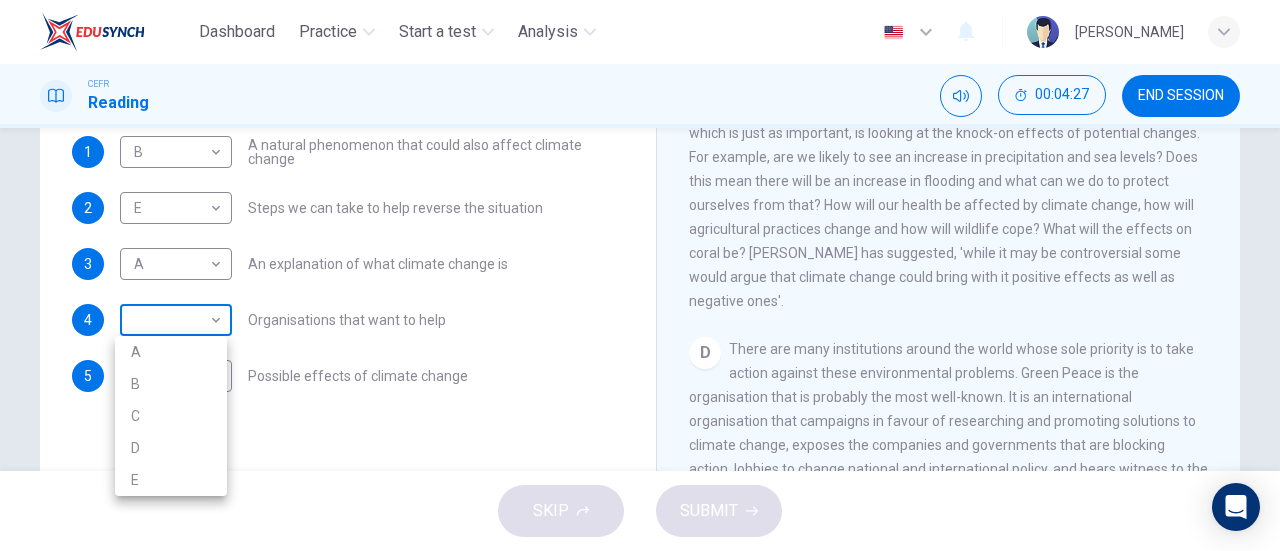 click on "Dashboard Practice Start a test Analysis English en ​ [PERSON_NAME] CEFR Reading 00:04:27 END SESSION Questions 1 - 5 The Reading Passage has 5 paragraphs,  A – E . Which paragraph contains the following information?  Write the correct letter  A – E  in the boxes below.
NB  You may use any letter  more than once . 1 B B ​ A natural phenomenon that could also affect climate change 2 E E ​ Steps we can take to help reverse the situation 3 A A ​ An explanation of what climate change is 4 ​ ​ Organisations that want to help 5 ​ ​ Possible effects of climate change The Climate of the Earth CLICK TO ZOOM Click to Zoom A B C D E SKIP SUBMIT EduSynch - Online Language Proficiency Testing
Dashboard Practice Start a test Analysis Notifications © Copyright  2025 A B C D E" at bounding box center [640, 275] 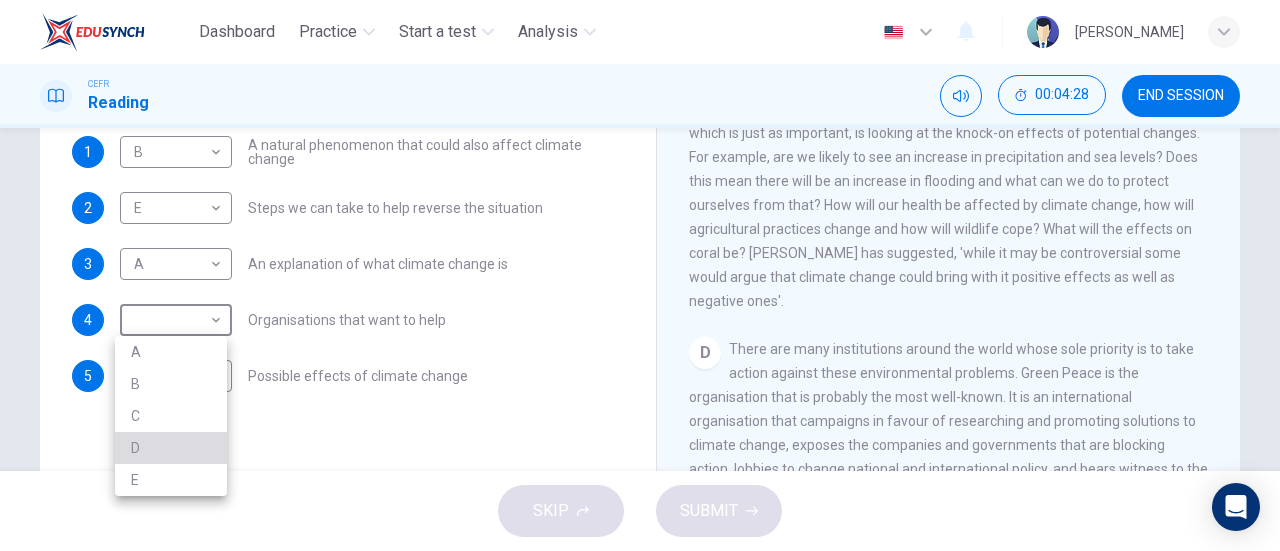 click on "D" at bounding box center [171, 448] 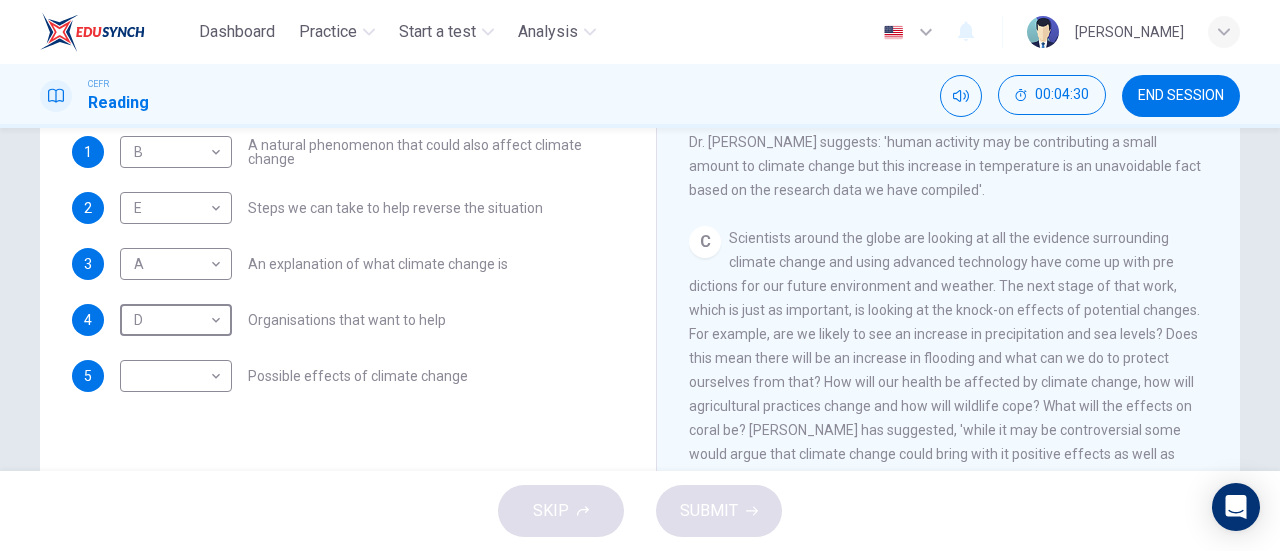 scroll, scrollTop: 740, scrollLeft: 0, axis: vertical 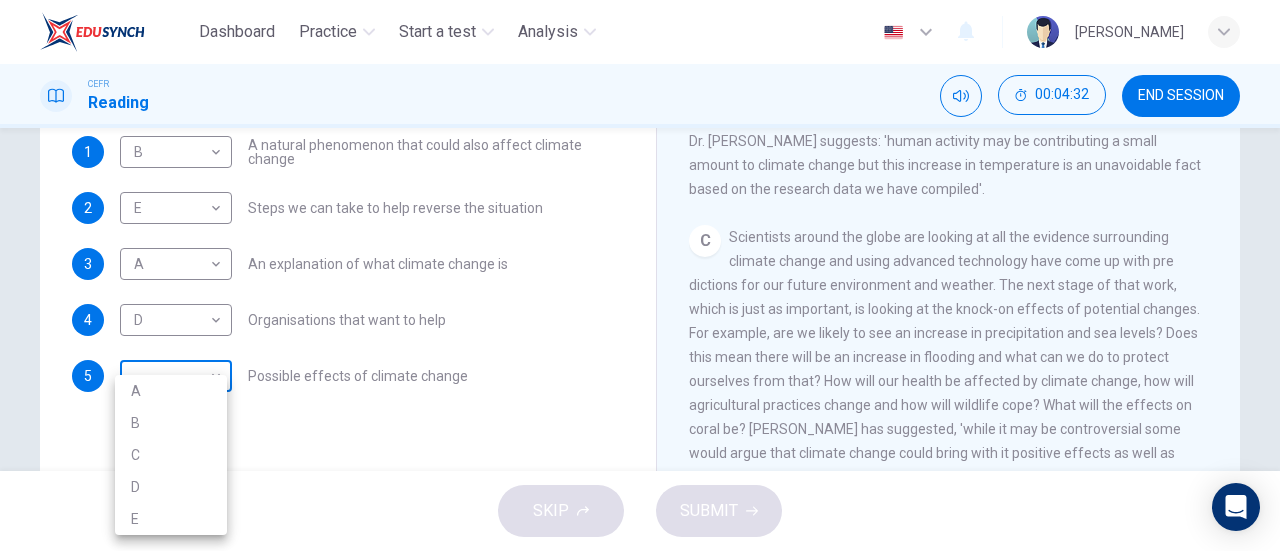 click on "Dashboard Practice Start a test Analysis English en ​ [PERSON_NAME] CEFR Reading 00:04:32 END SESSION Questions 1 - 5 The Reading Passage has 5 paragraphs,  A – E . Which paragraph contains the following information?  Write the correct letter  A – E  in the boxes below.
NB  You may use any letter  more than once . 1 B B ​ A natural phenomenon that could also affect climate change 2 E E ​ Steps we can take to help reverse the situation 3 A A ​ An explanation of what climate change is 4 D D ​ Organisations that want to help 5 ​ ​ Possible effects of climate change The Climate of the Earth CLICK TO ZOOM Click to Zoom A B C D E SKIP SUBMIT EduSynch - Online Language Proficiency Testing
Dashboard Practice Start a test Analysis Notifications © Copyright  2025 A B C D E" at bounding box center (640, 275) 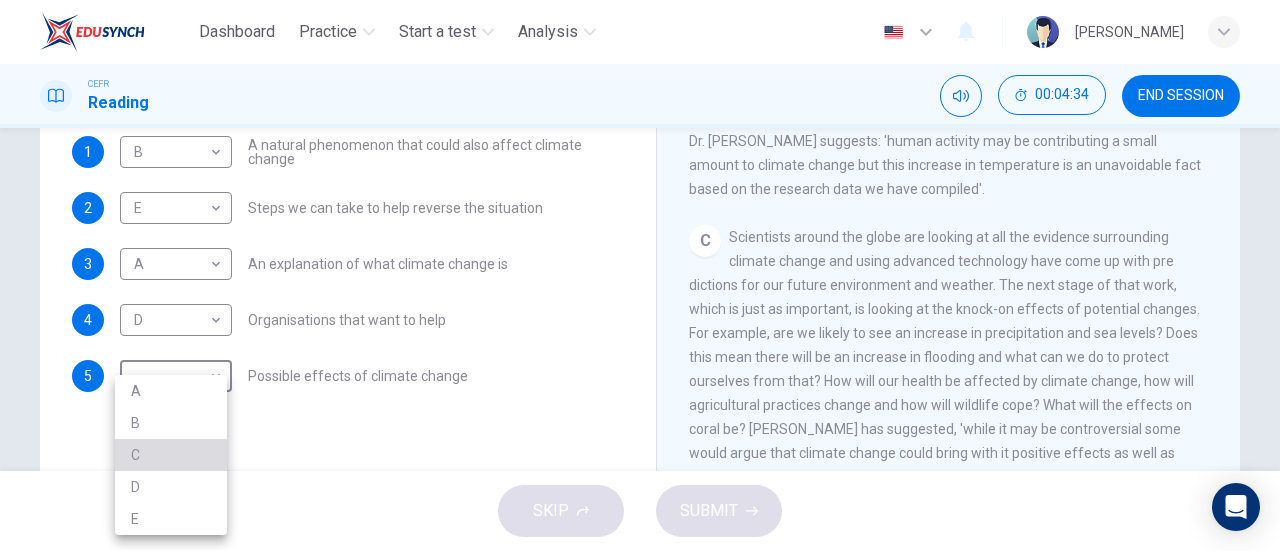 click on "C" at bounding box center [171, 455] 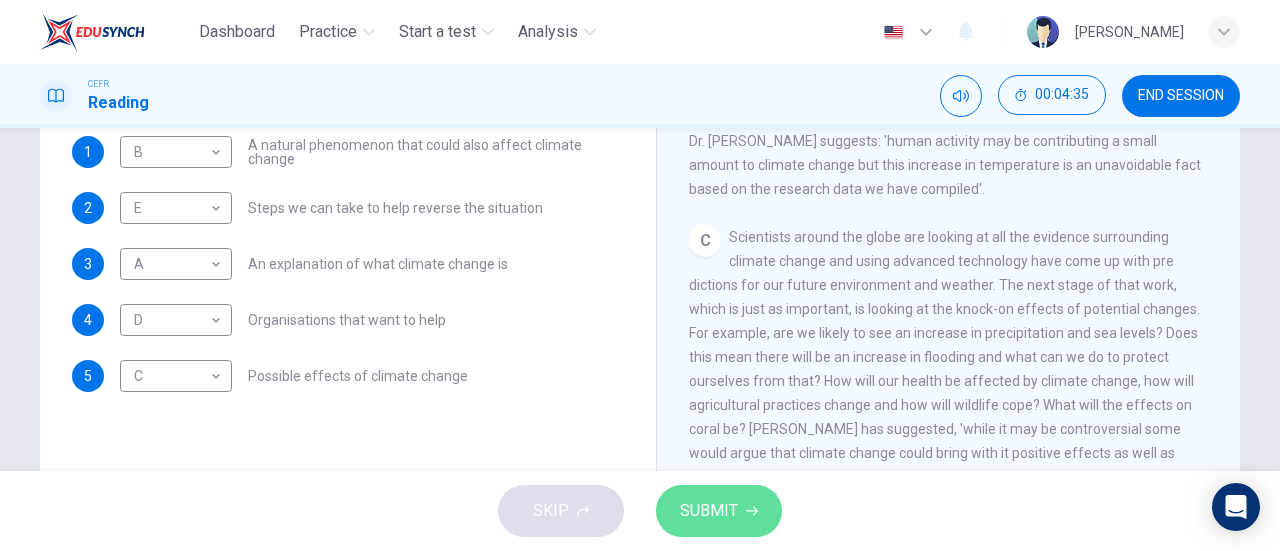 click on "SUBMIT" at bounding box center (719, 511) 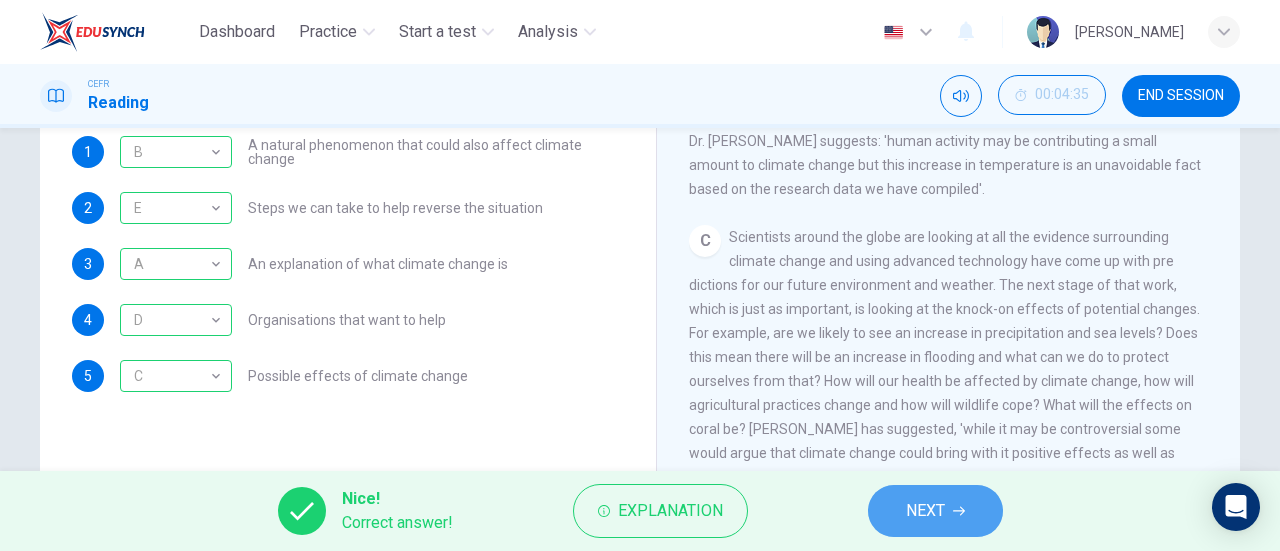 click on "NEXT" at bounding box center (935, 511) 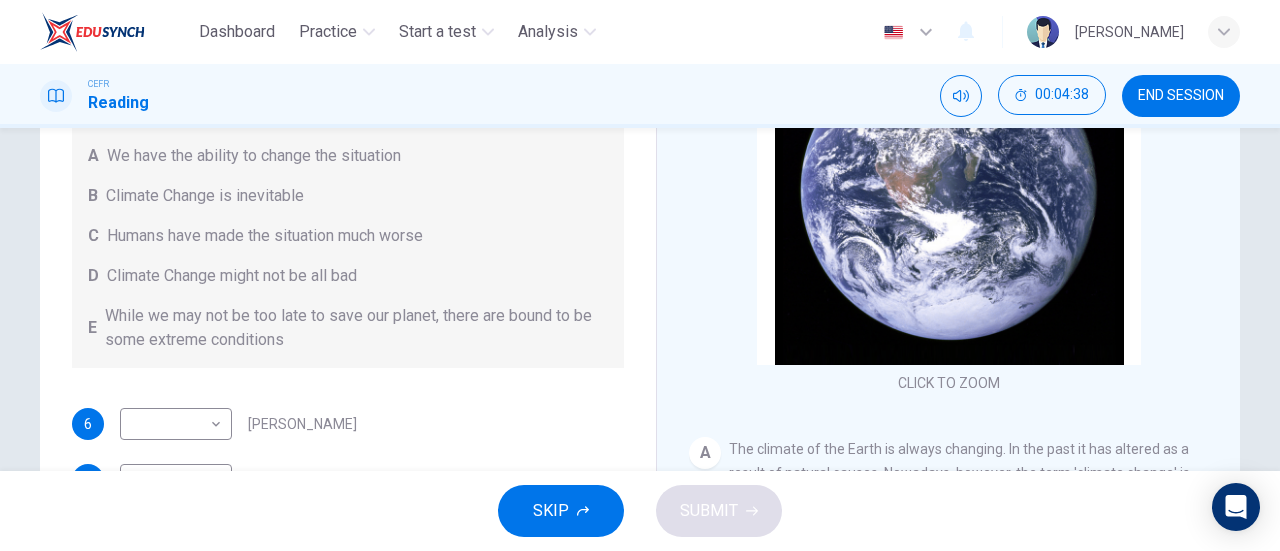 scroll, scrollTop: 200, scrollLeft: 0, axis: vertical 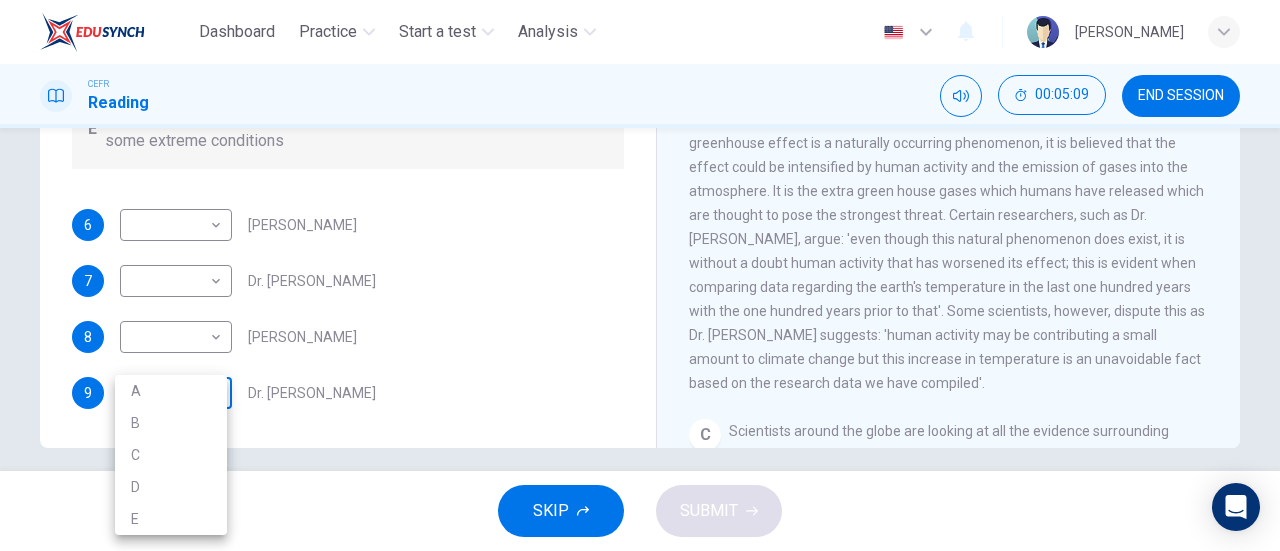 click on "Dashboard Practice Start a test Analysis English en ​ [PERSON_NAME] CEFR Reading 00:05:09 END SESSION Questions 6 - 9 Look at the following people and the list of statements below. Match each person with the correct statement,  A – E . A We have the ability to change the situation B Climate Change is inevitable C Humans have made the situation much worse D Climate Change might not be all bad E While we may not be too late to save our planet, there are bound to be some extreme conditions 6 ​ ​ [PERSON_NAME] 7 ​ ​ Dr. [PERSON_NAME] 8 ​ ​ [PERSON_NAME] 9 ​ ​ Dr. [PERSON_NAME] The Climate of the Earth CLICK TO ZOOM Click to Zoom A B C D E SKIP SUBMIT EduSynch - Online Language Proficiency Testing
Dashboard Practice Start a test Analysis Notifications © Copyright  2025 A B C D E" at bounding box center [640, 275] 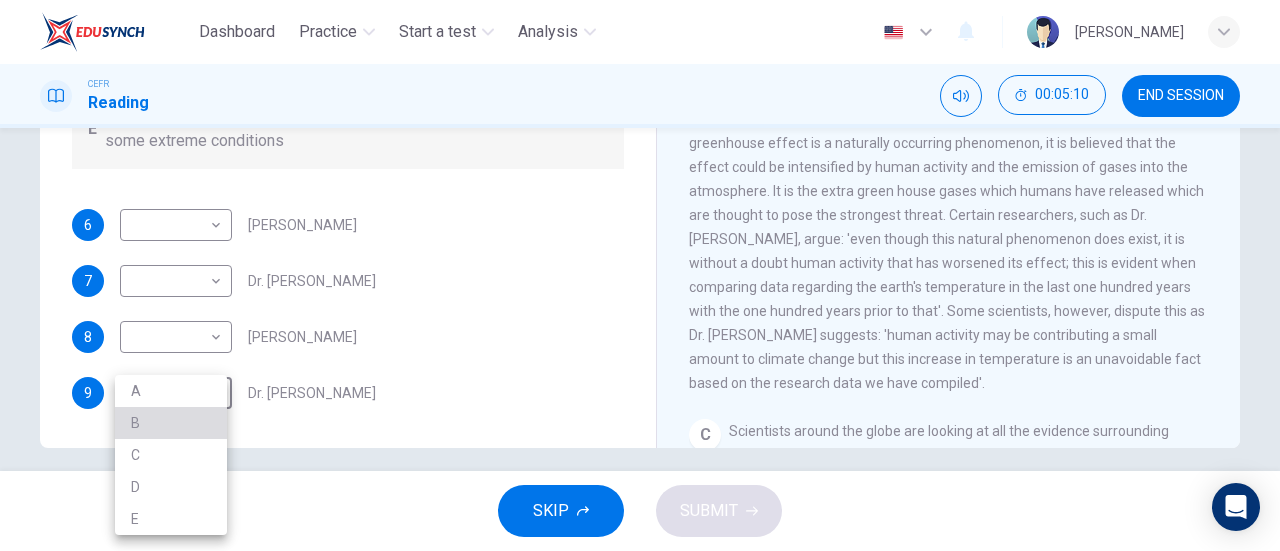 click on "B" at bounding box center (171, 423) 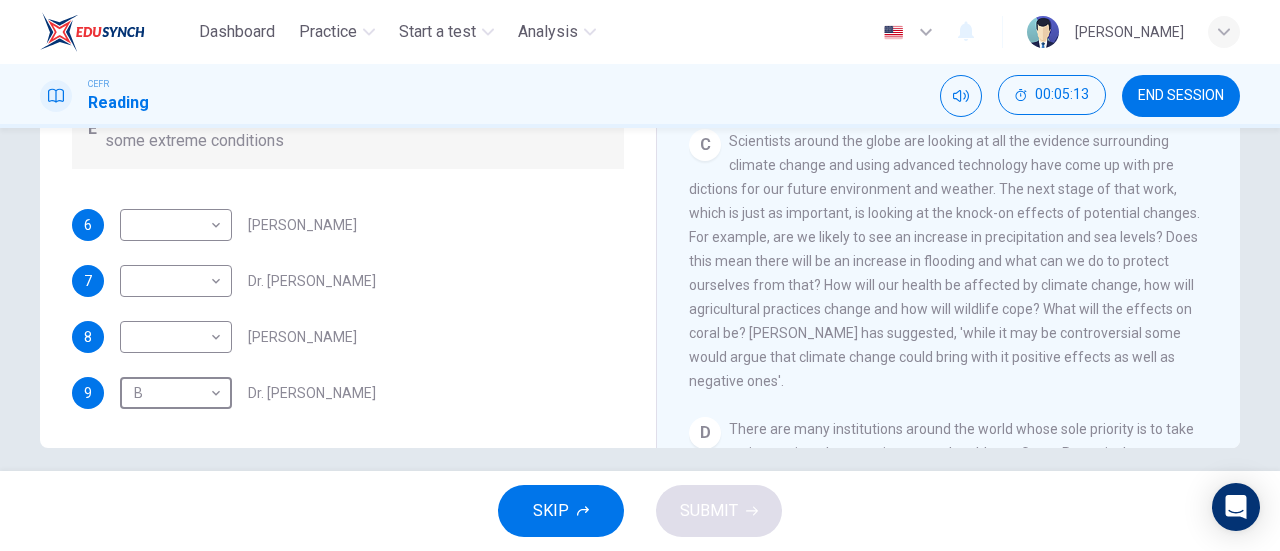 scroll, scrollTop: 735, scrollLeft: 0, axis: vertical 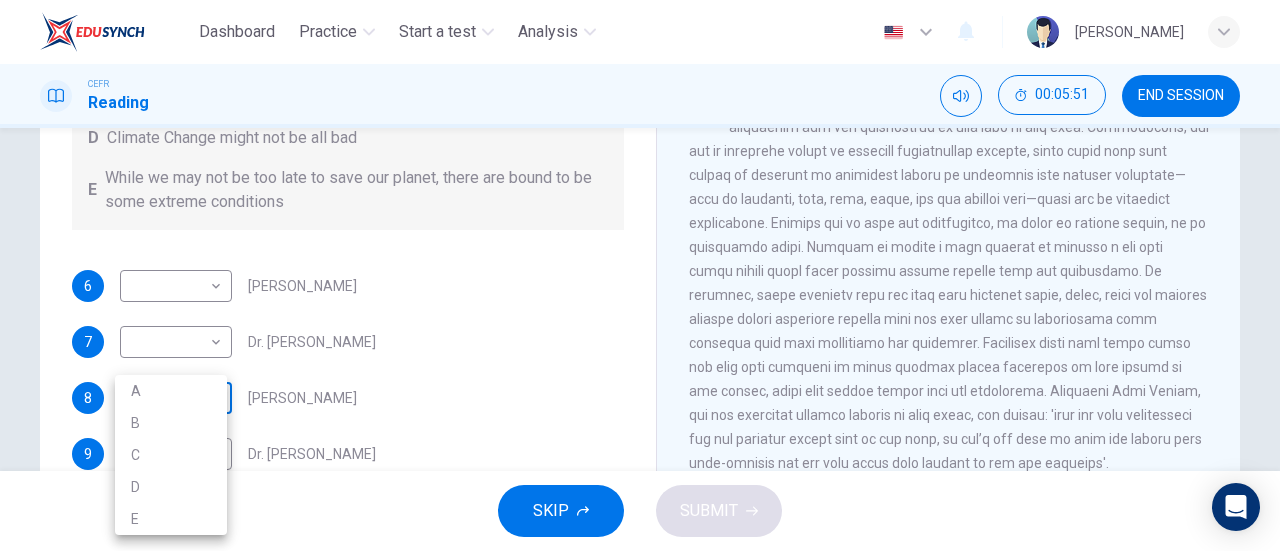 click on "Dashboard Practice Start a test Analysis English en ​ [PERSON_NAME] CEFR Reading 00:05:51 END SESSION Questions 6 - 9 Look at the following people and the list of statements below. Match each person with the correct statement,  A – E . A We have the ability to change the situation B Climate Change is inevitable C Humans have made the situation much worse D Climate Change might not be all bad E While we may not be too late to save our planet, there are bound to be some extreme conditions 6 ​ ​ [PERSON_NAME] 7 ​ ​ Dr. [PERSON_NAME] 8 ​ ​ [PERSON_NAME] 9 B B ​ Dr. [PERSON_NAME] The Climate of the Earth CLICK TO ZOOM Click to Zoom A B C D E SKIP SUBMIT EduSynch - Online Language Proficiency Testing
Dashboard Practice Start a test Analysis Notifications © Copyright  2025 A B C D E" at bounding box center (640, 275) 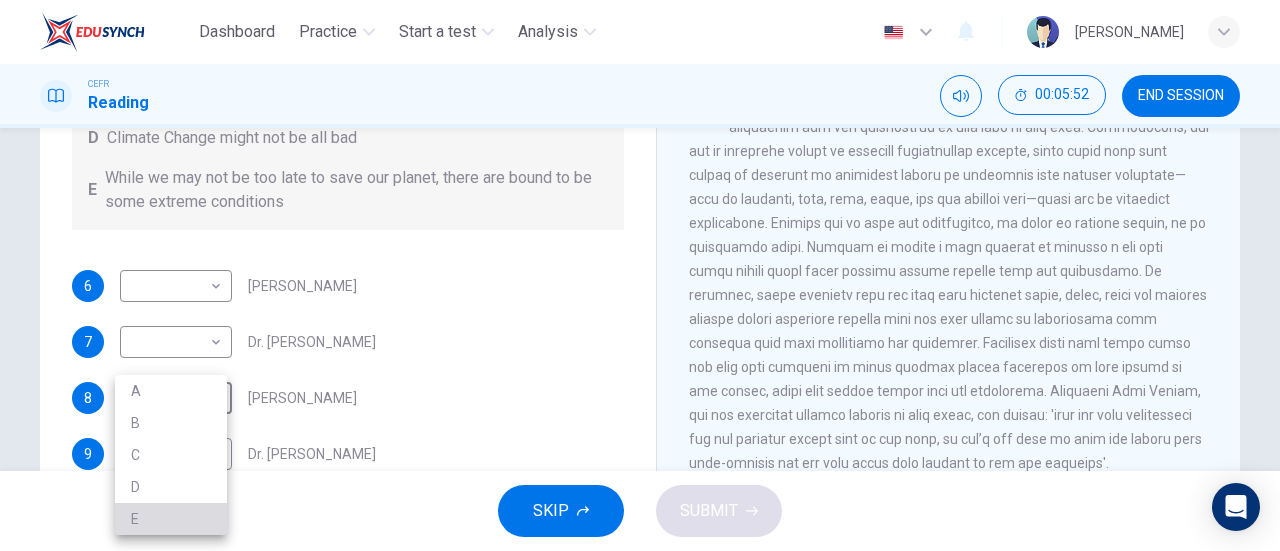 click on "E" at bounding box center (171, 519) 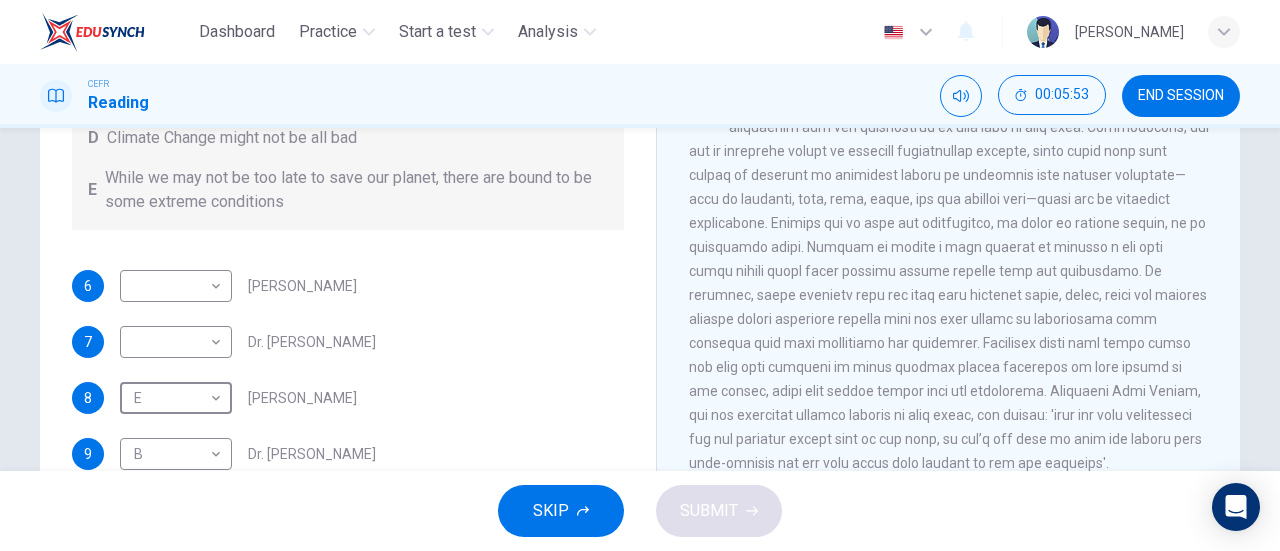 scroll, scrollTop: 432, scrollLeft: 0, axis: vertical 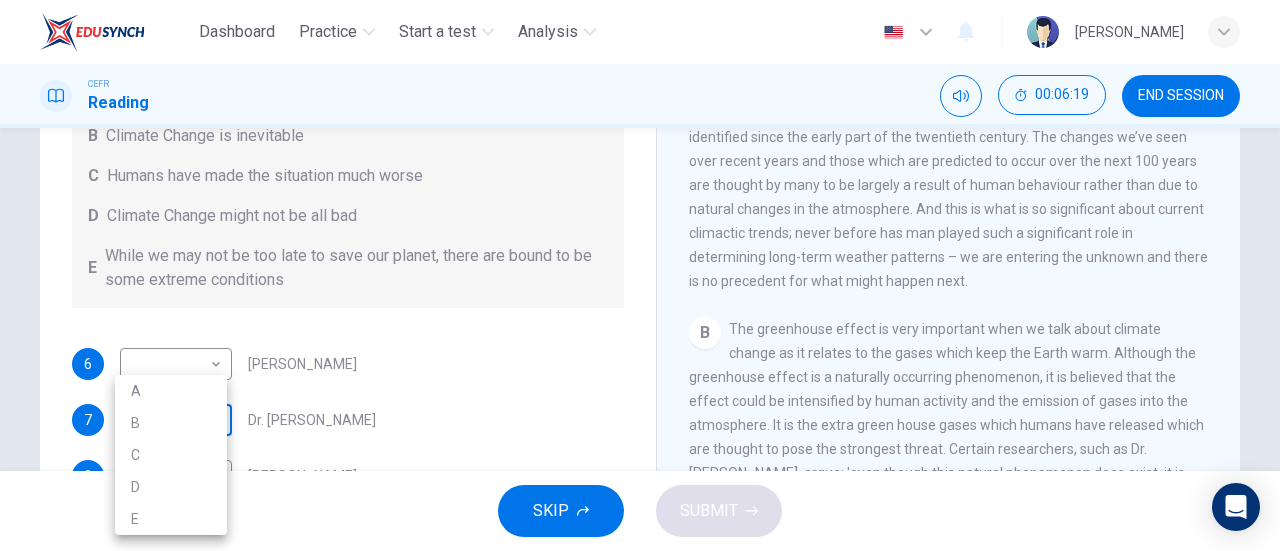 click on "Dashboard Practice Start a test Analysis English en ​ [PERSON_NAME] CEFR Reading 00:06:19 END SESSION Questions 6 - 9 Look at the following people and the list of statements below. Match each person with the correct statement,  A – E . A We have the ability to change the situation B Climate Change is inevitable C Humans have made the situation much worse D Climate Change might not be all bad E While we may not be too late to save our planet, there are bound to be some extreme conditions 6 ​ ​ [PERSON_NAME] 7 ​ ​ Dr. [PERSON_NAME] 8 E E ​ [PERSON_NAME] 9 B B ​ Dr. [PERSON_NAME] The Climate of the Earth CLICK TO ZOOM Click to Zoom A B C D E SKIP SUBMIT EduSynch - Online Language Proficiency Testing
Dashboard Practice Start a test Analysis Notifications © Copyright  2025 A B C D E" at bounding box center (640, 275) 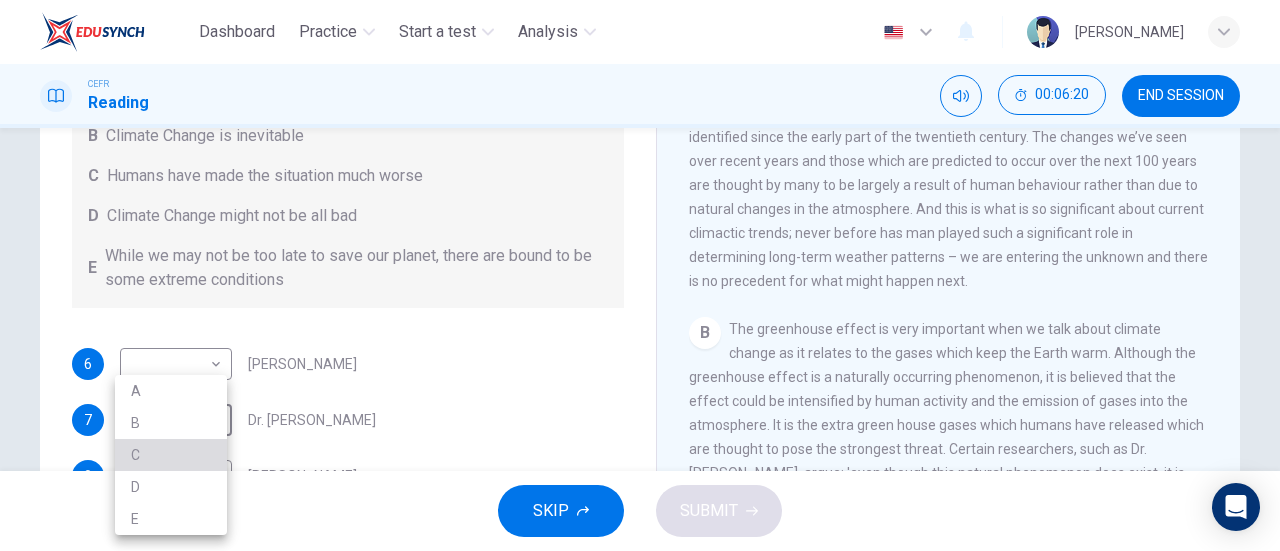 click on "C" at bounding box center (171, 455) 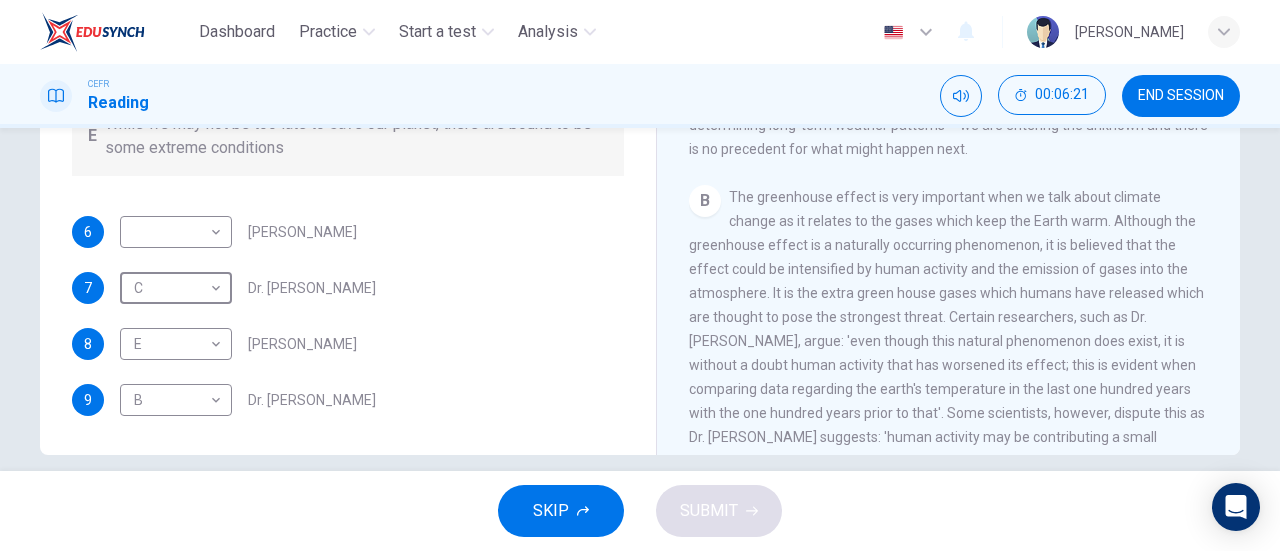 scroll, scrollTop: 176, scrollLeft: 0, axis: vertical 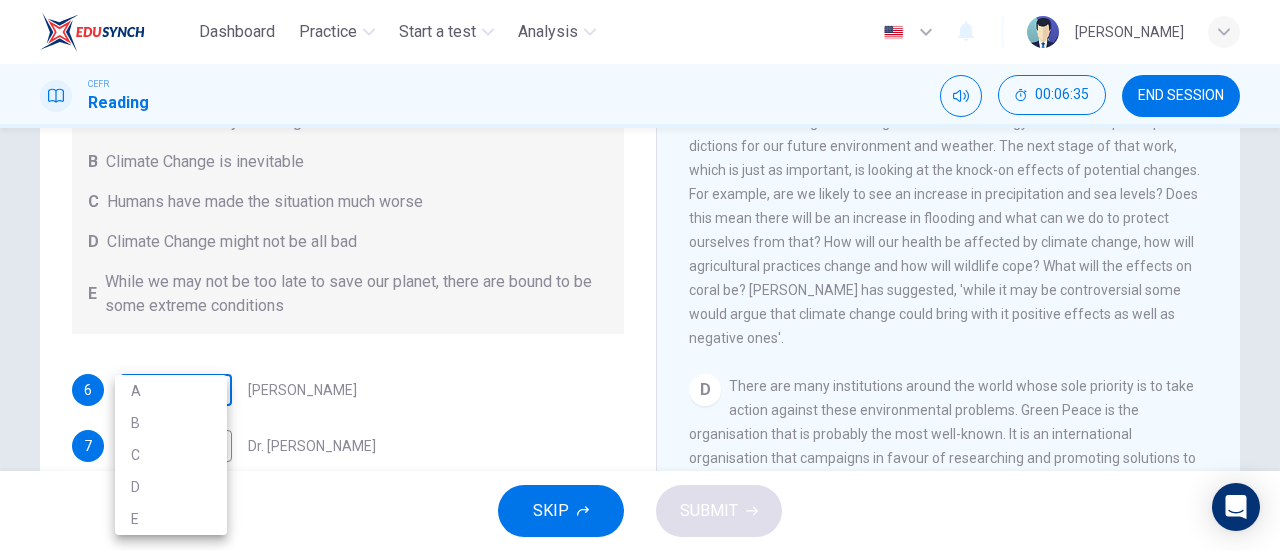 click on "Dashboard Practice Start a test Analysis English en ​ [PERSON_NAME] CEFR Reading 00:06:35 END SESSION Questions 6 - 9 Look at the following people and the list of statements below. Match each person with the correct statement,  A – E . A We have the ability to change the situation B Climate Change is inevitable C Humans have made the situation much worse D Climate Change might not be all bad E While we may not be too late to save our planet, there are bound to be some extreme conditions 6 ​ ​ [PERSON_NAME] 7 C C ​ Dr. [PERSON_NAME] 8 E E ​ [PERSON_NAME] 9 B B ​ Dr. [PERSON_NAME] The Climate of the Earth CLICK TO ZOOM Click to Zoom A B C D E SKIP SUBMIT EduSynch - Online Language Proficiency Testing
Dashboard Practice Start a test Analysis Notifications © Copyright  2025 A B C D E" at bounding box center (640, 275) 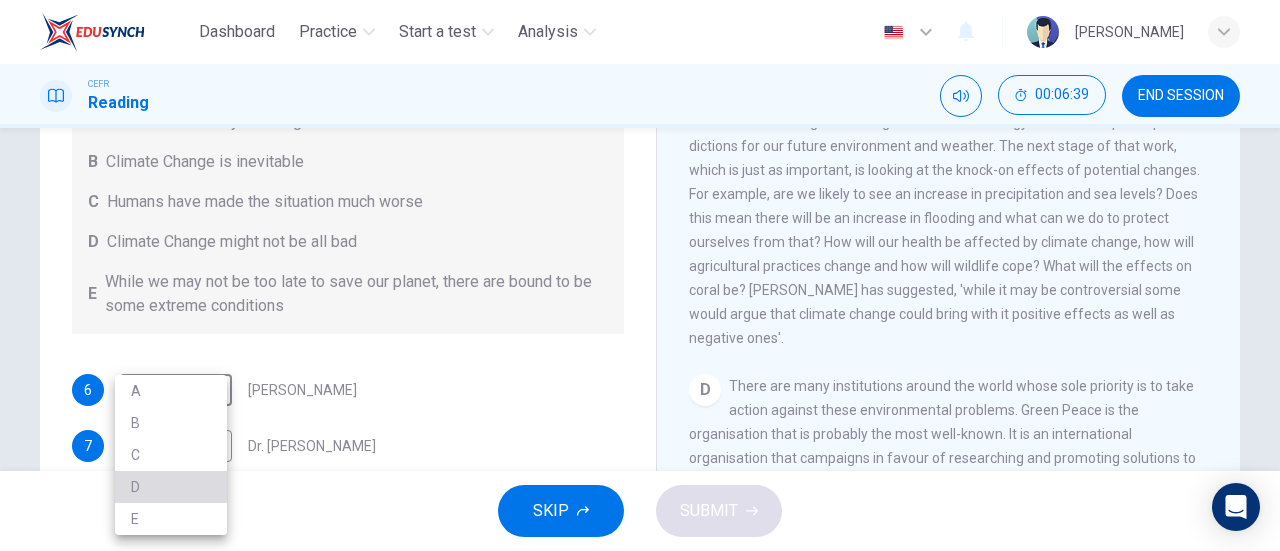 click on "D" at bounding box center (171, 487) 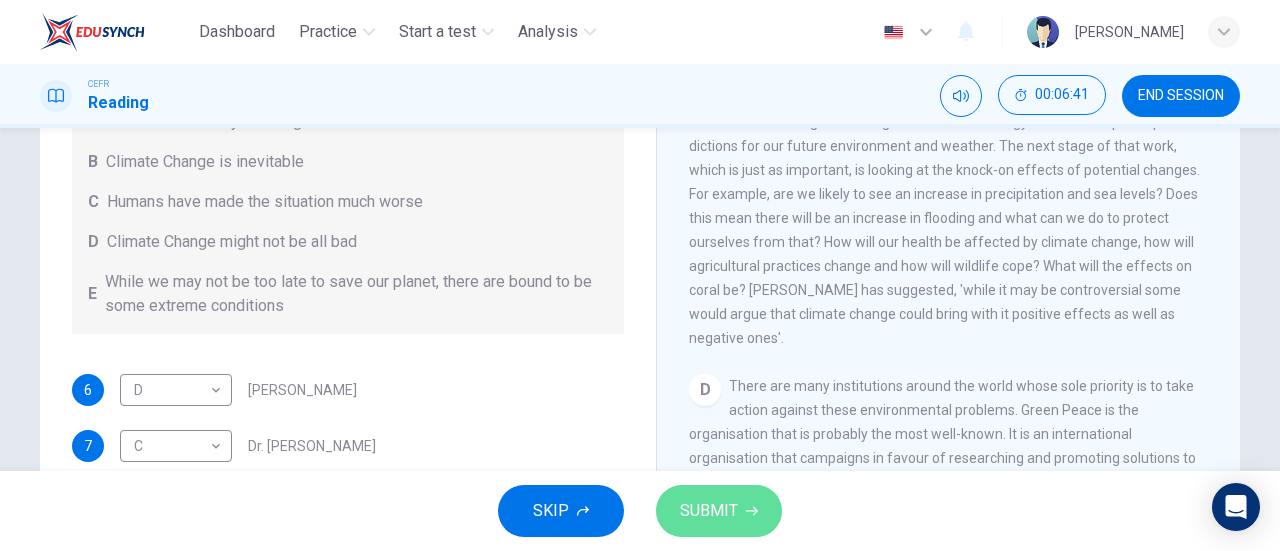click on "SUBMIT" at bounding box center [719, 511] 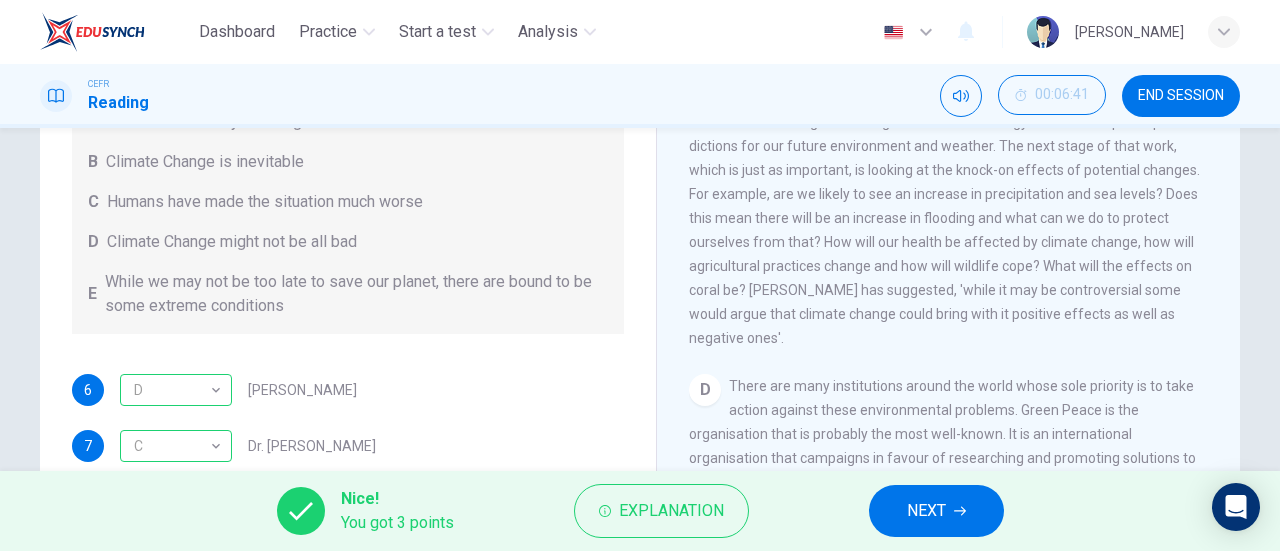 scroll, scrollTop: 432, scrollLeft: 0, axis: vertical 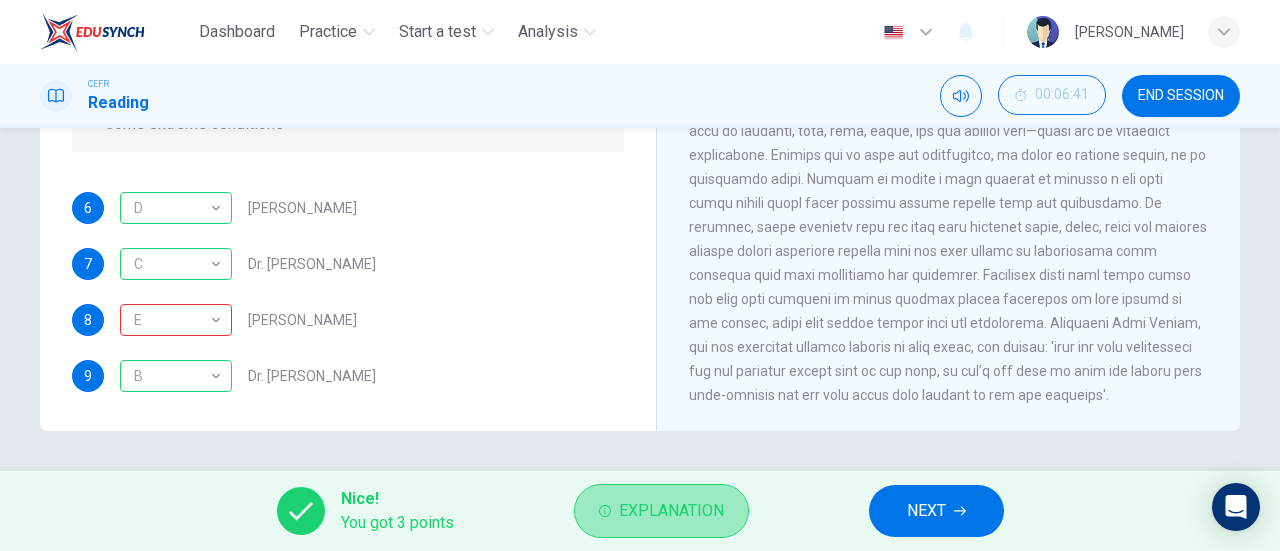 click on "Explanation" at bounding box center (661, 511) 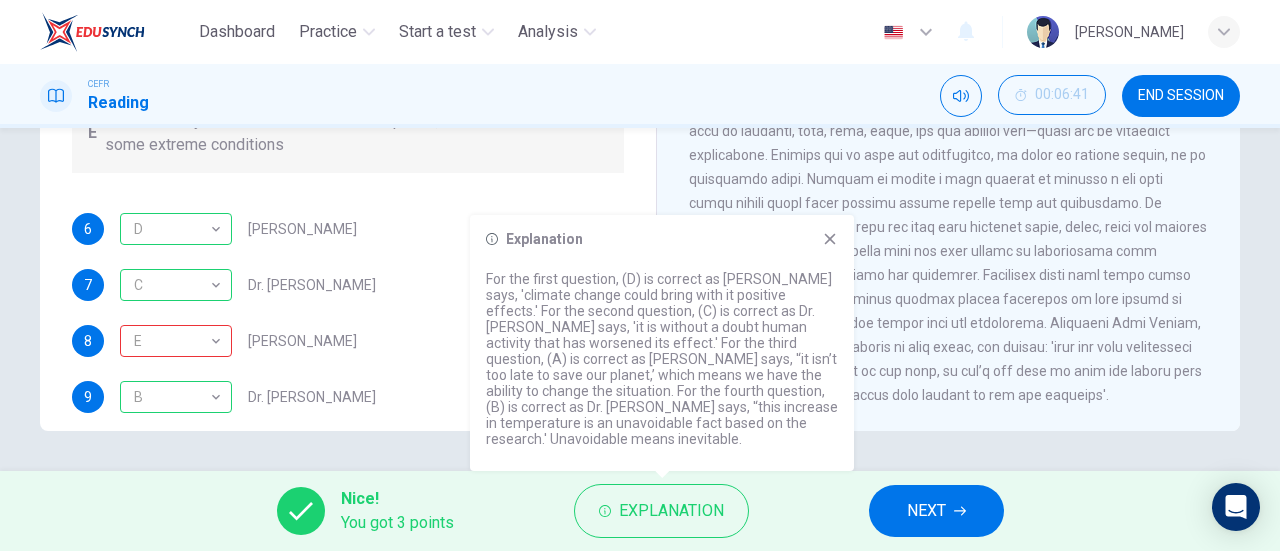 scroll, scrollTop: 0, scrollLeft: 0, axis: both 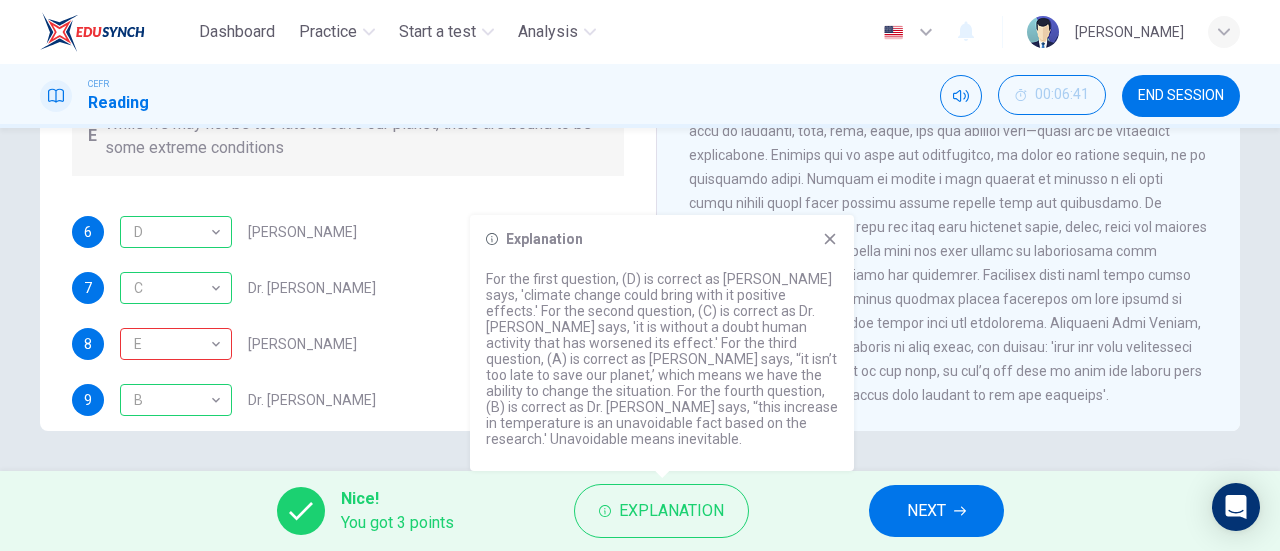 click on "Explanation For the first question, (D) is correct as [PERSON_NAME] says, 'climate change could bring with it positive effects.'
For the second question, (C) is correct as Dr. [PERSON_NAME] says, 'it is without a doubt human activity that has worsened its effect.'
For the third question, (A) is correct as [PERSON_NAME] says, '‘it isn’t too late to save our planet,’ which means we have the ability to change the situation.
For the fourth question, (B) is correct as Dr. [PERSON_NAME] says, '‘this increase in temperature is an unavoidable fact based on the research.' Unavoidable means inevitable." at bounding box center (662, 343) 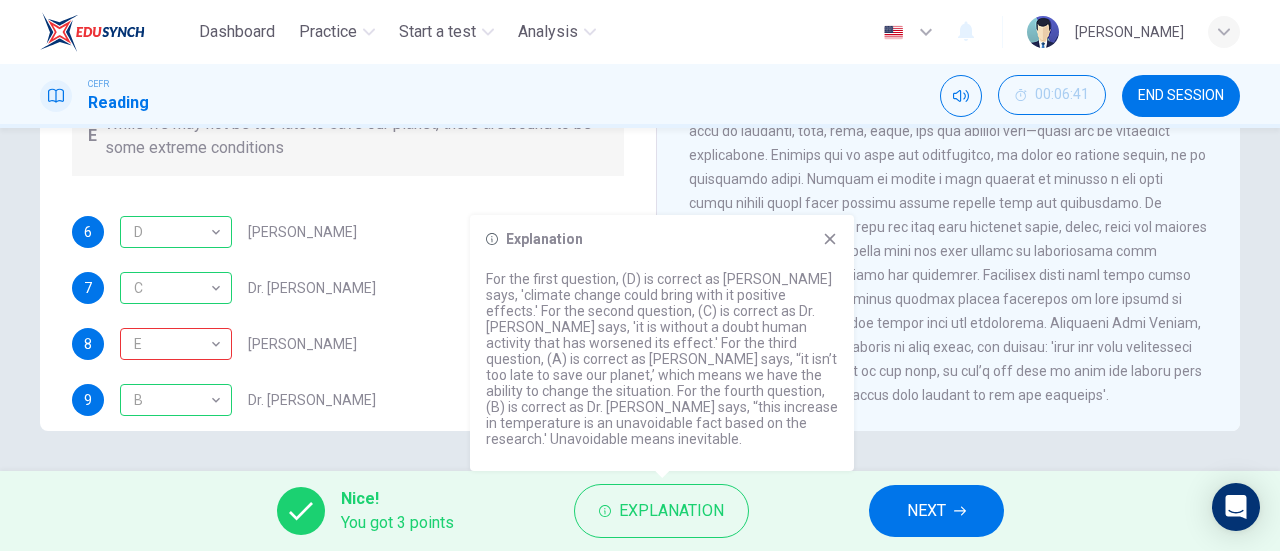 click 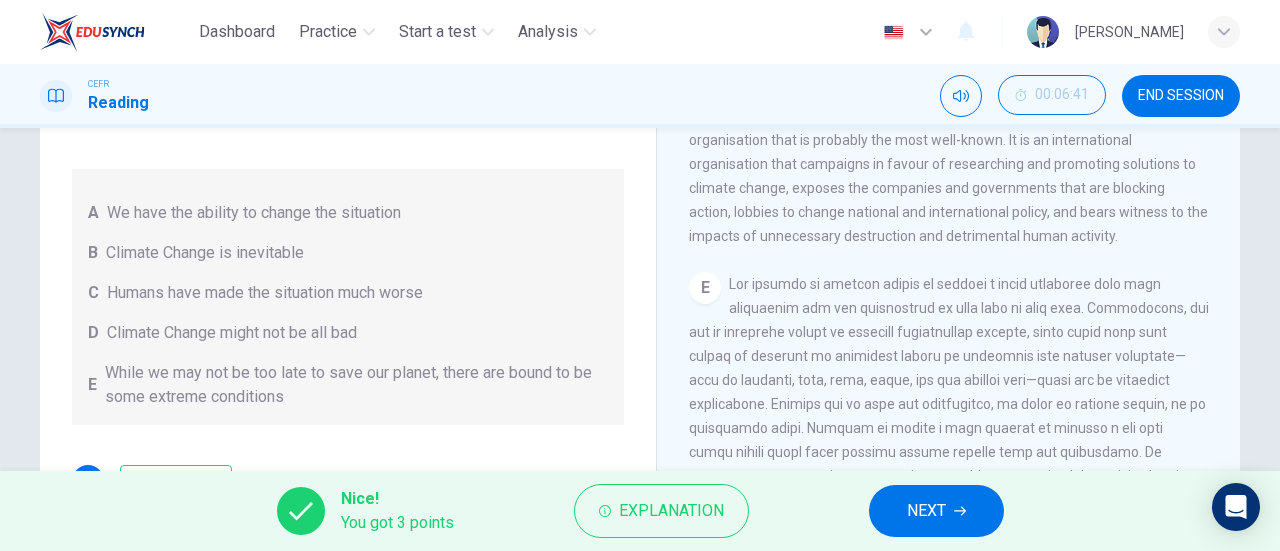 scroll, scrollTop: 432, scrollLeft: 0, axis: vertical 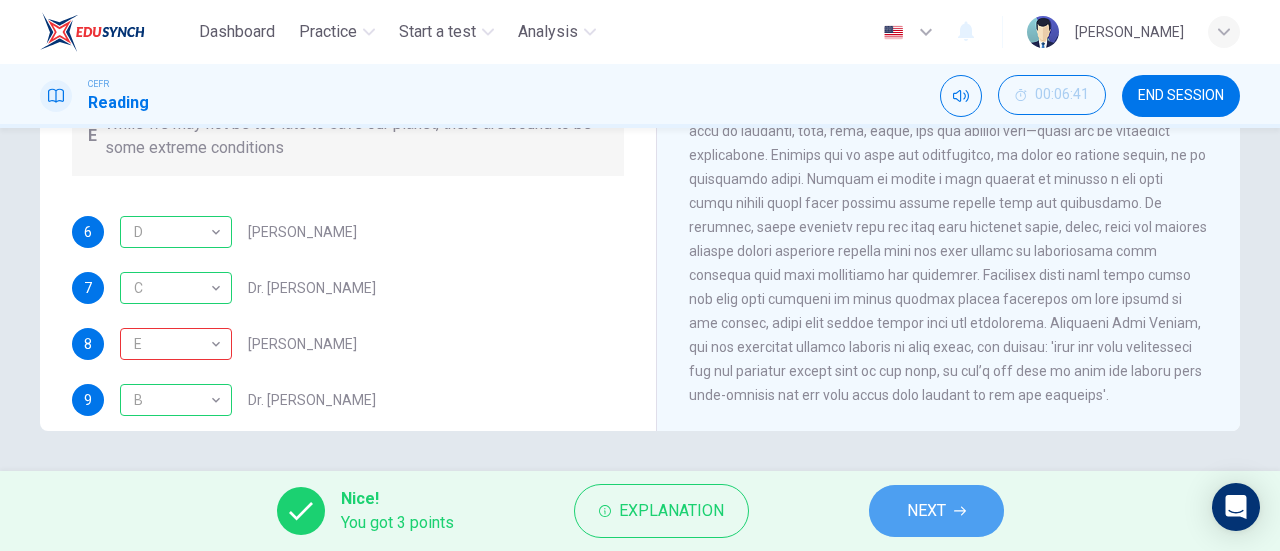 click on "NEXT" at bounding box center [936, 511] 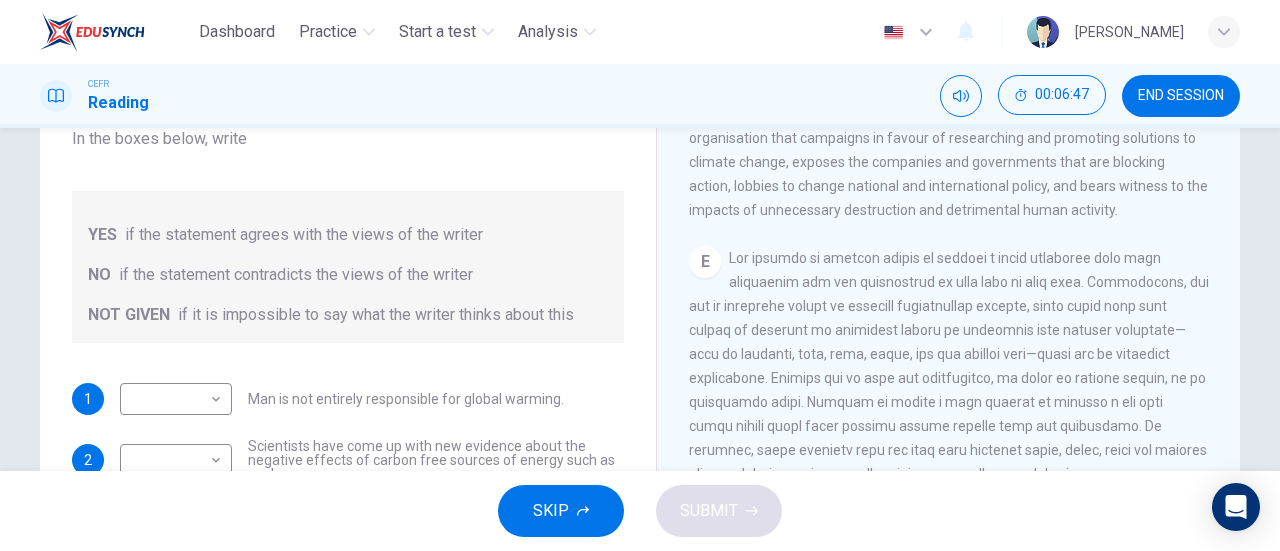 scroll, scrollTop: 210, scrollLeft: 0, axis: vertical 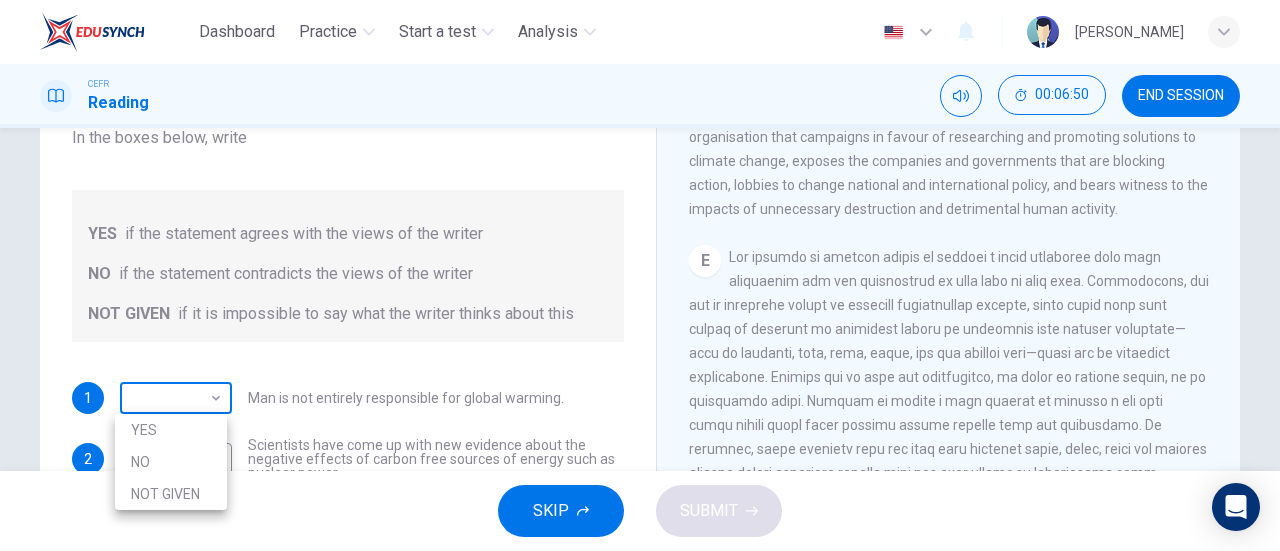 click on "Dashboard Practice Start a test Analysis English en ​ [PERSON_NAME] CEFR Reading 00:06:50 END SESSION Question 10 Do the following statements agree with the information given in the Reading Passage? In the boxes below, write YES if the statement agrees with the views of the writer NO if the statement contradicts the views of the writer NOT GIVEN if it is impossible to say what the writer thinks about this 1 ​ ​ Man is not entirely responsible for global warming. 2 ​ ​ Scientists have come up with new evidence about the negative effects of carbon free sources of energy such as nuclear power. 3 ​ ​ One of the purposes of Green Peace is to find out which companies and governments are doing things which don’t help the actions of environmentalists. 4 ​ ​ Most people aren’t willing to start using renewable energy. The Climate of the Earth CLICK TO ZOOM Click to Zoom A B C D E SKIP SUBMIT EduSynch - Online Language Proficiency Testing
Dashboard Practice Start a test Analysis" at bounding box center (640, 275) 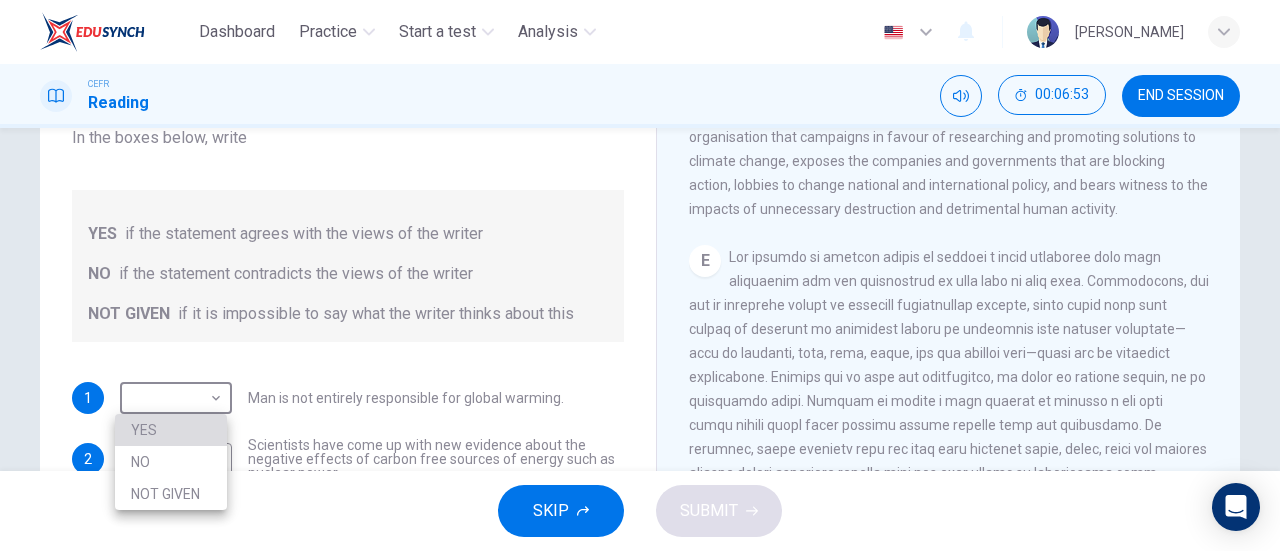 click on "YES" at bounding box center (171, 430) 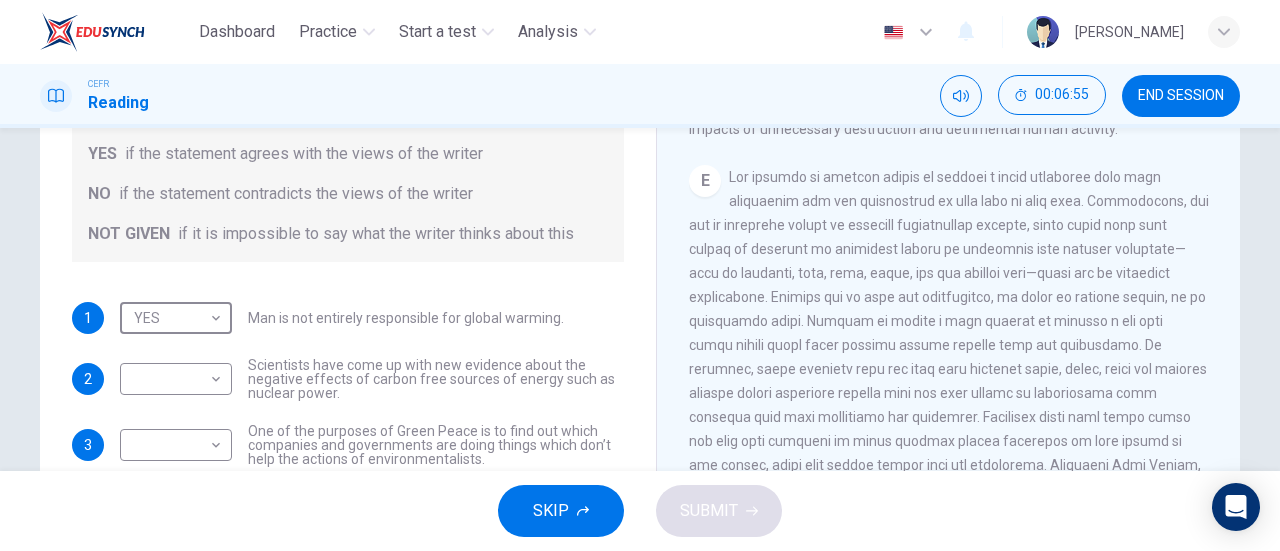 scroll, scrollTop: 308, scrollLeft: 0, axis: vertical 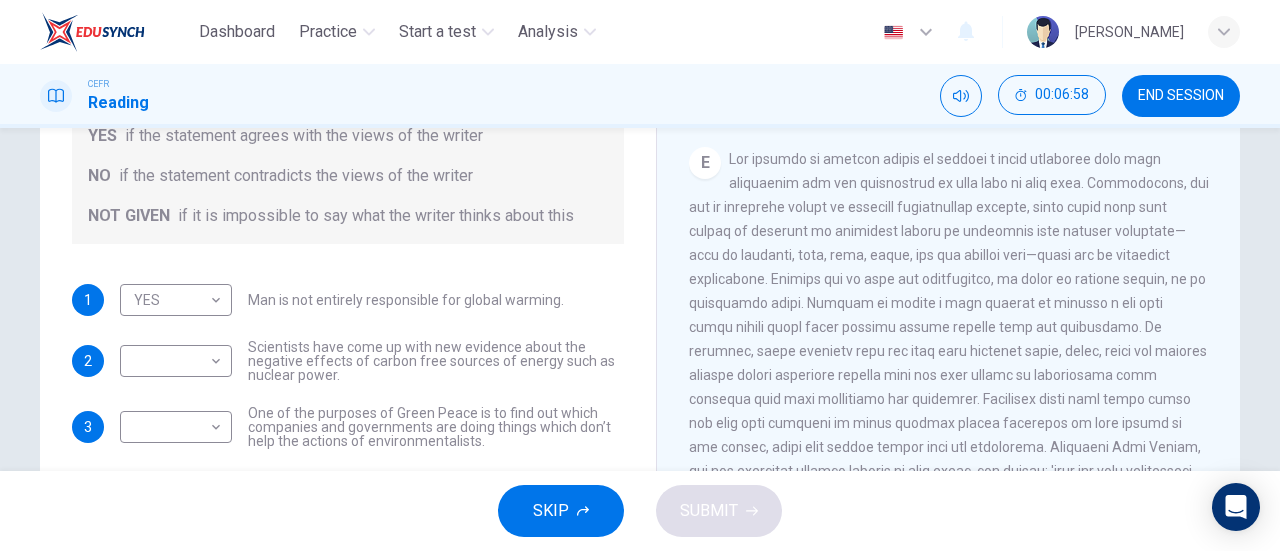 click on "​ ​ Scientists have come up with new evidence about the negative effects of carbon free sources of energy such as nuclear power." at bounding box center [372, 361] 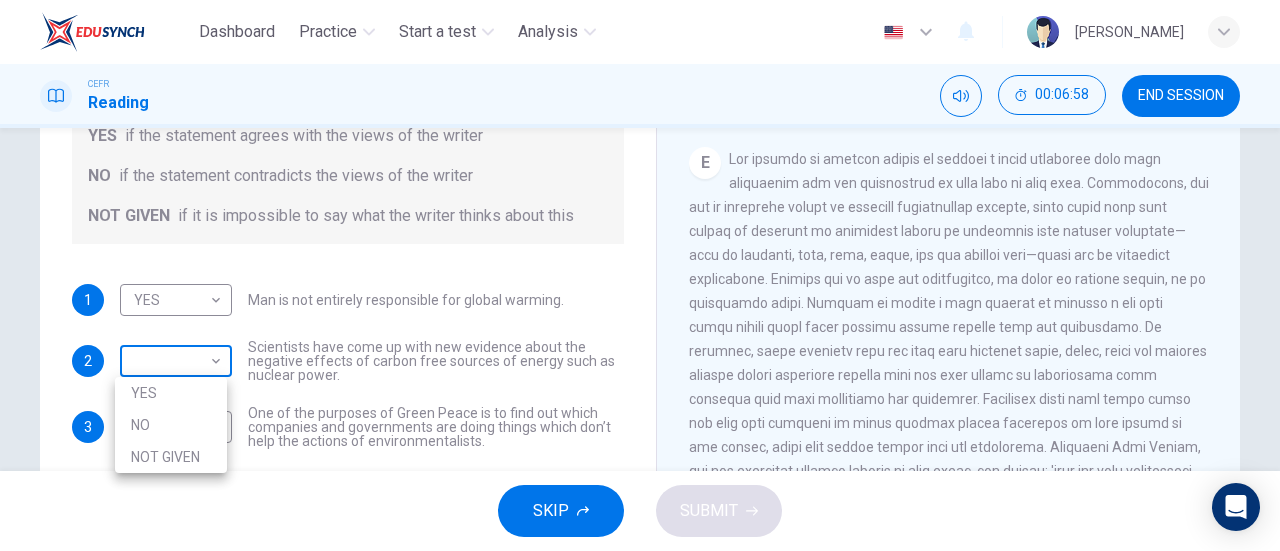 click on "Dashboard Practice Start a test Analysis English en ​ [PERSON_NAME] CEFR Reading 00:06:58 END SESSION Question 10 Do the following statements agree with the information given in the Reading Passage? In the boxes below, write YES if the statement agrees with the views of the writer NO if the statement contradicts the views of the writer NOT GIVEN if it is impossible to say what the writer thinks about this 1 YES YES ​ Man is not entirely responsible for global warming. 2 ​ ​ Scientists have come up with new evidence about the negative effects of carbon free sources of energy such as nuclear power. 3 ​ ​ One of the purposes of Green Peace is to find out which companies and governments are doing things which don’t help the actions of environmentalists. 4 ​ ​ Most people aren’t willing to start using renewable energy. The Climate of the Earth CLICK TO ZOOM Click to Zoom A B C D E SKIP SUBMIT EduSynch - Online Language Proficiency Testing
Dashboard Practice Start a test 2025" at bounding box center (640, 275) 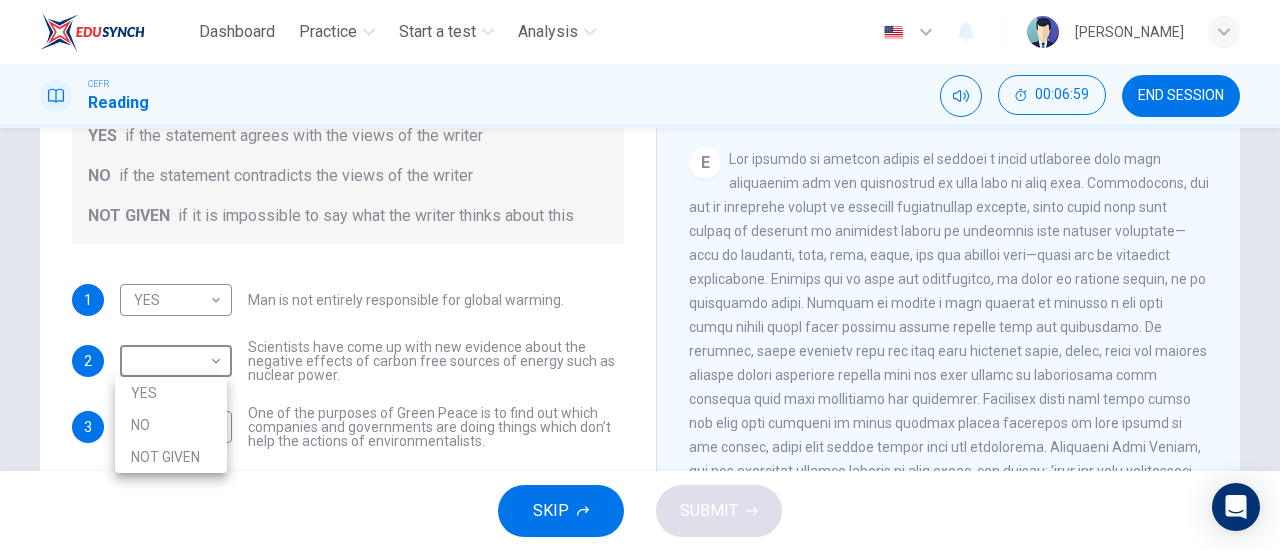 click on "NOT GIVEN" at bounding box center (171, 457) 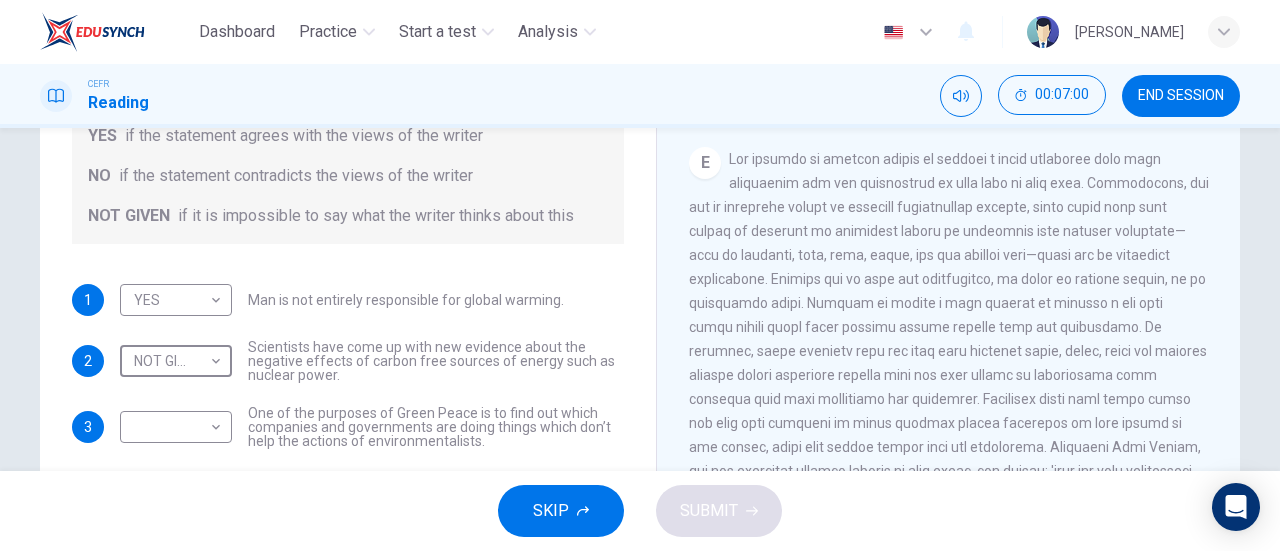type on "NOT GIVEN" 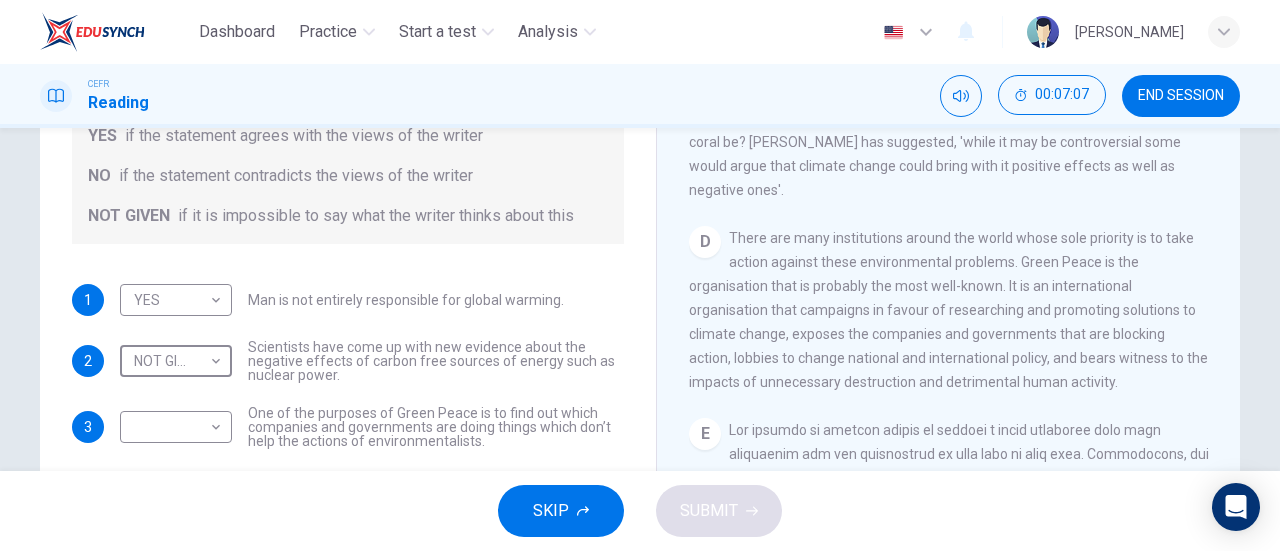 scroll, scrollTop: 1036, scrollLeft: 0, axis: vertical 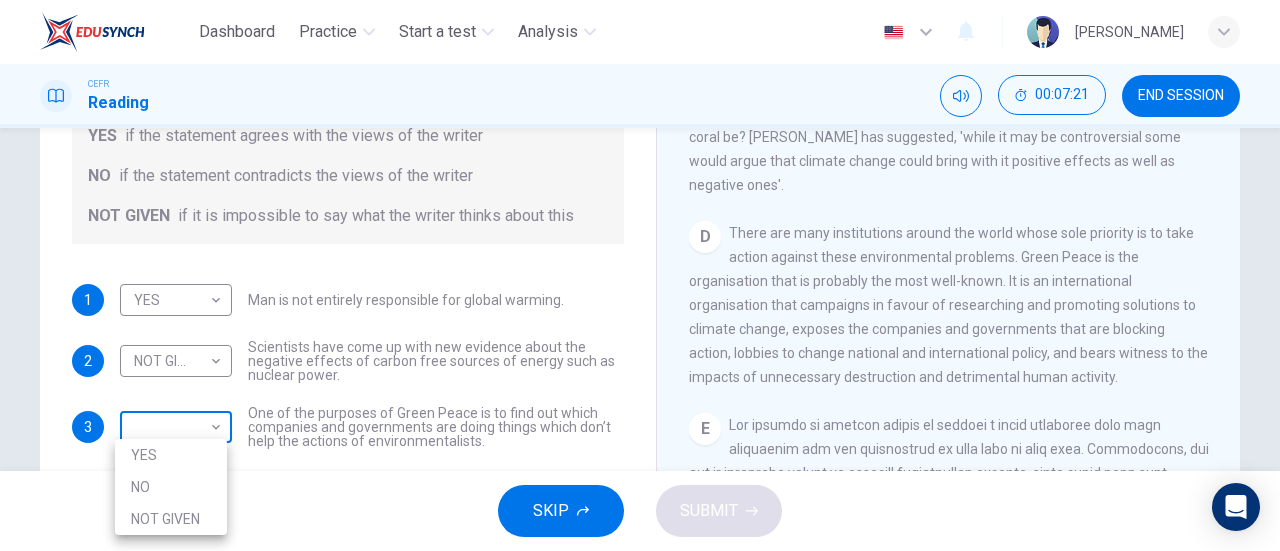 click on "Dashboard Practice Start a test Analysis English en ​ [PERSON_NAME] CEFR Reading 00:07:21 END SESSION Question 10 Do the following statements agree with the information given in the Reading Passage? In the boxes below, write YES if the statement agrees with the views of the writer NO if the statement contradicts the views of the writer NOT GIVEN if it is impossible to say what the writer thinks about this 1 YES YES ​ Man is not entirely responsible for global warming. 2 NOT GIVEN NOT GIVEN ​ Scientists have come up with new evidence about the negative effects of carbon free sources of energy such as nuclear power. 3 ​ ​ One of the purposes of Green Peace is to find out which companies and governments are doing things which don’t help the actions of environmentalists. 4 ​ ​ Most people aren’t willing to start using renewable energy. The Climate of the Earth CLICK TO ZOOM Click to Zoom A B C D E SKIP SUBMIT EduSynch - Online Language Proficiency Testing
Dashboard Practice" at bounding box center [640, 275] 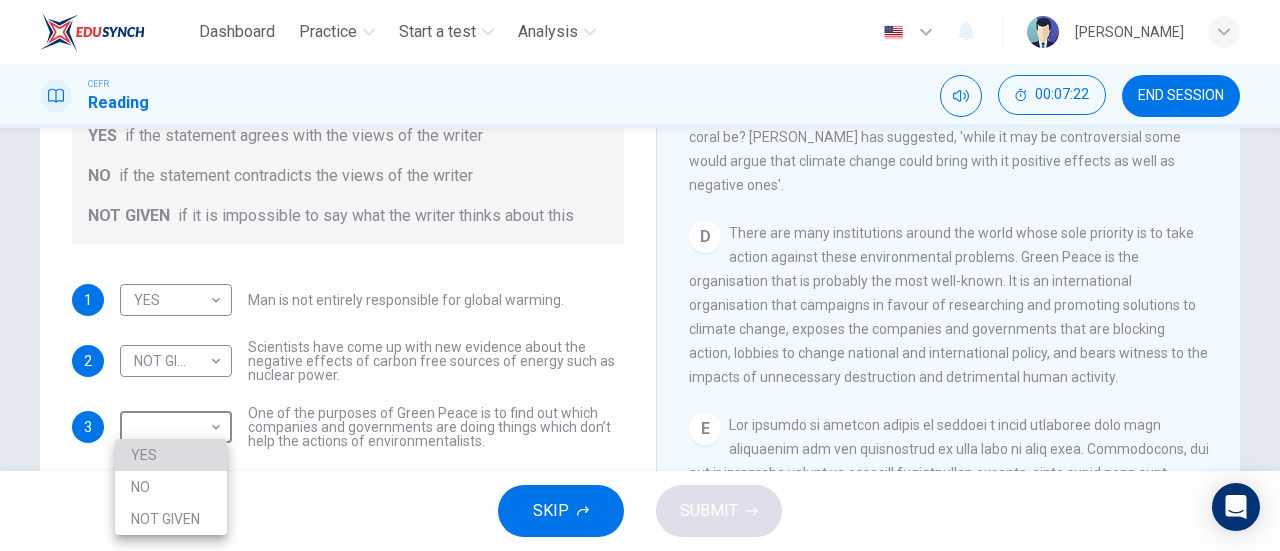 click on "YES" at bounding box center (171, 455) 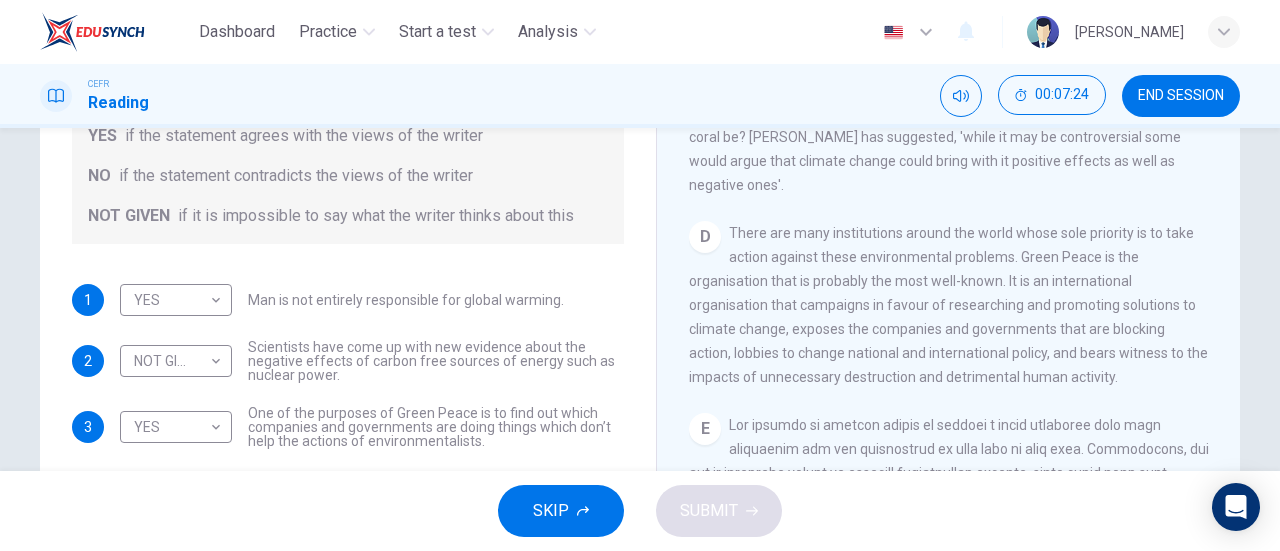 click on "There are many institutions around the world whose sole priority is to take action against these environmental problems. Green Peace is the organisation that is probably the most well-known. It is an international organisation that campaigns in favour of researching and promoting solutions to climate change, exposes the companies and governments that are blocking action, lobbies to change national and international policy, and bears witness to the impacts of unnecessary destruction and detrimental human activity." at bounding box center [948, 305] 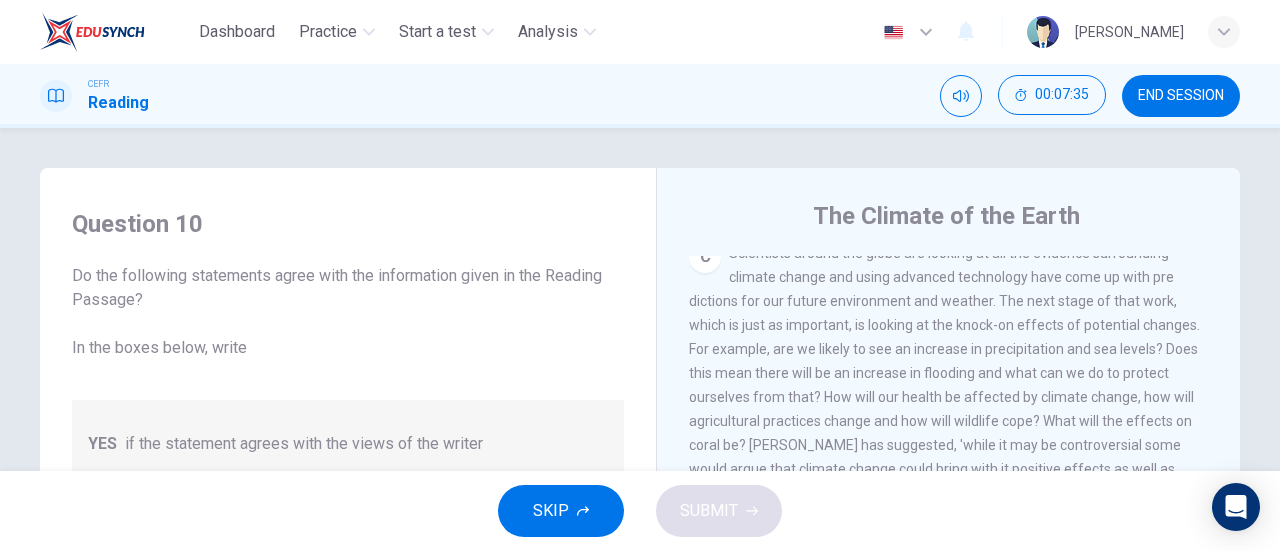 scroll, scrollTop: 421, scrollLeft: 0, axis: vertical 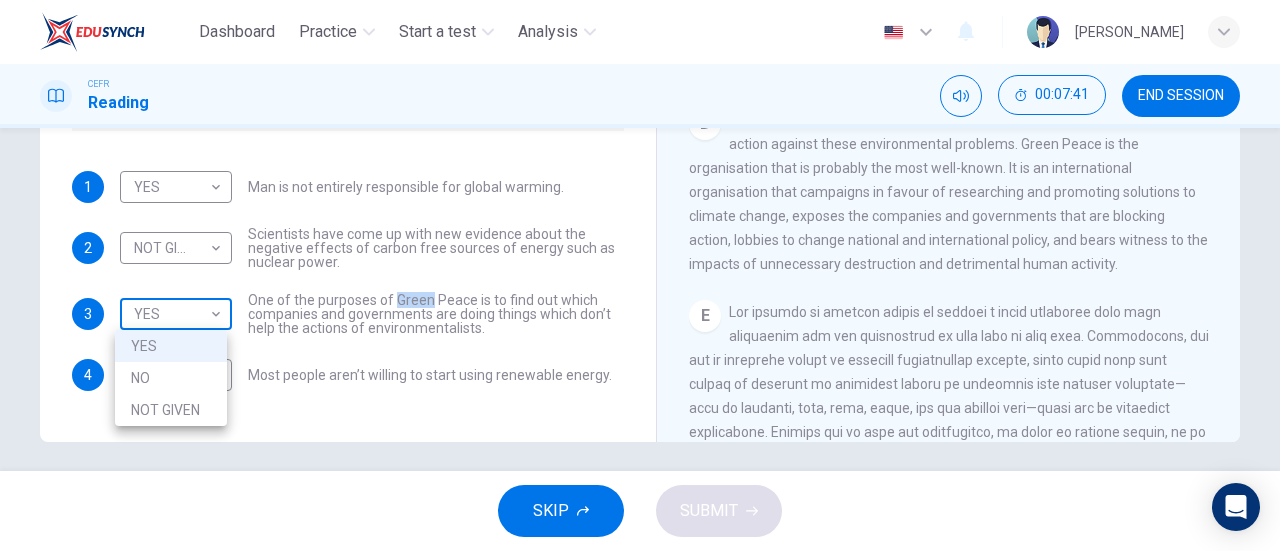 click on "Dashboard Practice Start a test Analysis English en ​ [PERSON_NAME] CEFR Reading 00:07:41 END SESSION Question 10 Do the following statements agree with the information given in the Reading Passage? In the boxes below, write YES if the statement agrees with the views of the writer NO if the statement contradicts the views of the writer NOT GIVEN if it is impossible to say what the writer thinks about this 1 YES YES ​ Man is not entirely responsible for global warming. 2 NOT GIVEN NOT GIVEN ​ Scientists have come up with new evidence about the negative effects of carbon free sources of energy such as nuclear power. 3 YES YES ​ One of the purposes of Green Peace is to find out which companies and governments are doing things which don’t help the actions of environmentalists. 4 ​ ​ Most people aren’t willing to start using renewable energy. The Climate of the Earth CLICK TO ZOOM Click to Zoom A B C D E SKIP SUBMIT EduSynch - Online Language Proficiency Testing
Dashboard 2025" at bounding box center (640, 275) 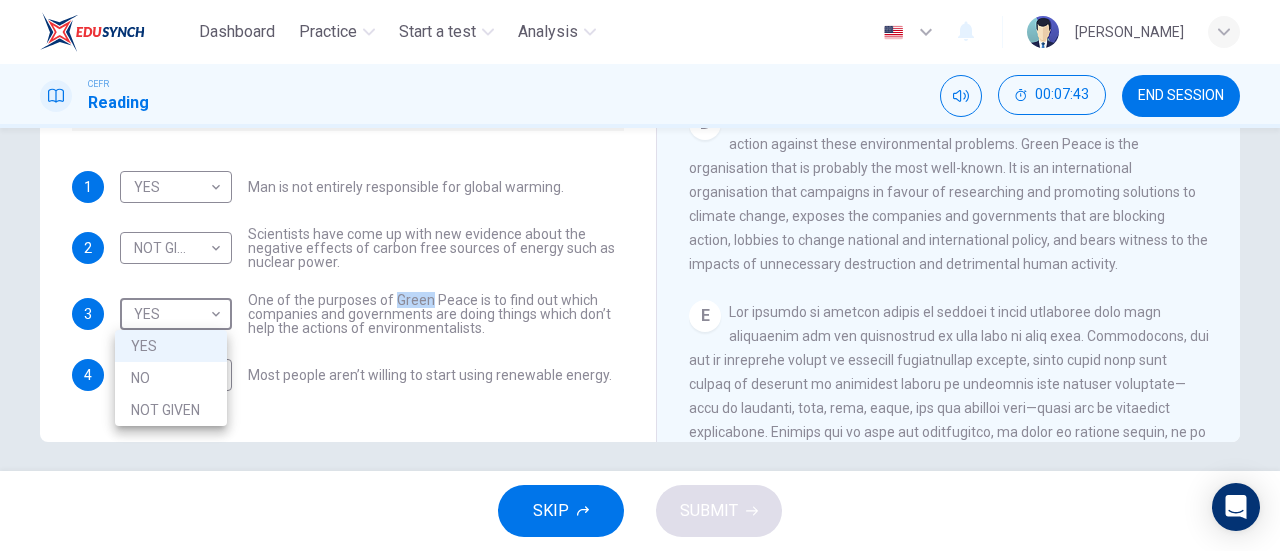 click at bounding box center [640, 275] 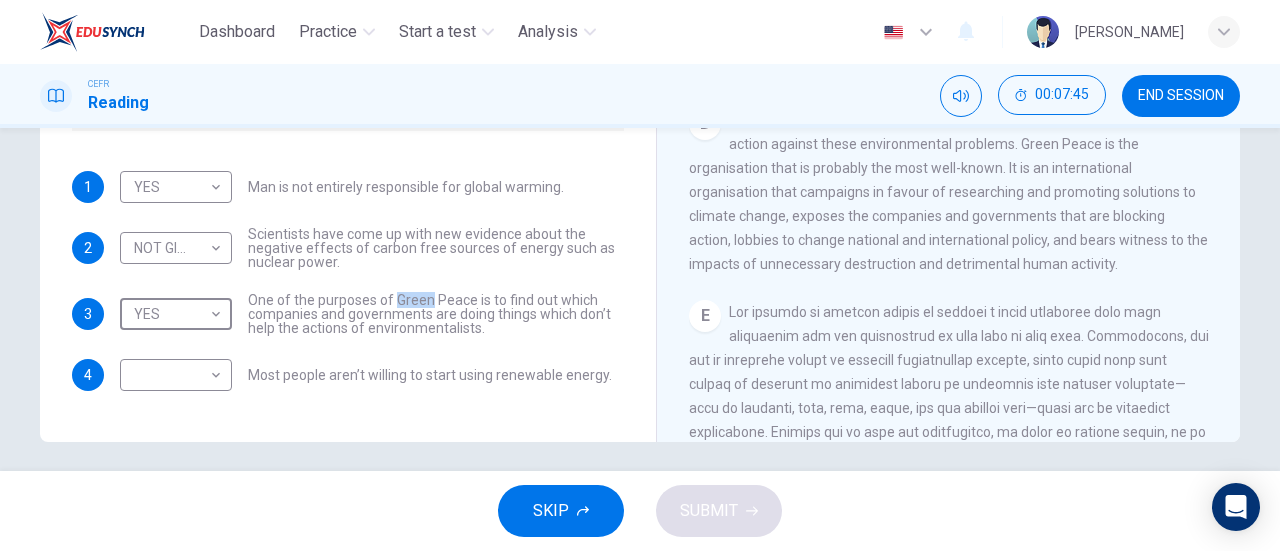 scroll, scrollTop: 1015, scrollLeft: 0, axis: vertical 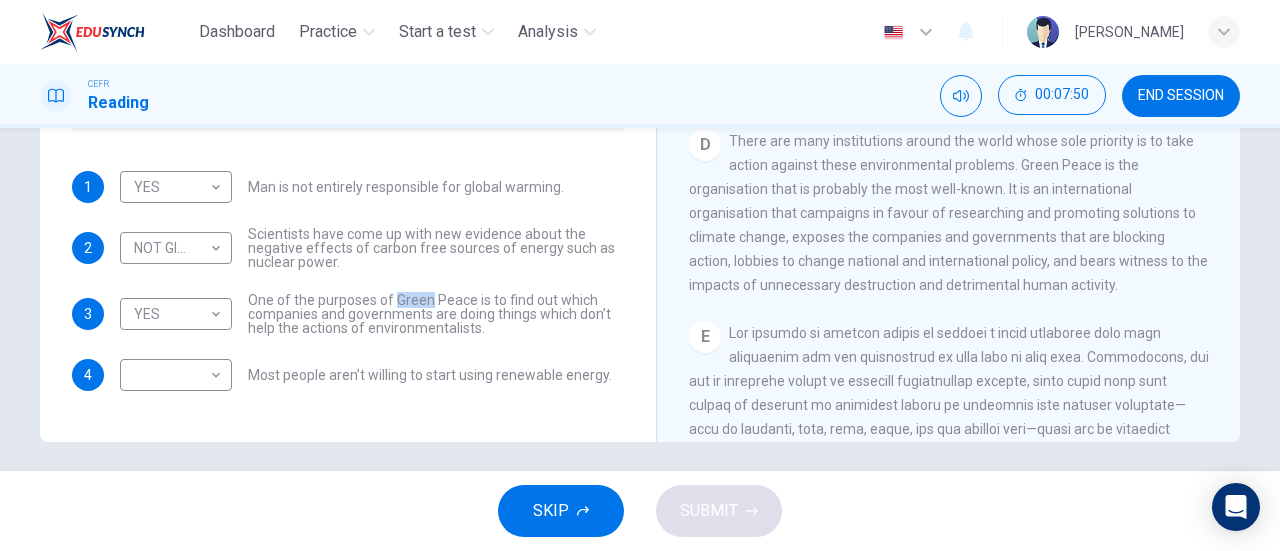 click on "​ ​ Most people aren’t willing to start using renewable energy." at bounding box center (366, 375) 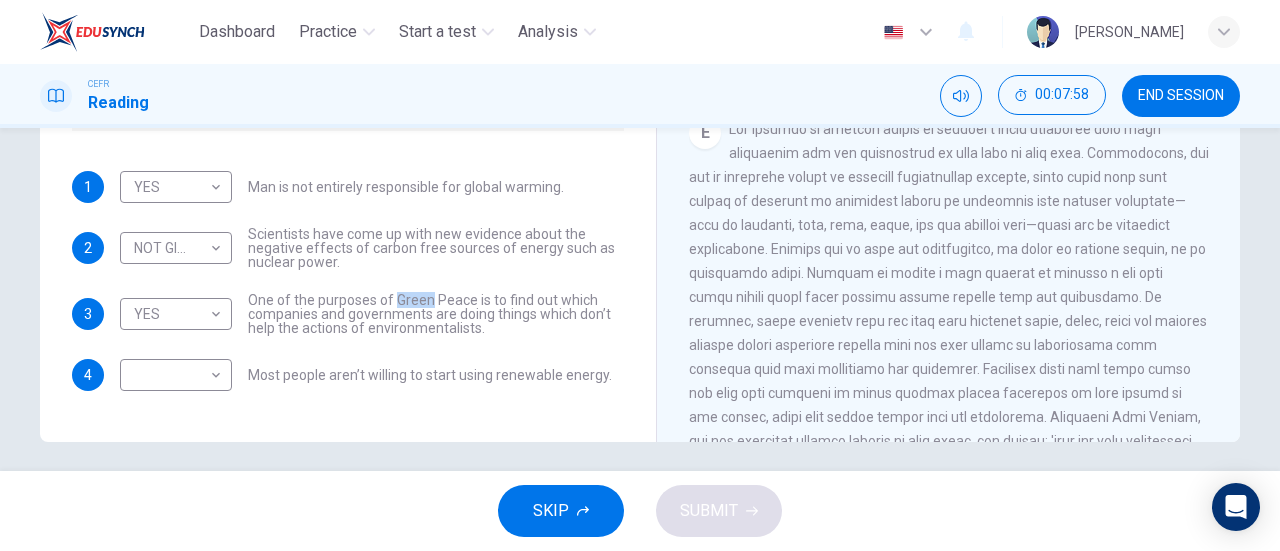 scroll, scrollTop: 1271, scrollLeft: 0, axis: vertical 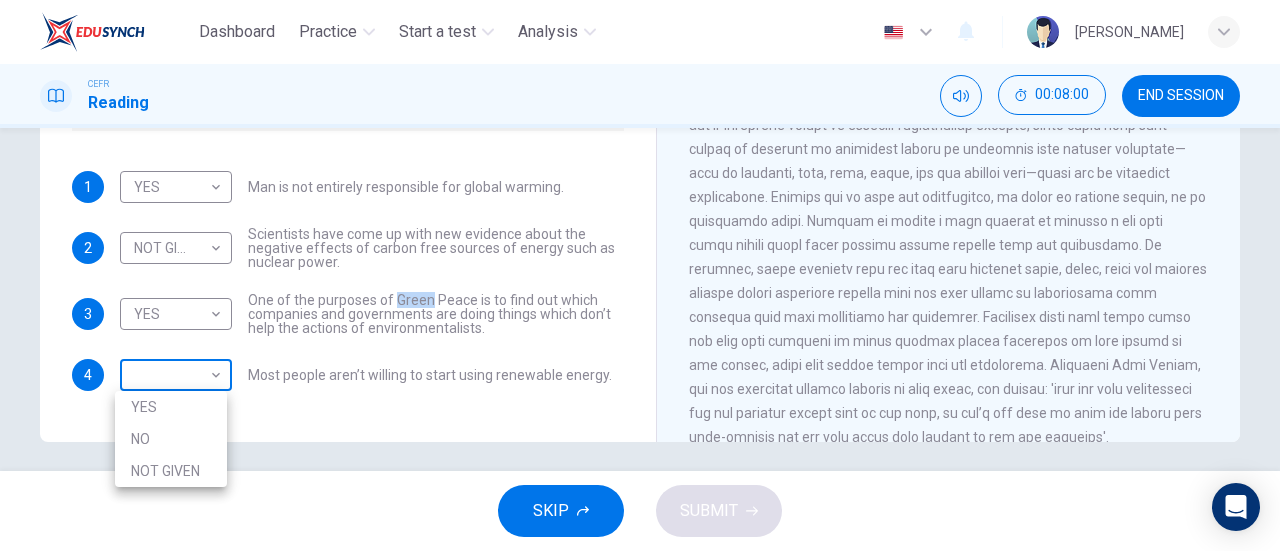 click on "Dashboard Practice Start a test Analysis English en ​ [PERSON_NAME] CEFR Reading 00:08:00 END SESSION Question 10 Do the following statements agree with the information given in the Reading Passage? In the boxes below, write YES if the statement agrees with the views of the writer NO if the statement contradicts the views of the writer NOT GIVEN if it is impossible to say what the writer thinks about this 1 YES YES ​ Man is not entirely responsible for global warming. 2 NOT GIVEN NOT GIVEN ​ Scientists have come up with new evidence about the negative effects of carbon free sources of energy such as nuclear power. 3 YES YES ​ One of the purposes of Green Peace is to find out which companies and governments are doing things which don’t help the actions of environmentalists. 4 ​ ​ Most people aren’t willing to start using renewable energy. The Climate of the Earth CLICK TO ZOOM Click to Zoom A B C D E SKIP SUBMIT EduSynch - Online Language Proficiency Testing
Dashboard 2025" at bounding box center (640, 275) 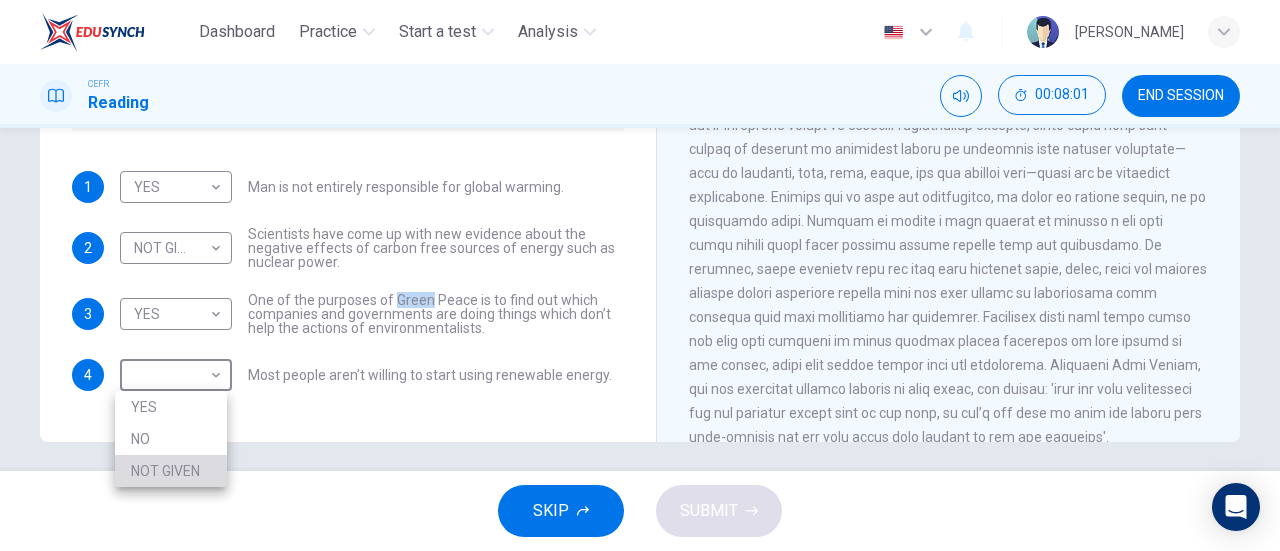 click on "NOT GIVEN" at bounding box center (171, 471) 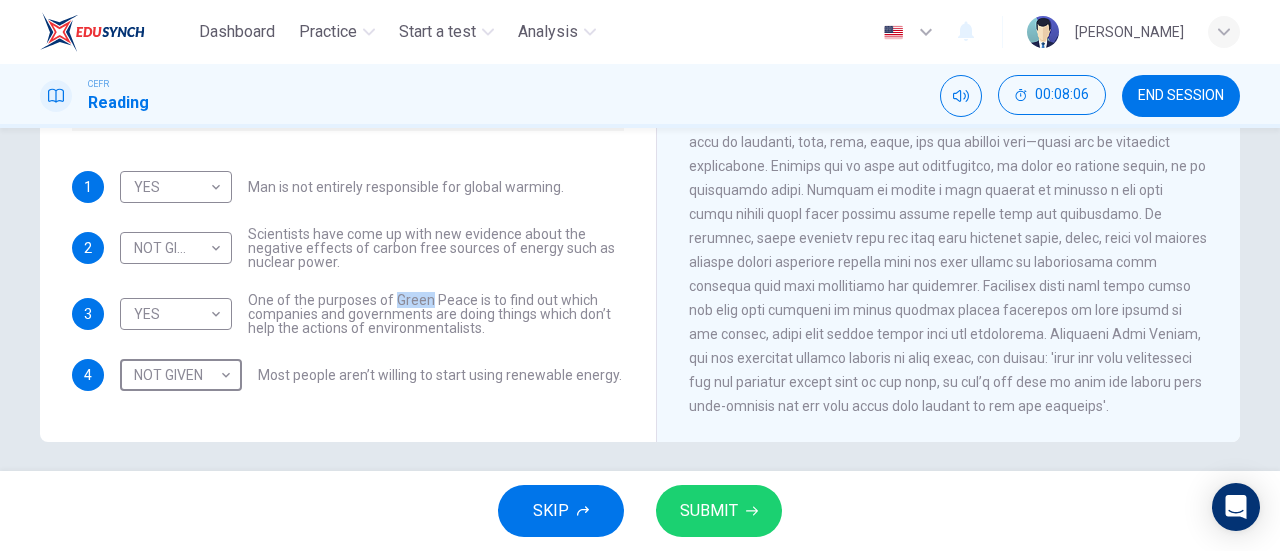 scroll, scrollTop: 1340, scrollLeft: 0, axis: vertical 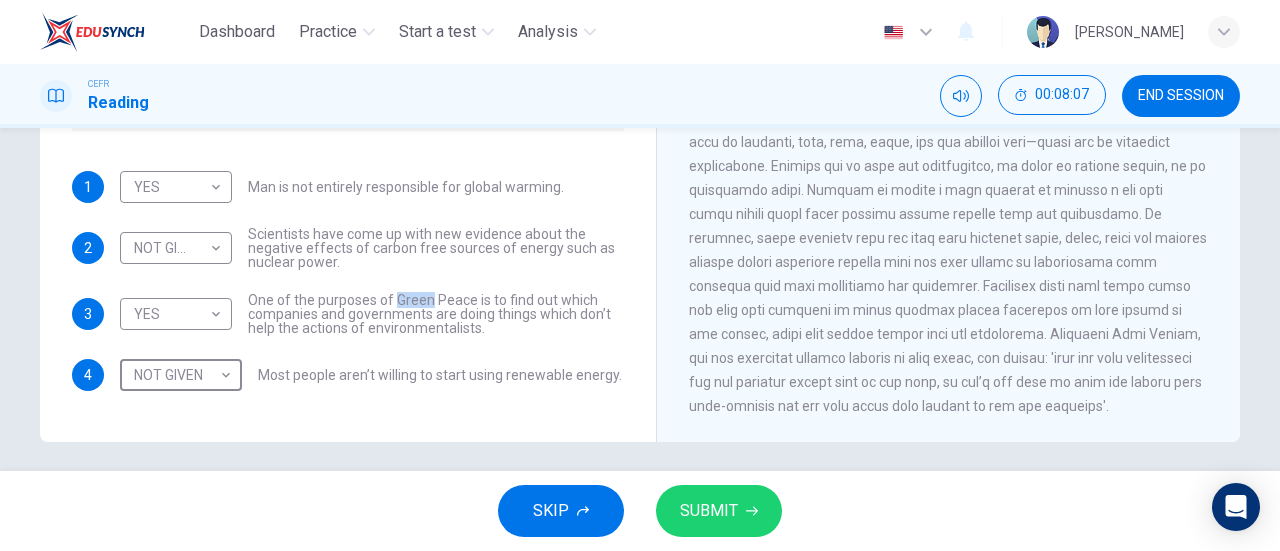 click on "SUBMIT" at bounding box center [719, 511] 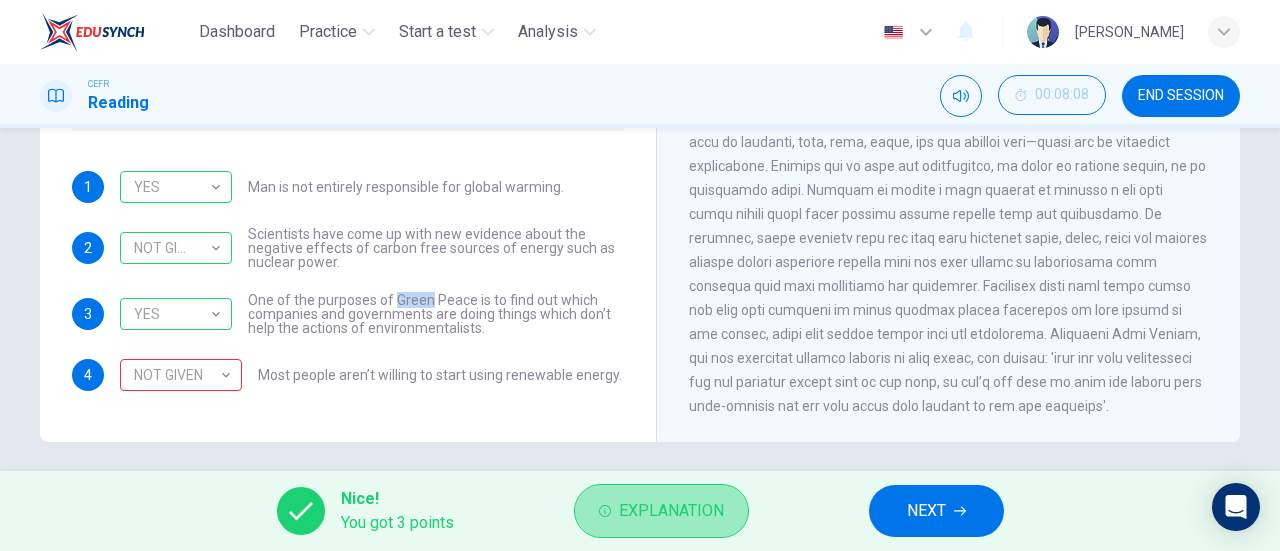 click on "Explanation" at bounding box center [661, 511] 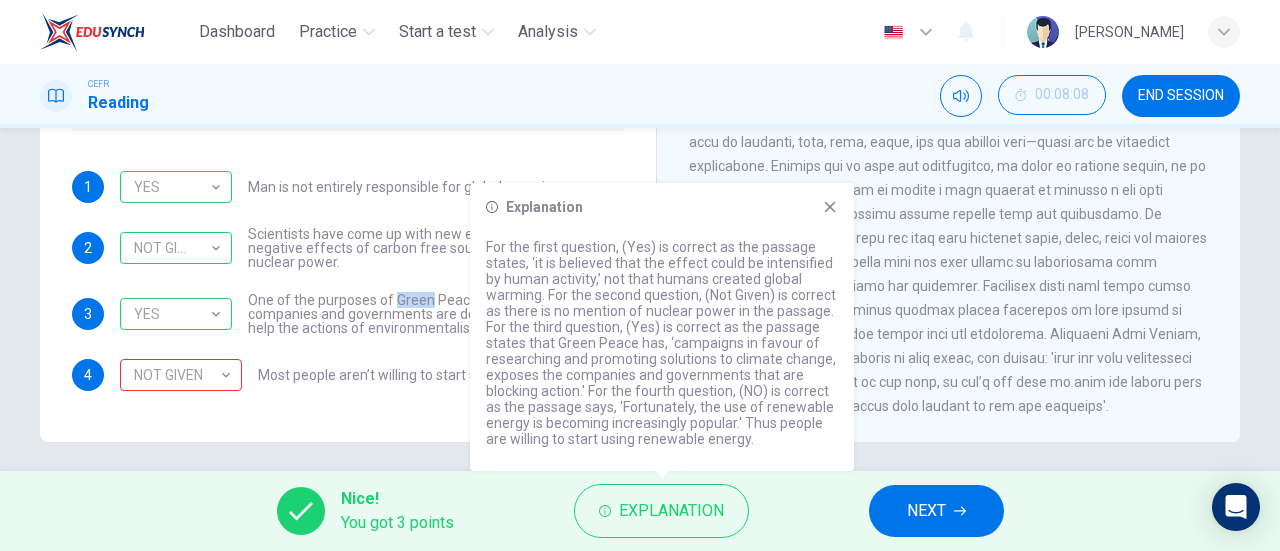 click on "Explanation" at bounding box center [662, 207] 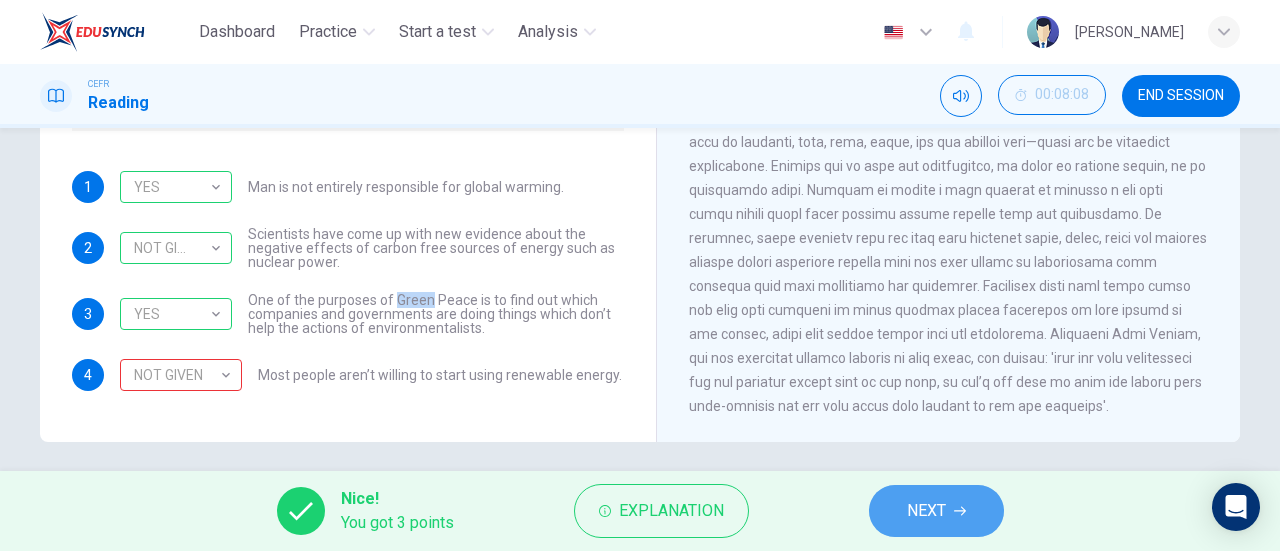 click on "NEXT" at bounding box center [926, 511] 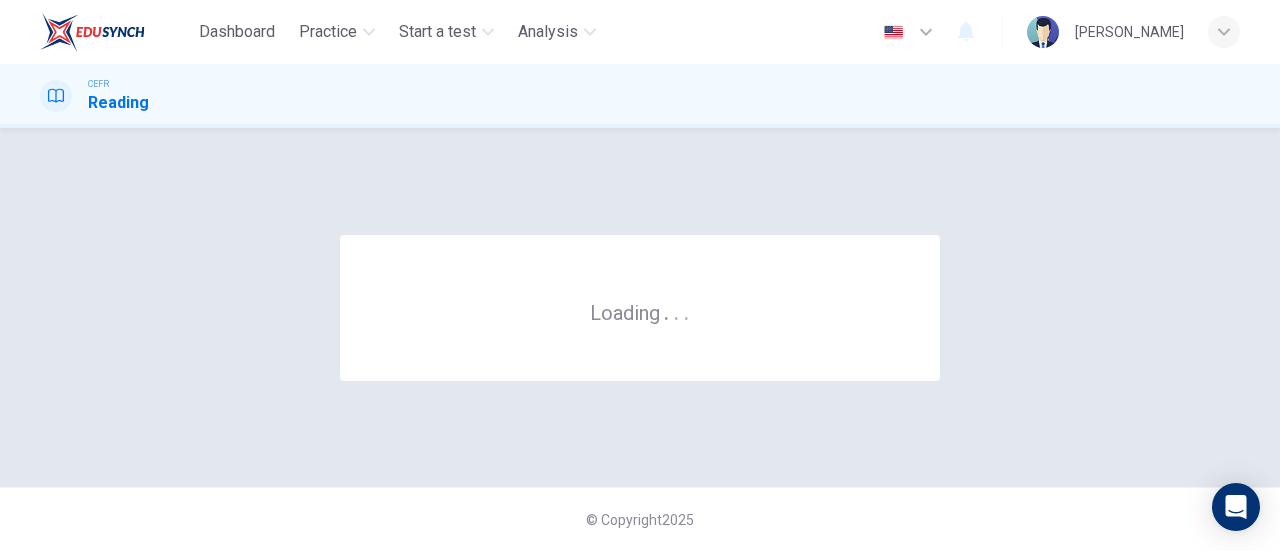 scroll, scrollTop: 0, scrollLeft: 0, axis: both 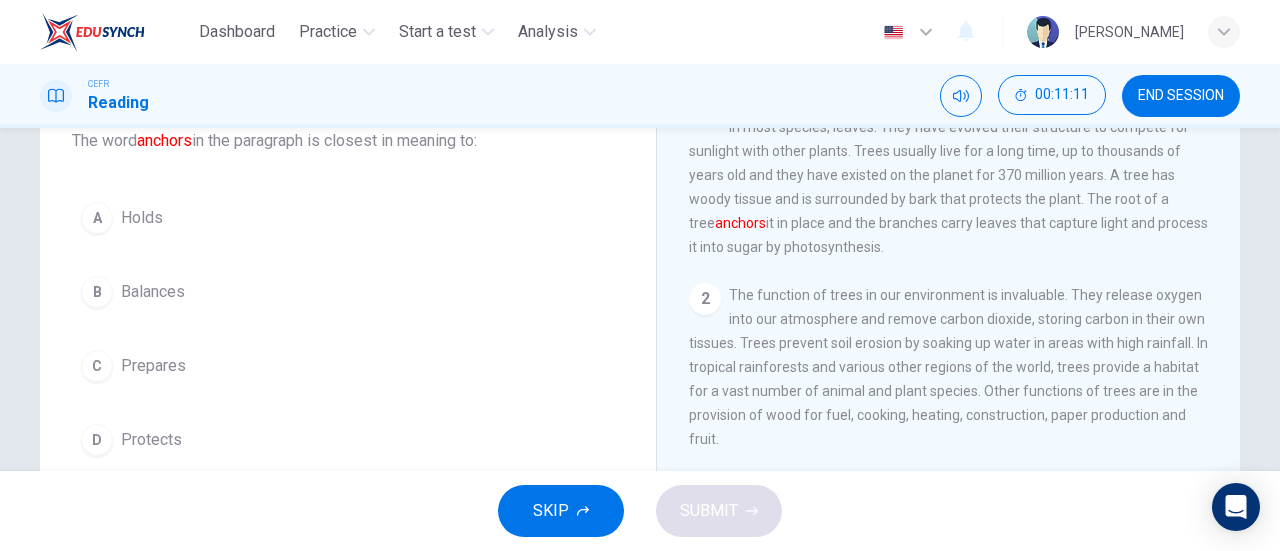 click on "A Holds" at bounding box center (348, 218) 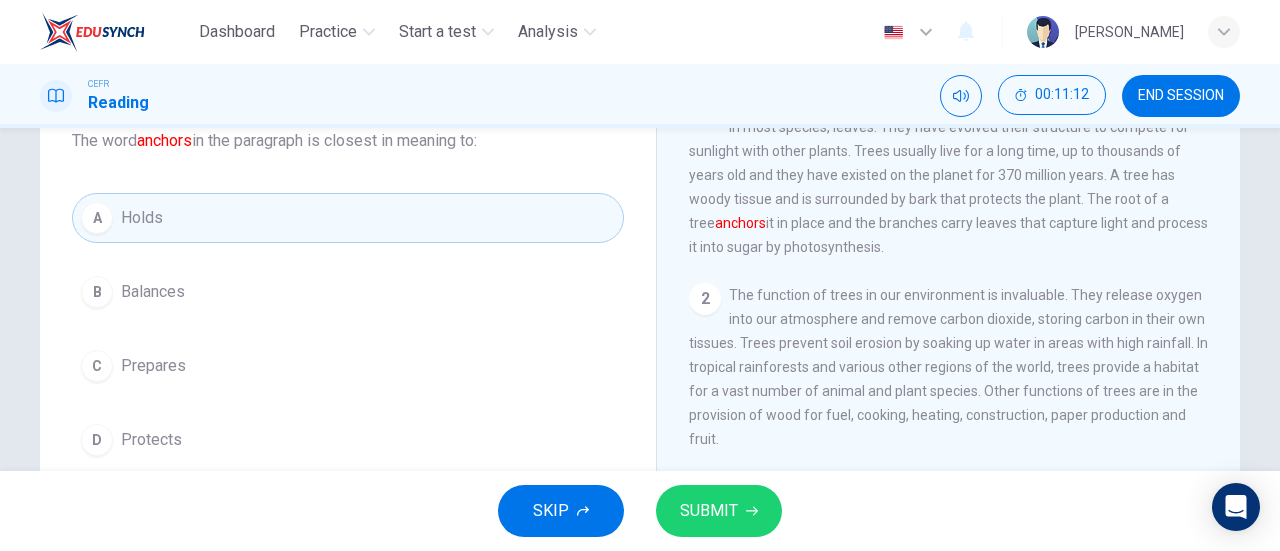 click on "SUBMIT" at bounding box center [709, 511] 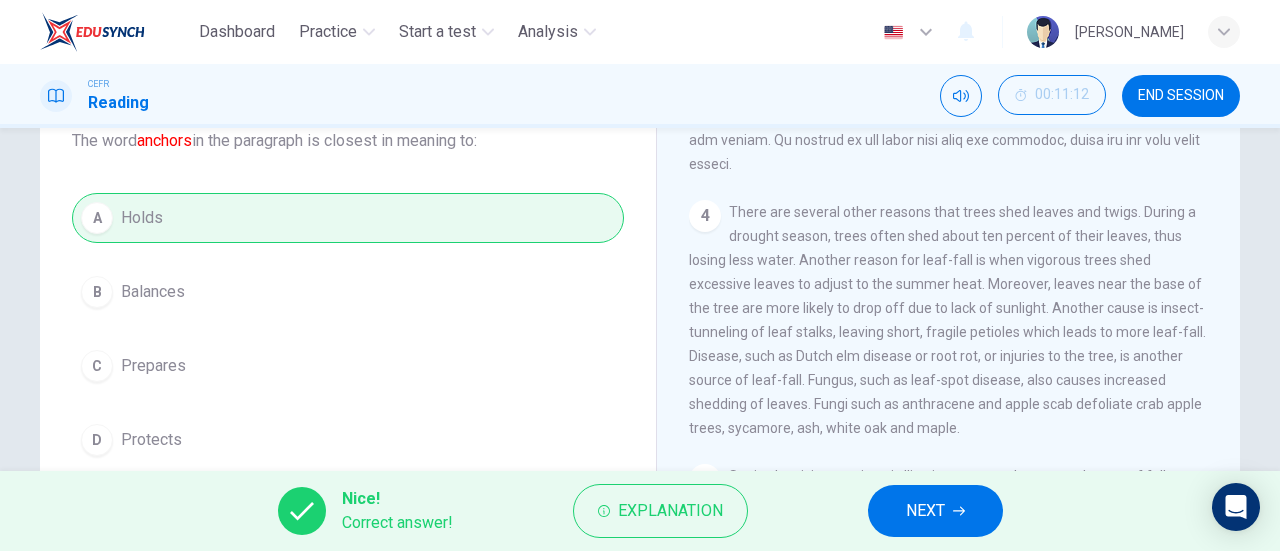 scroll, scrollTop: 696, scrollLeft: 0, axis: vertical 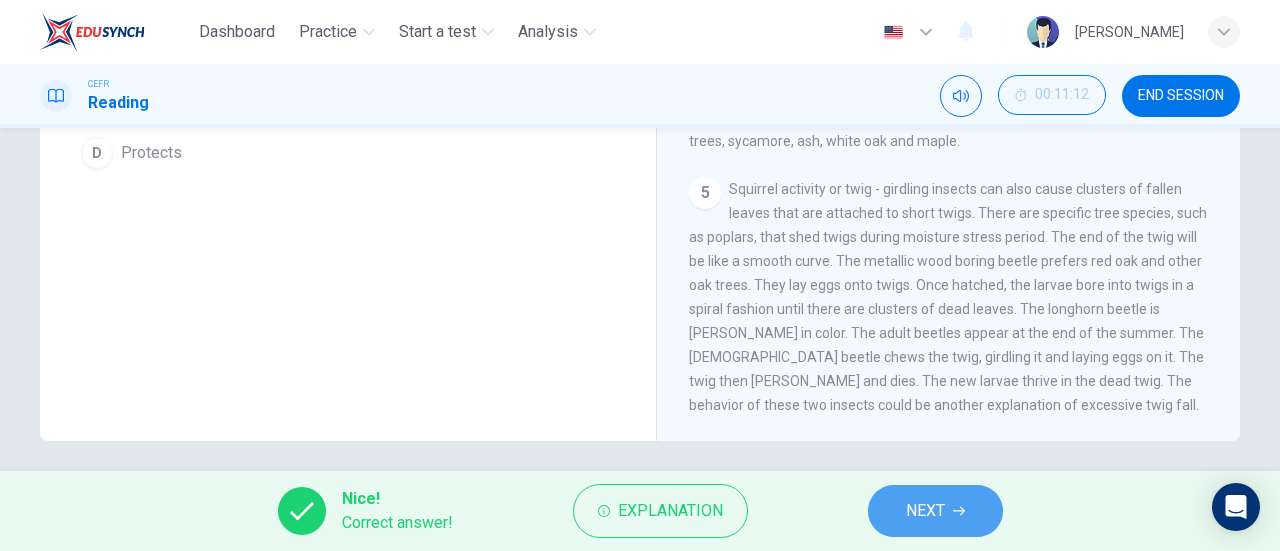 click on "NEXT" at bounding box center [935, 511] 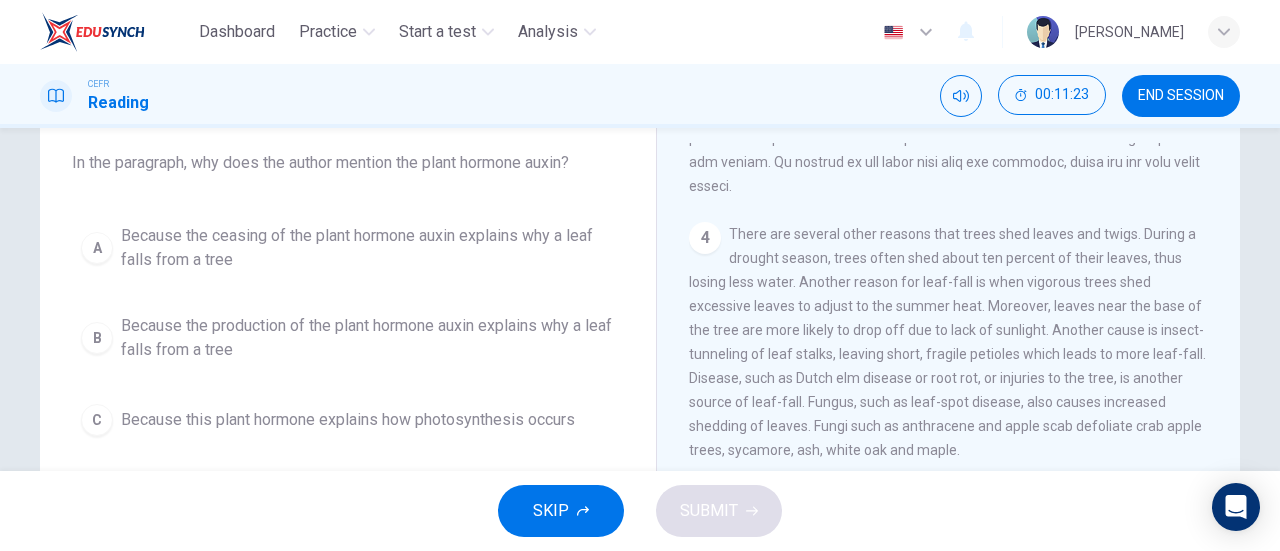 scroll, scrollTop: 0, scrollLeft: 0, axis: both 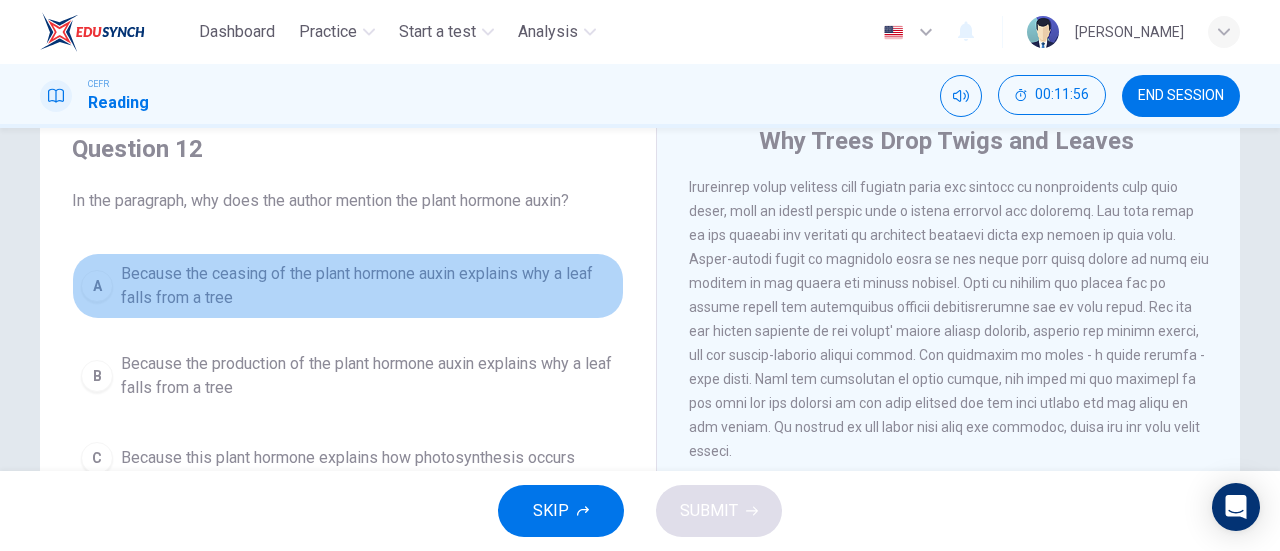 click on "Because the ceasing of the plant hormone auxin explains why a leaf falls from a tree" at bounding box center (368, 286) 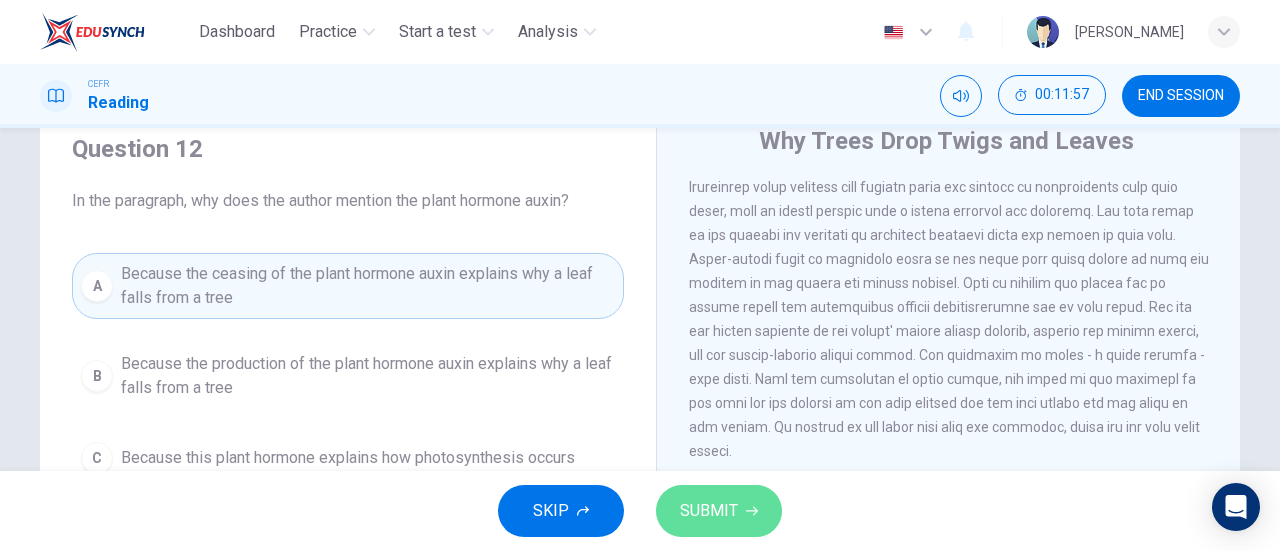 click on "SUBMIT" at bounding box center [719, 511] 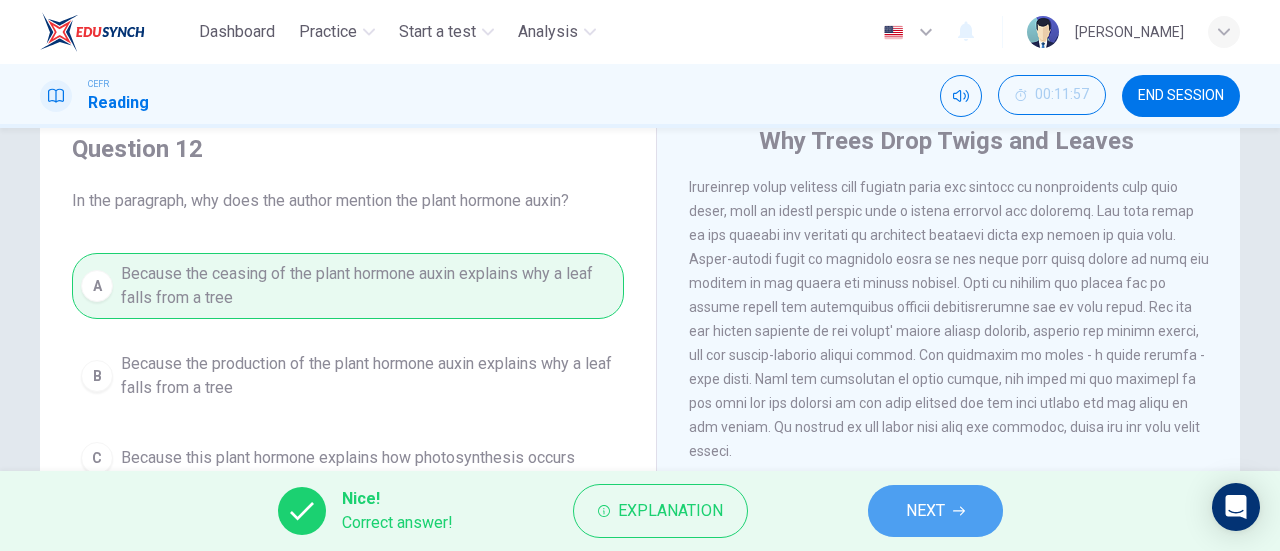 click on "NEXT" at bounding box center (935, 511) 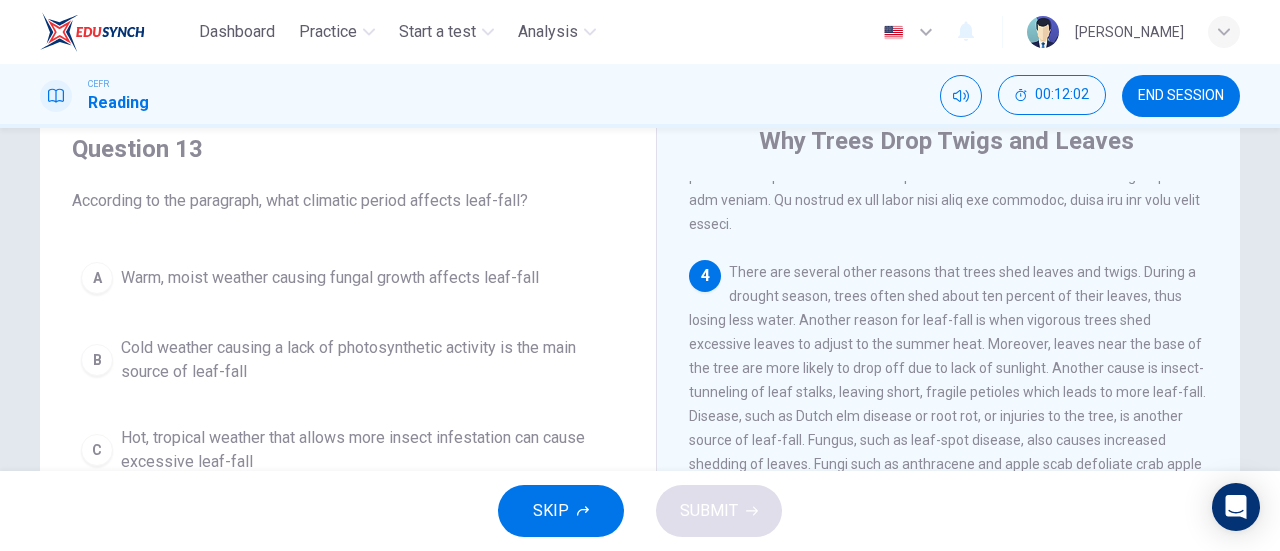 scroll, scrollTop: 696, scrollLeft: 0, axis: vertical 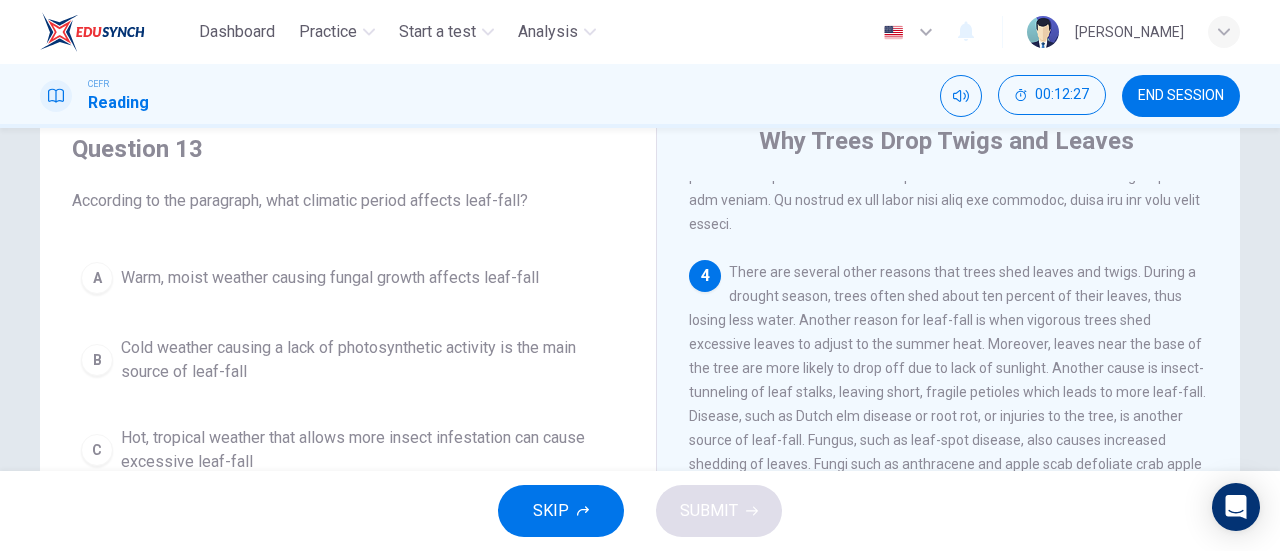 drag, startPoint x: 772, startPoint y: 274, endPoint x: 828, endPoint y: 297, distance: 60.53924 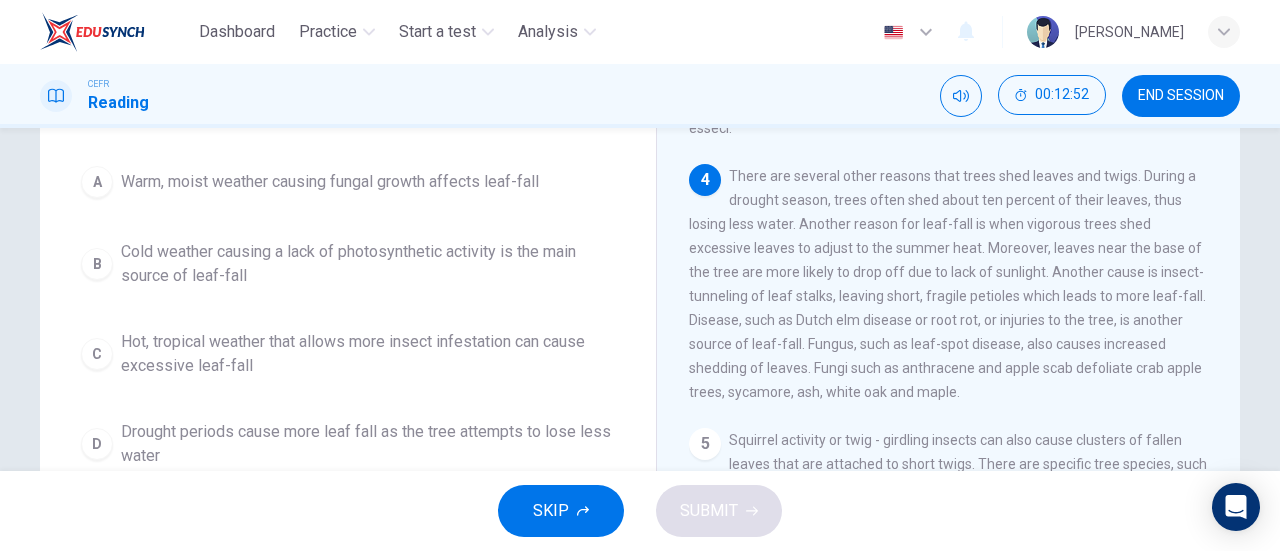 scroll, scrollTop: 178, scrollLeft: 0, axis: vertical 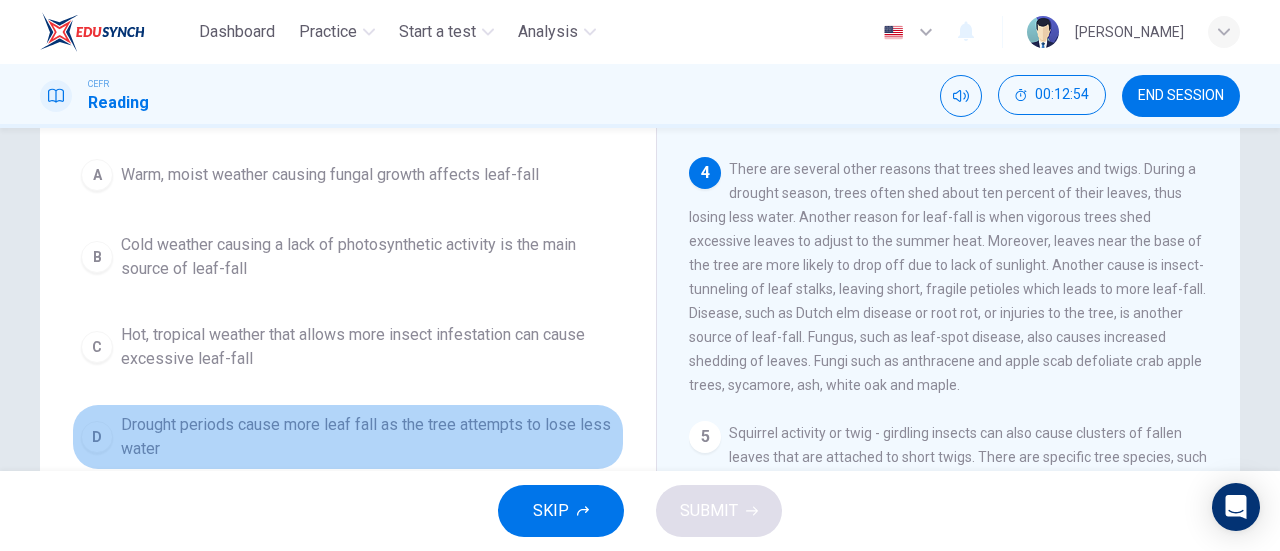 click on "Drought periods cause more leaf fall as the tree attempts to lose less water" at bounding box center [368, 437] 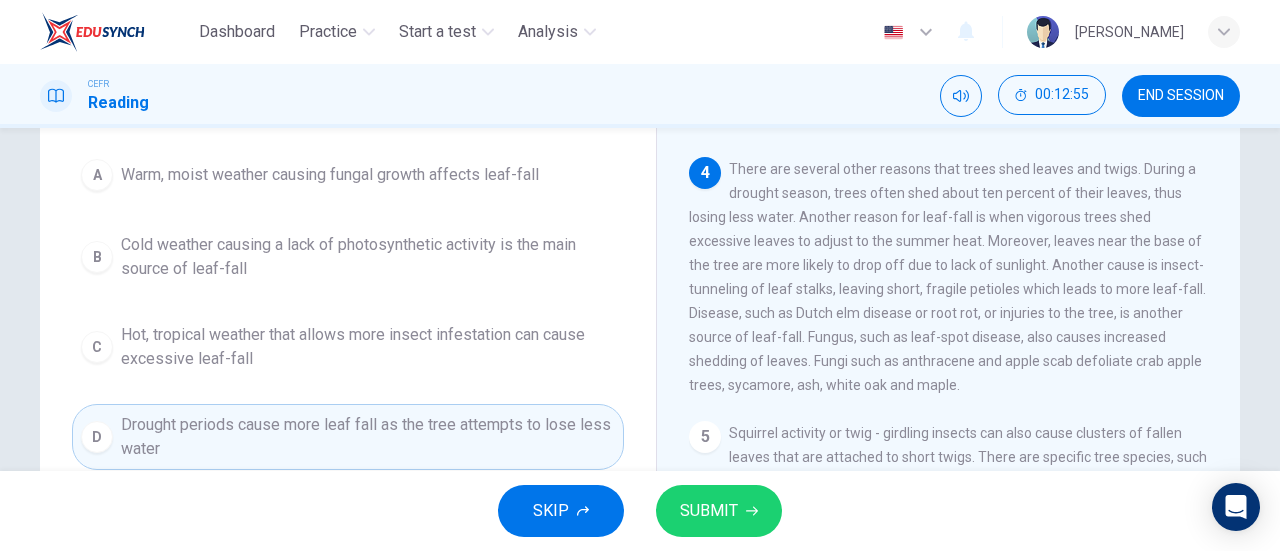 click on "SUBMIT" at bounding box center [709, 511] 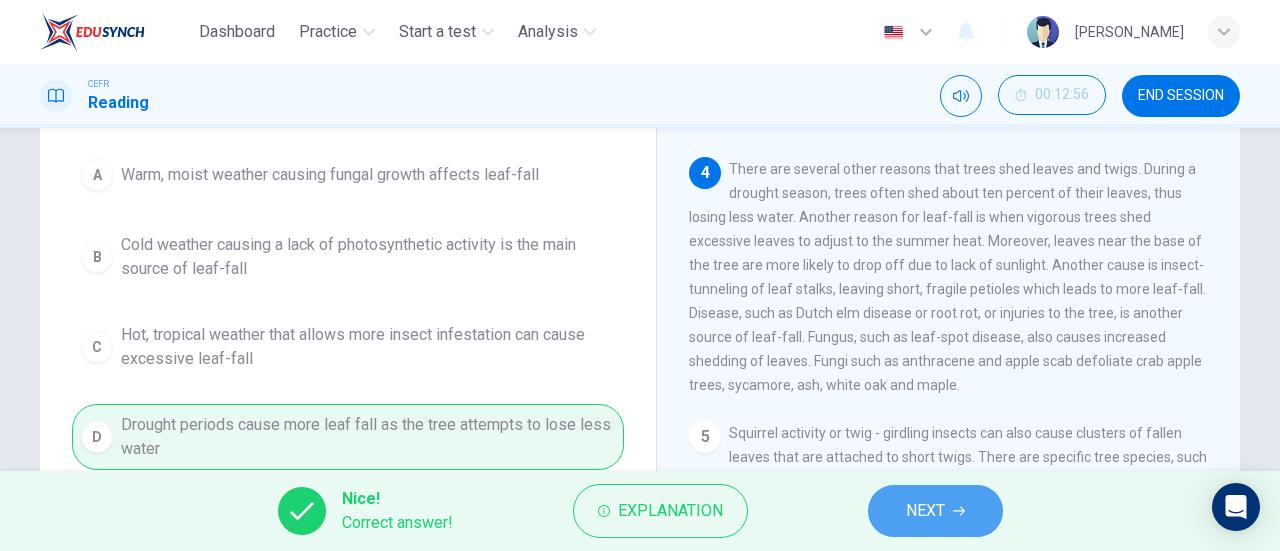 click on "NEXT" at bounding box center (925, 511) 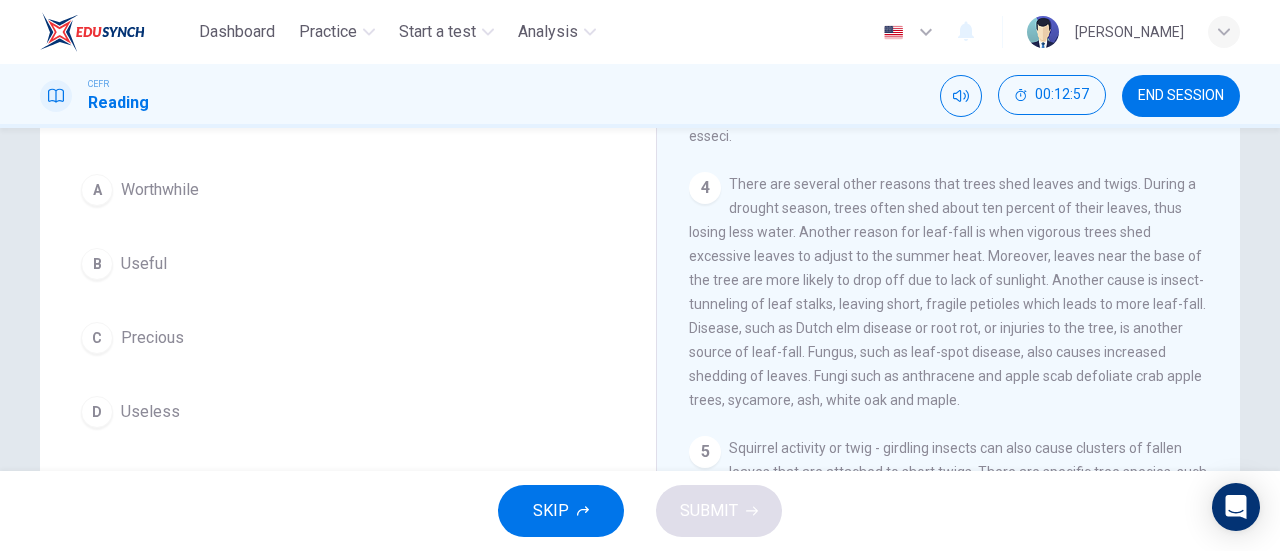 scroll, scrollTop: 164, scrollLeft: 0, axis: vertical 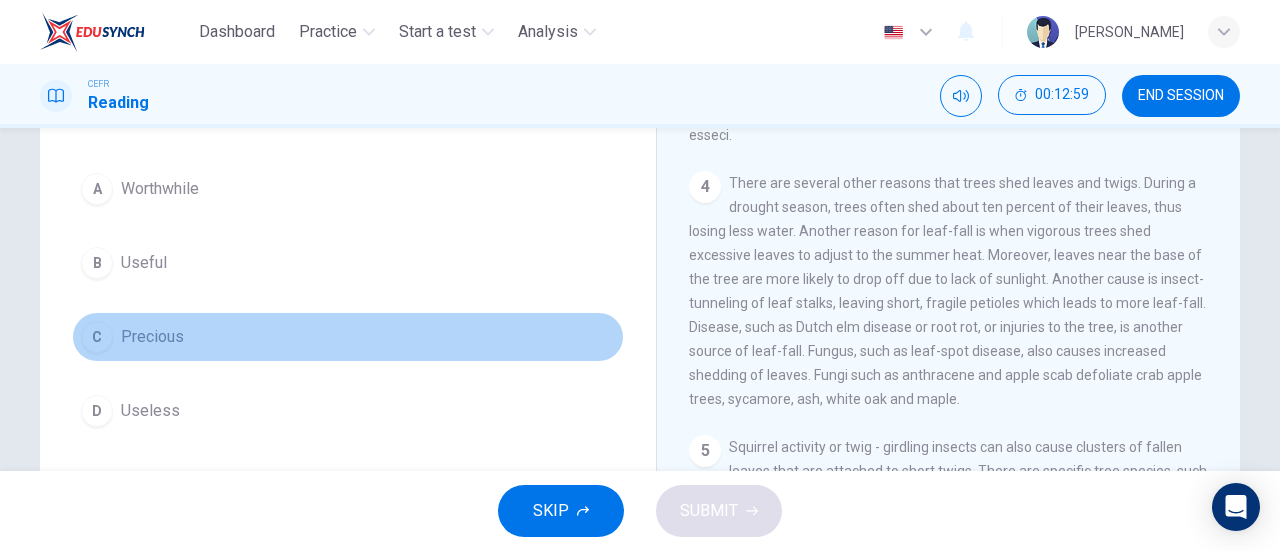 click on "C Precious" at bounding box center (348, 337) 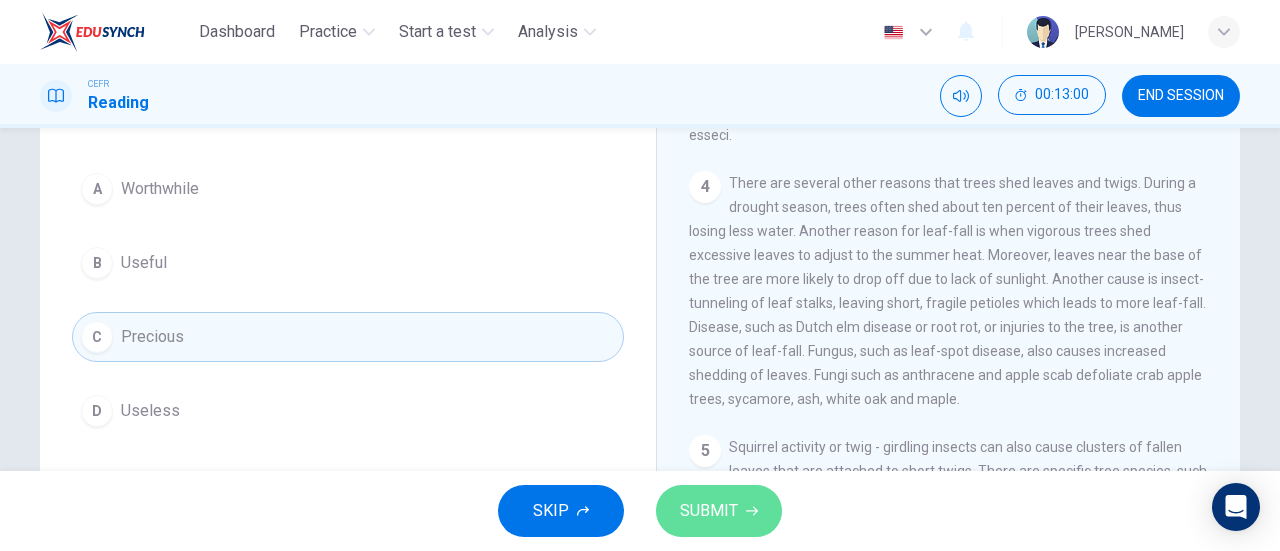click on "SUBMIT" at bounding box center (709, 511) 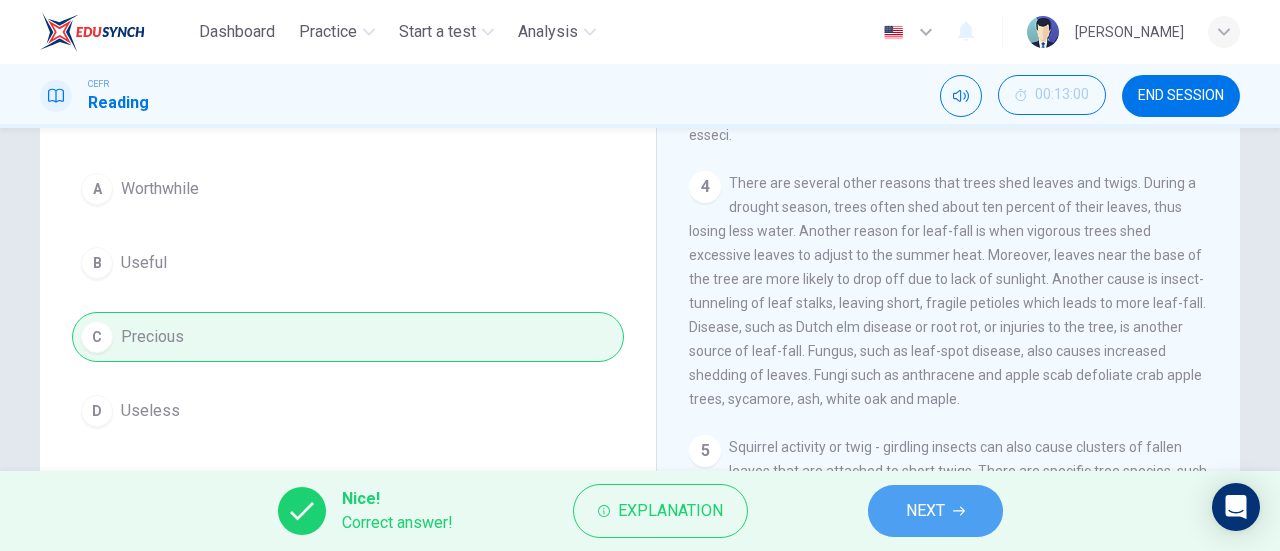 click on "NEXT" at bounding box center (935, 511) 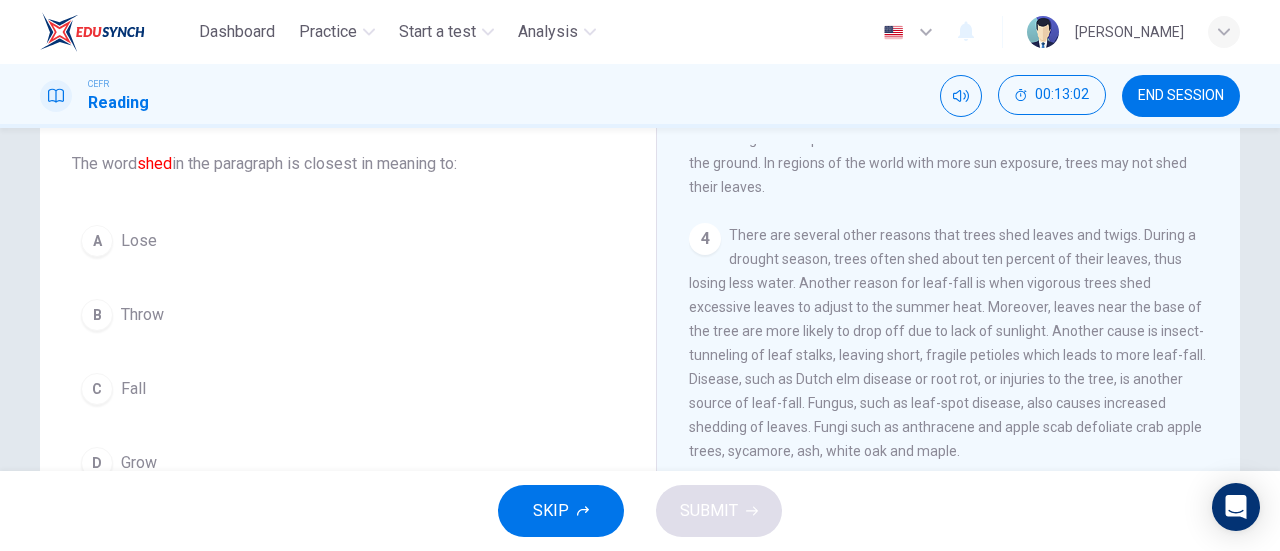 scroll, scrollTop: 0, scrollLeft: 0, axis: both 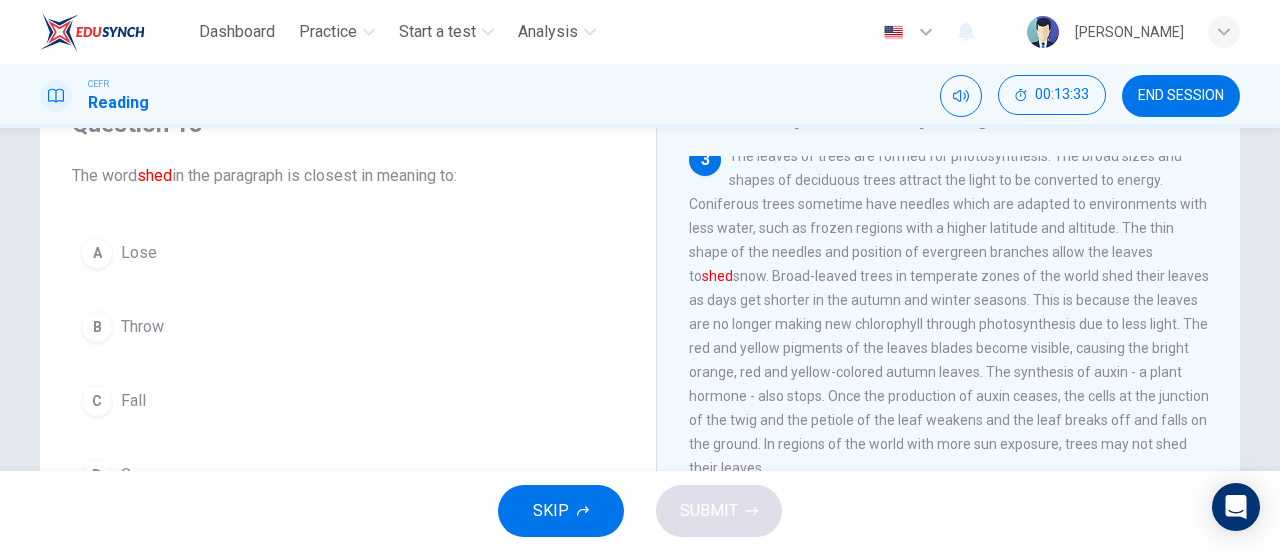 click on "Fall" at bounding box center [133, 401] 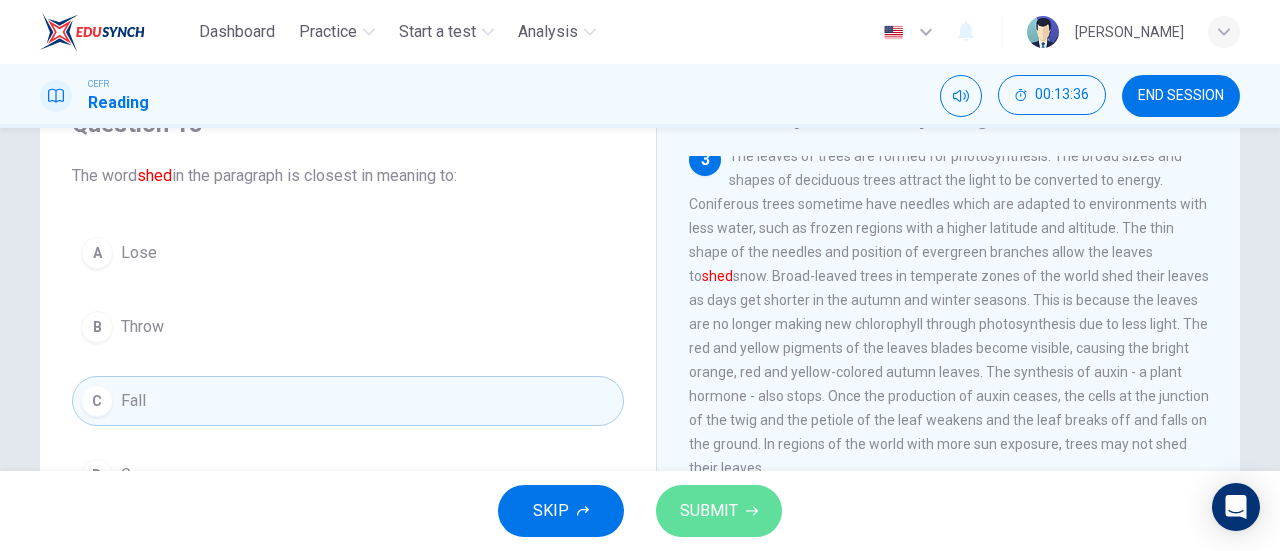 click on "SUBMIT" at bounding box center (709, 511) 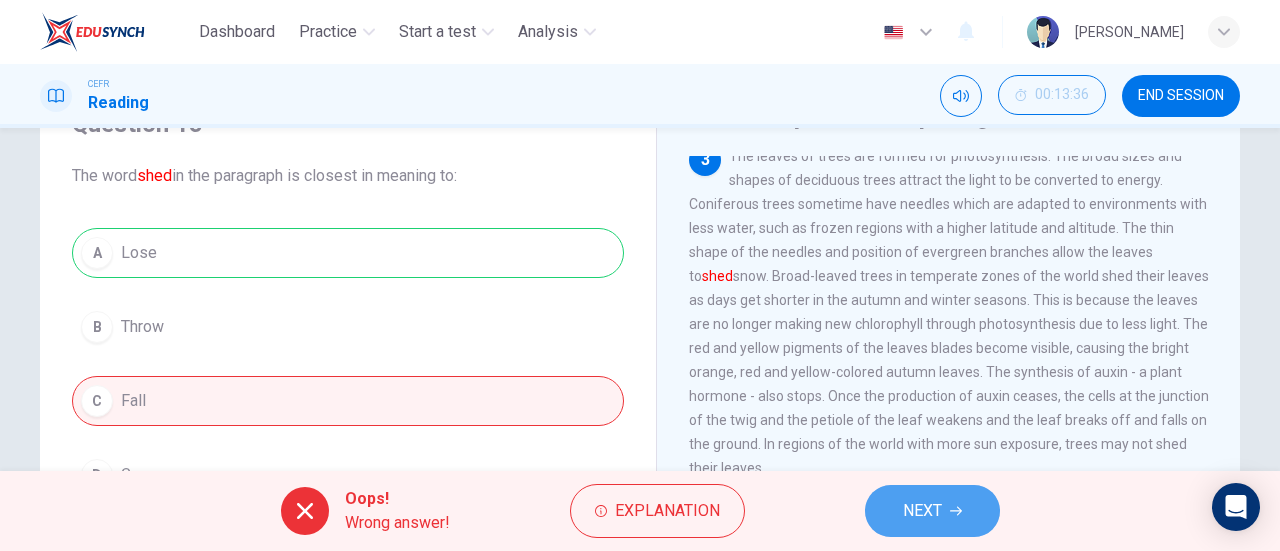 click on "NEXT" at bounding box center (932, 511) 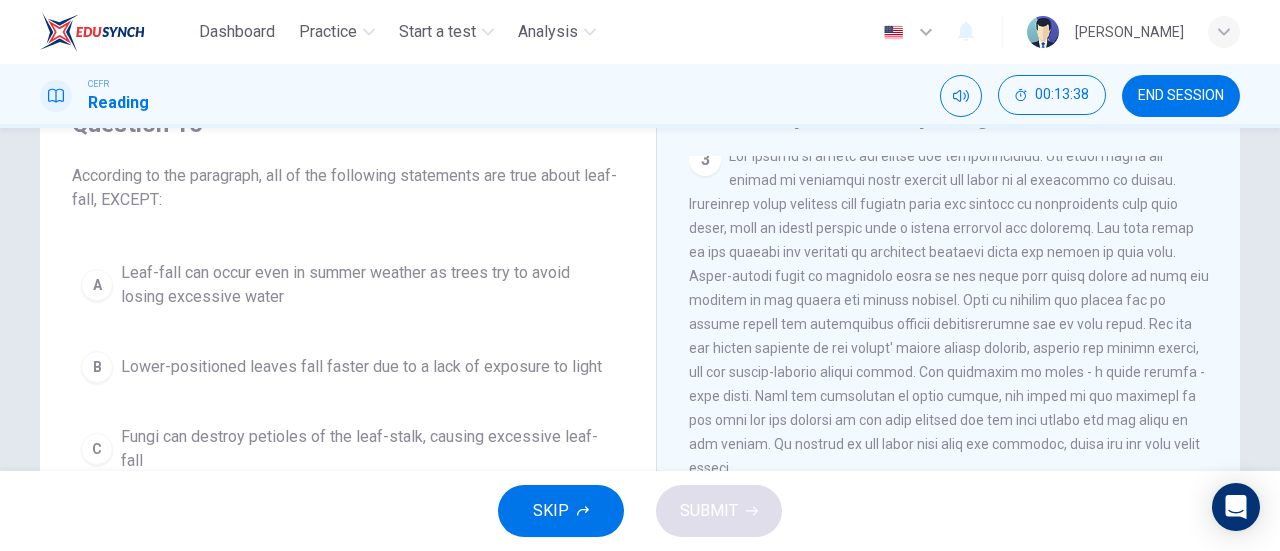 scroll, scrollTop: 0, scrollLeft: 0, axis: both 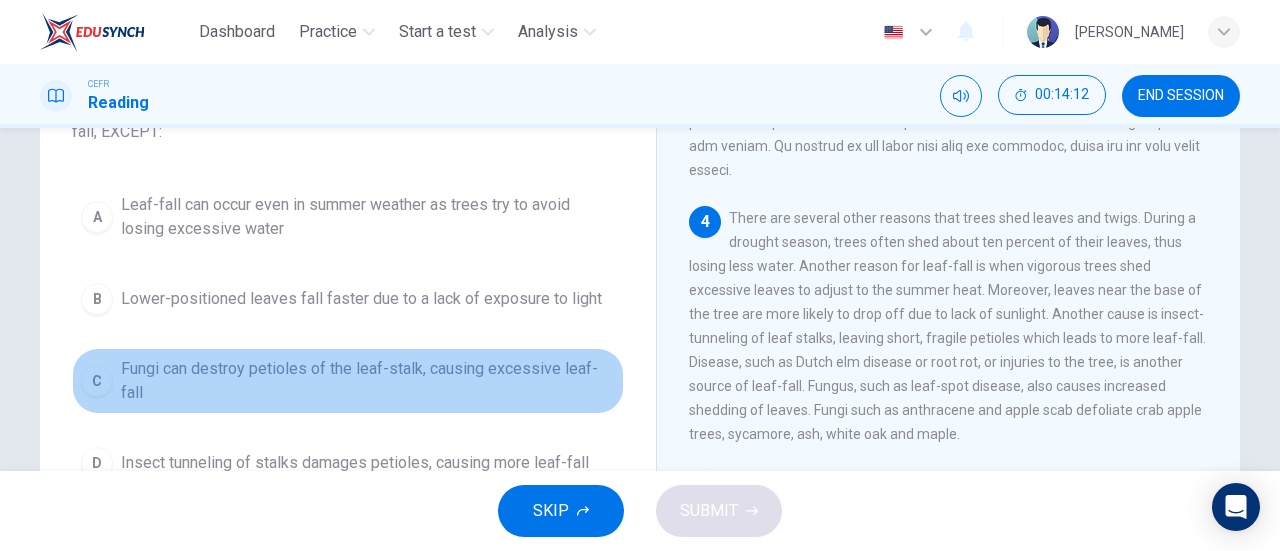 click on "Fungi can destroy petioles of the leaf-stalk, causing excessive leaf-fall" at bounding box center (368, 381) 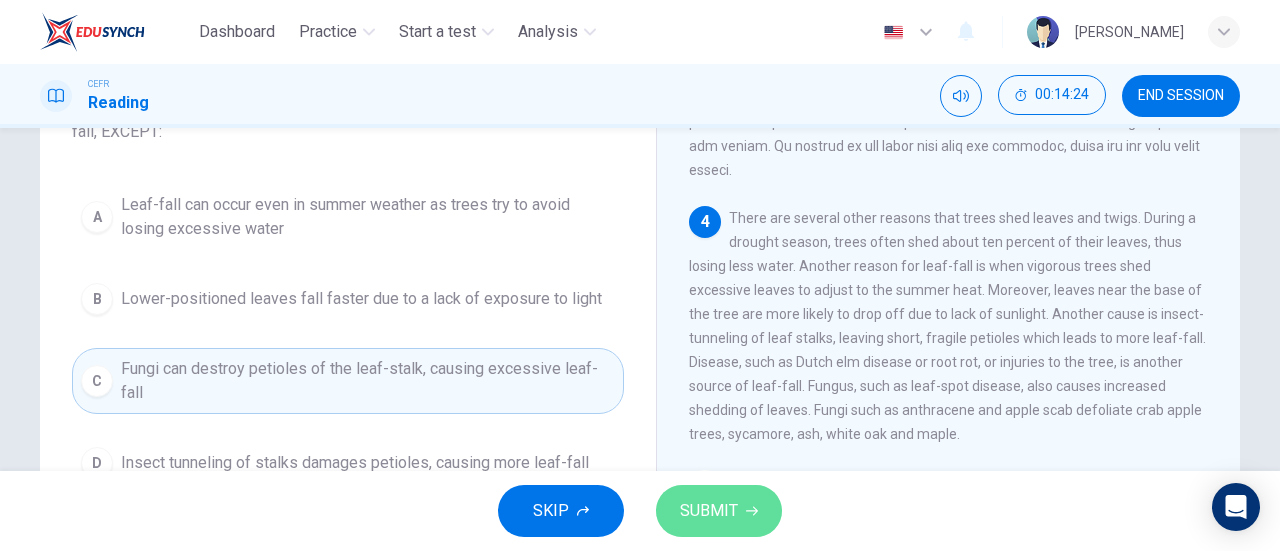 click on "SUBMIT" at bounding box center (709, 511) 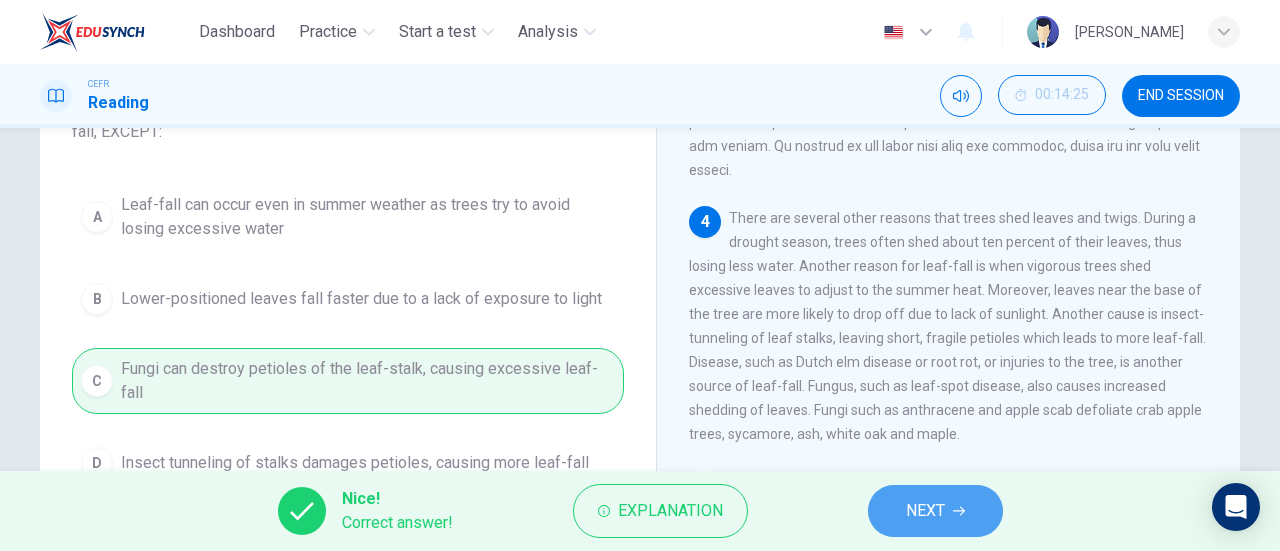 click on "NEXT" at bounding box center [935, 511] 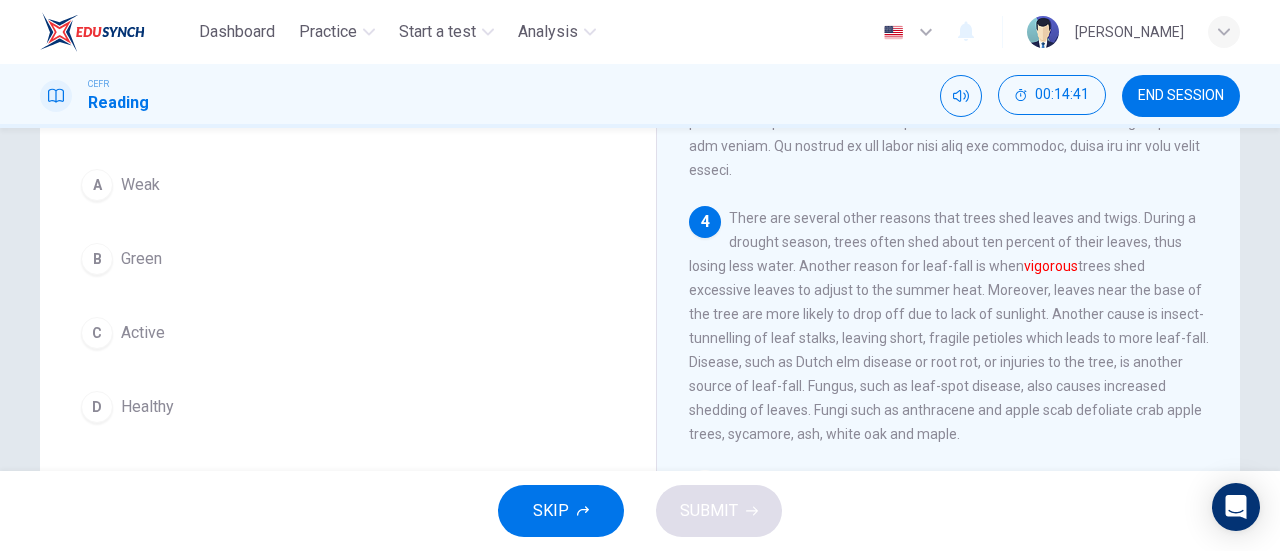 click on "D Healthy" at bounding box center (348, 407) 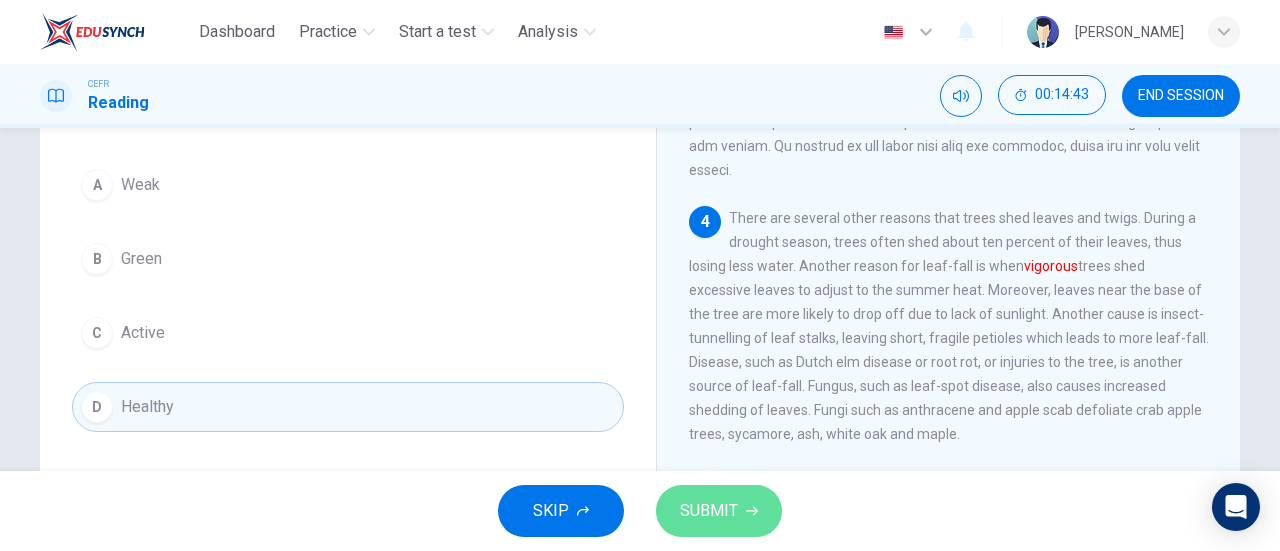 click on "SUBMIT" at bounding box center [719, 511] 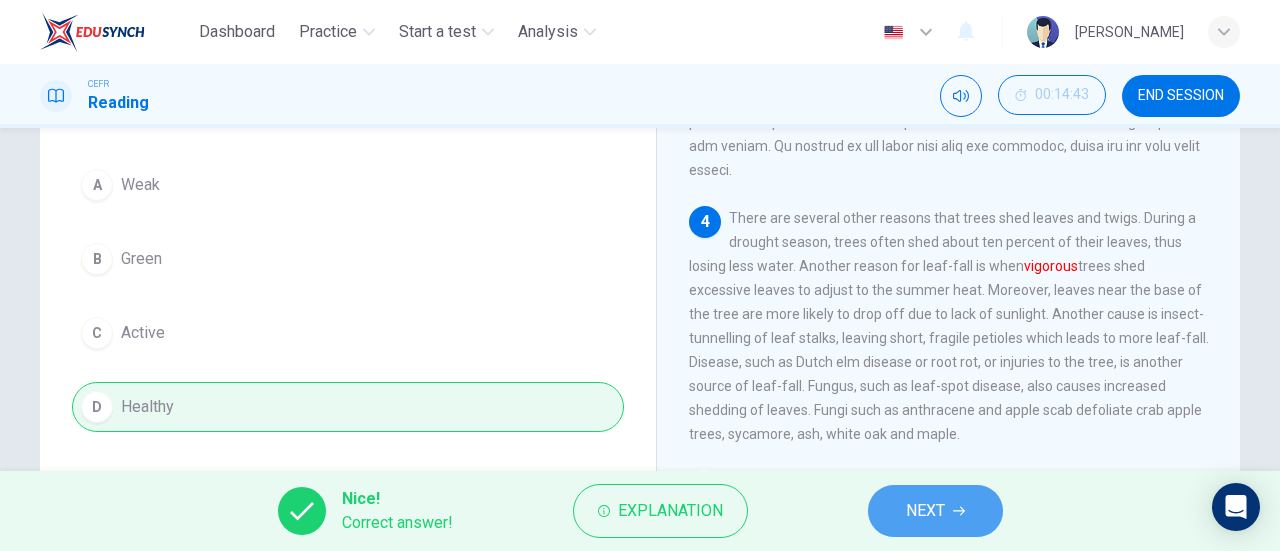 click on "NEXT" at bounding box center [935, 511] 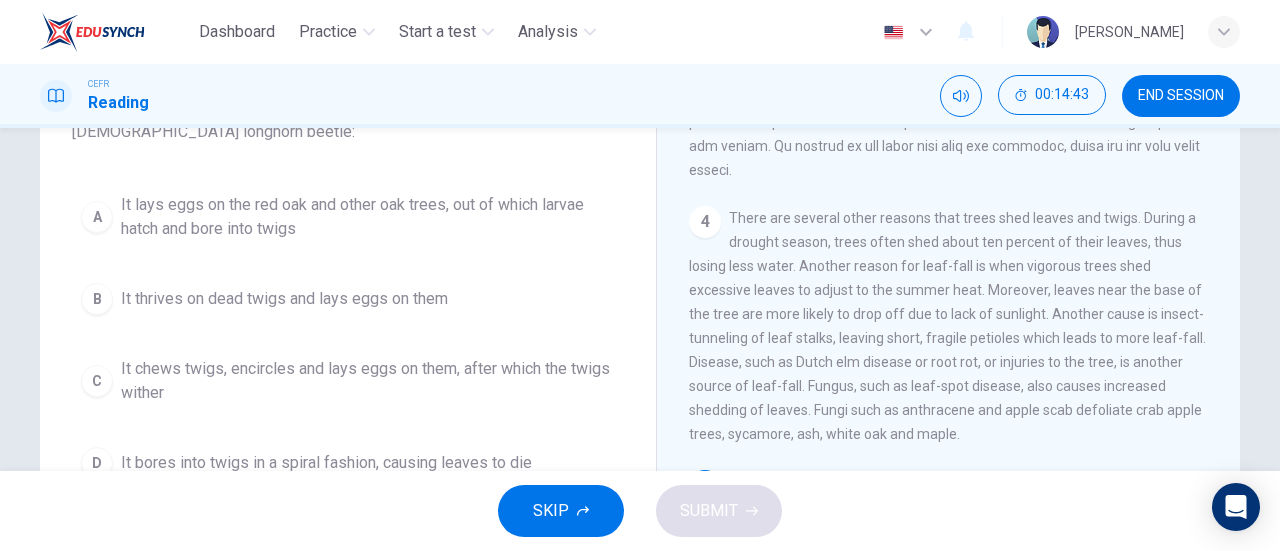 scroll, scrollTop: 192, scrollLeft: 0, axis: vertical 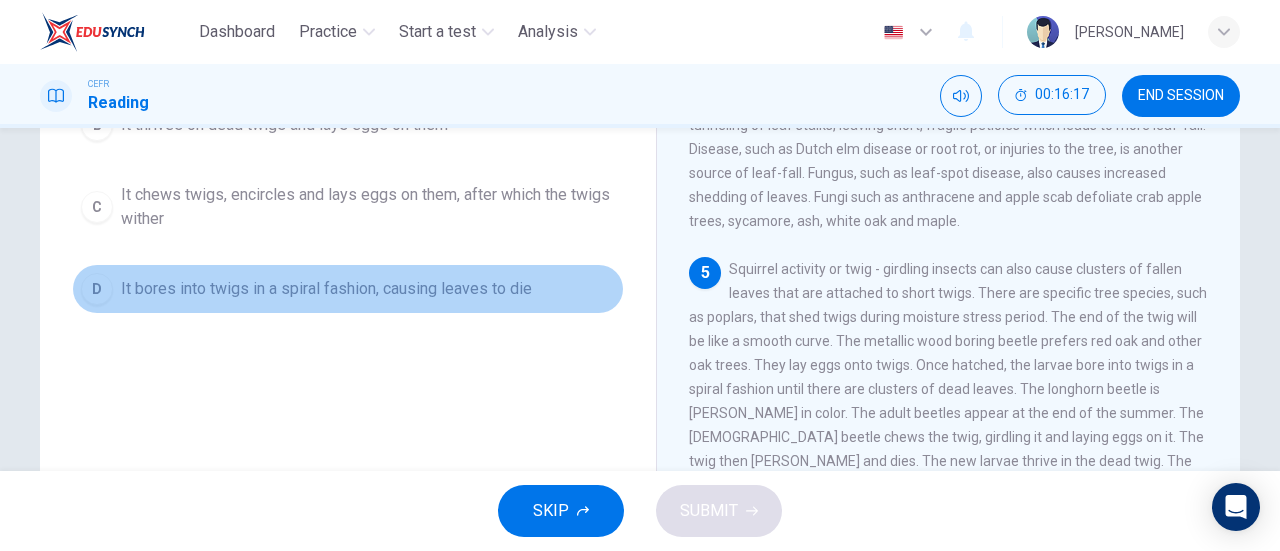 click on "D It bores into twigs in a spiral fashion, causing leaves to die" at bounding box center (348, 289) 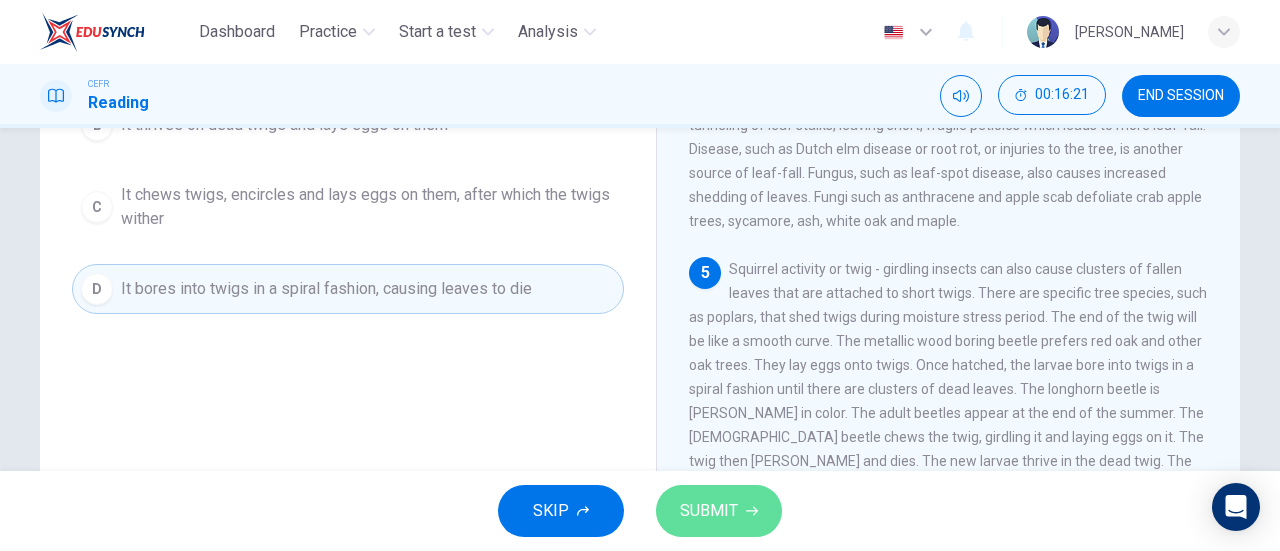 click on "SUBMIT" at bounding box center [719, 511] 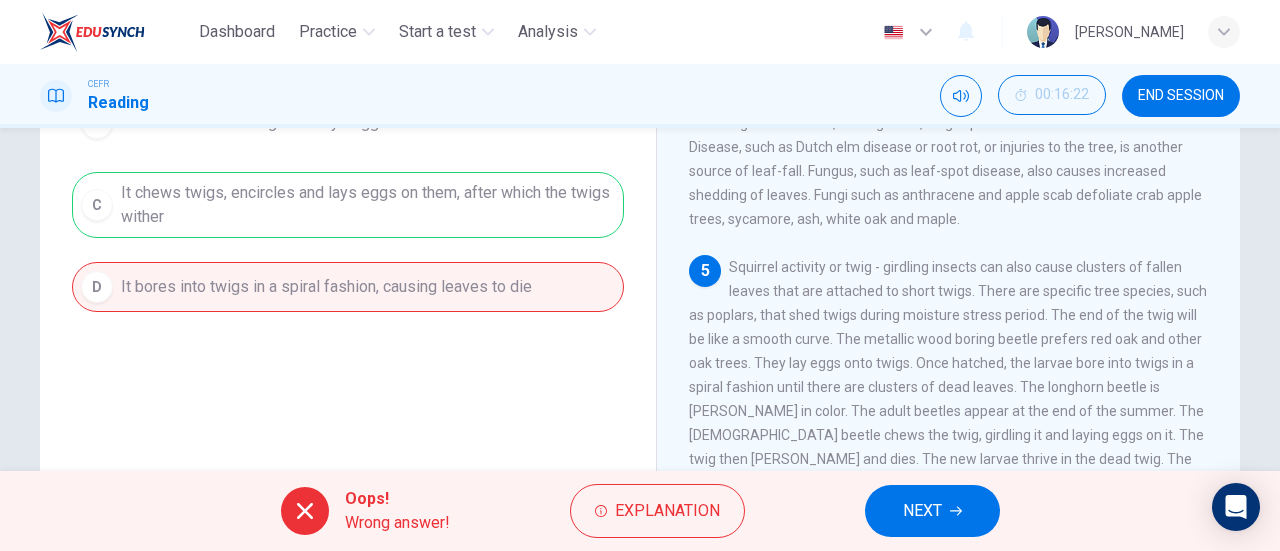 scroll, scrollTop: 432, scrollLeft: 0, axis: vertical 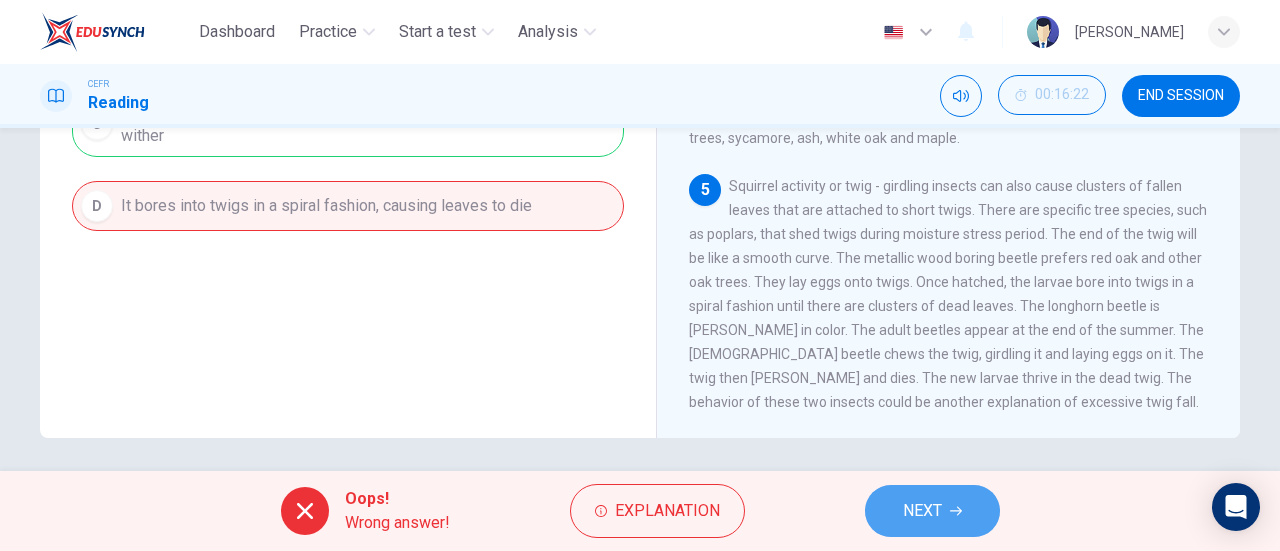 click on "NEXT" at bounding box center (932, 511) 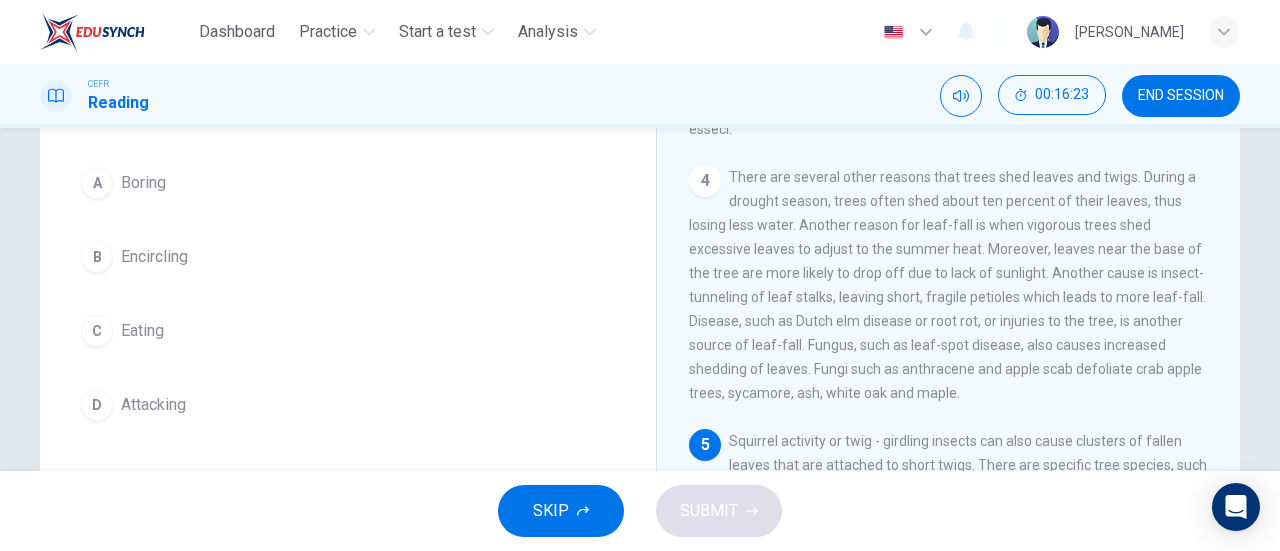 scroll, scrollTop: 169, scrollLeft: 0, axis: vertical 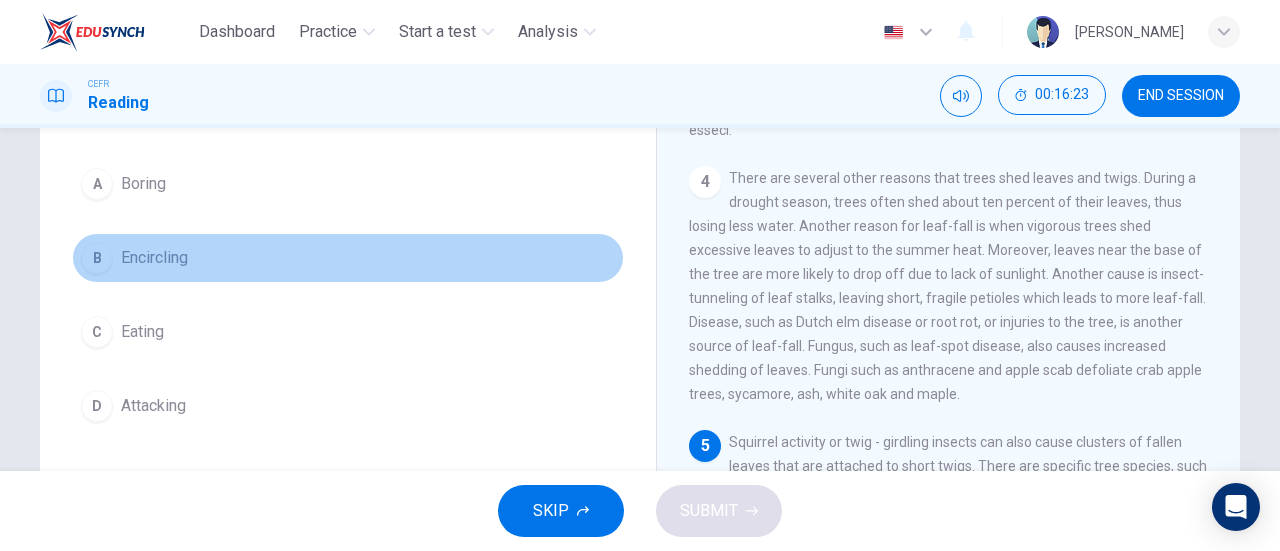 click on "B Encircling" at bounding box center (348, 258) 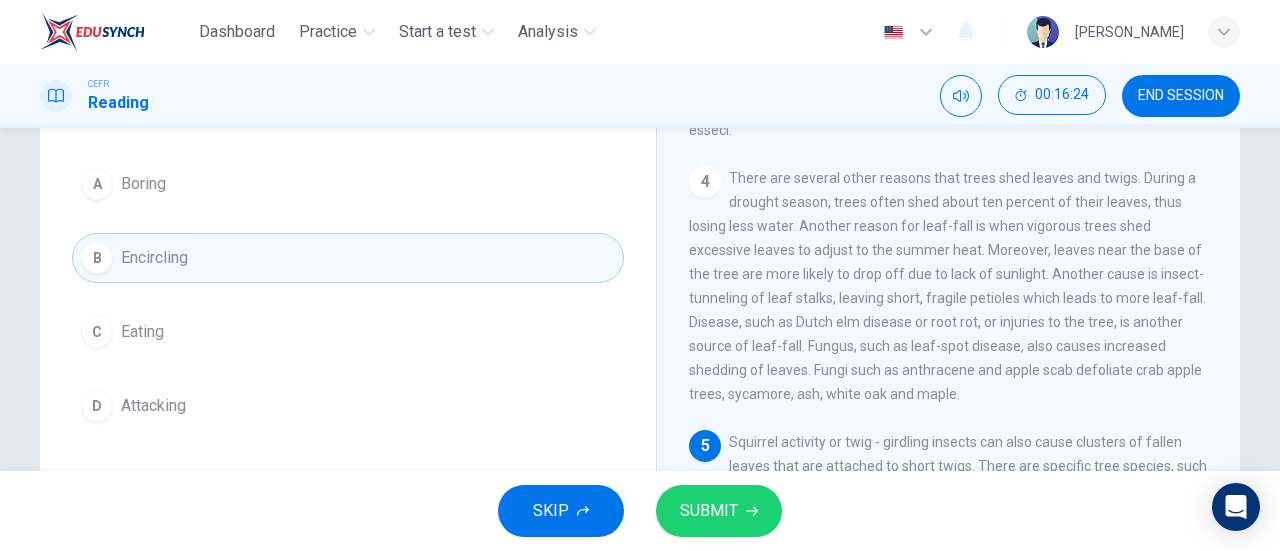click on "SUBMIT" at bounding box center [709, 511] 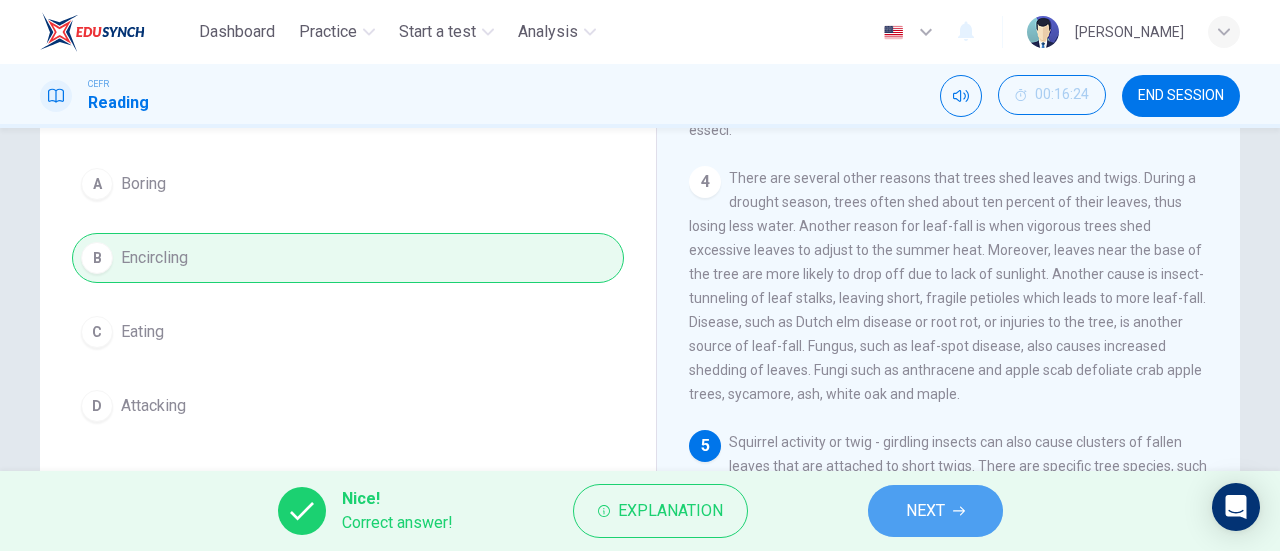 click on "NEXT" at bounding box center [935, 511] 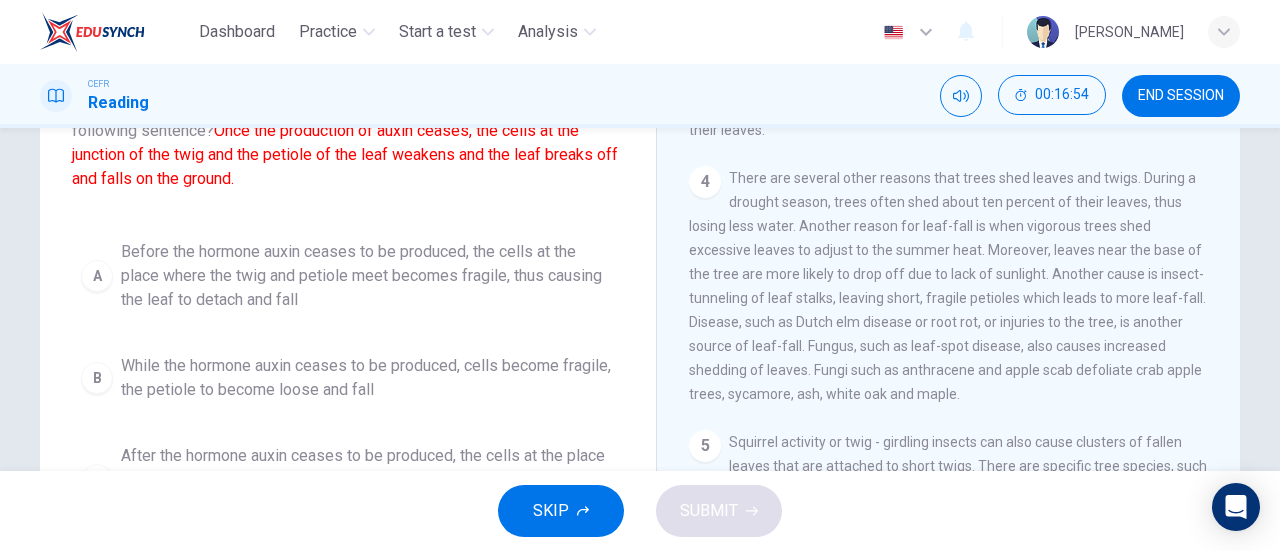 scroll, scrollTop: 140, scrollLeft: 0, axis: vertical 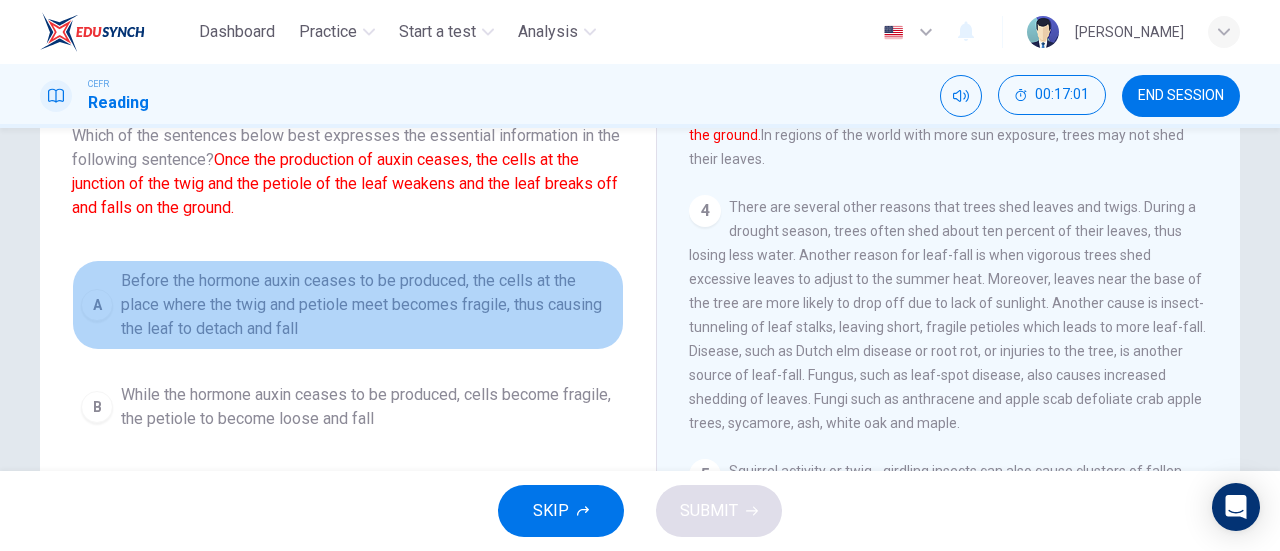click on "Before the hormone auxin ceases to be produced, the cells at the place where the twig and petiole meet becomes fragile, thus causing the leaf to detach and fall" at bounding box center [368, 305] 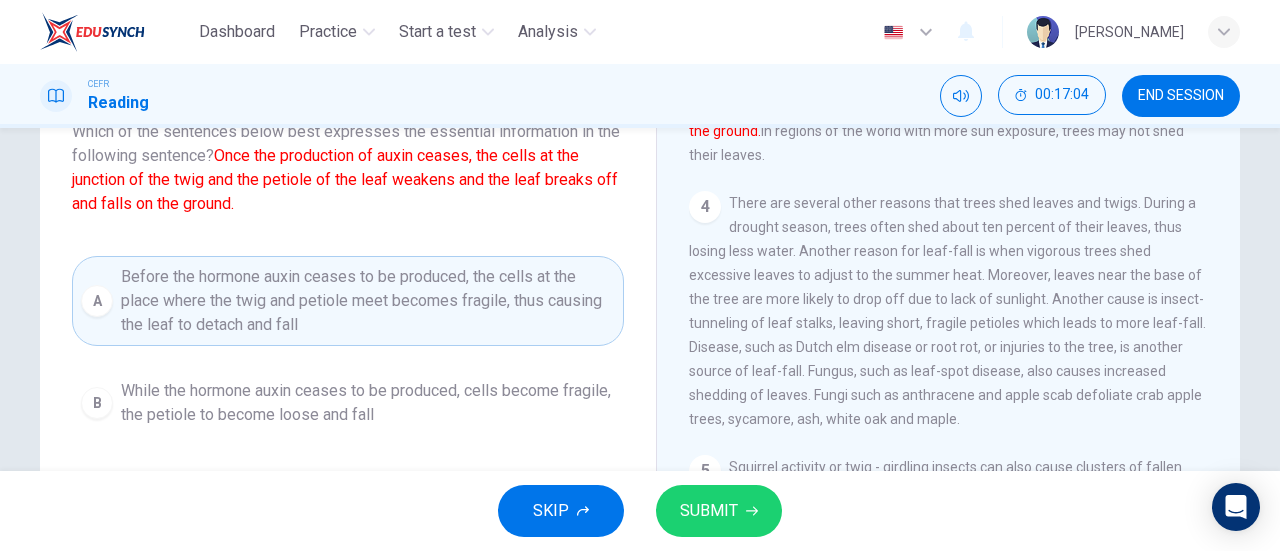 scroll, scrollTop: 268, scrollLeft: 0, axis: vertical 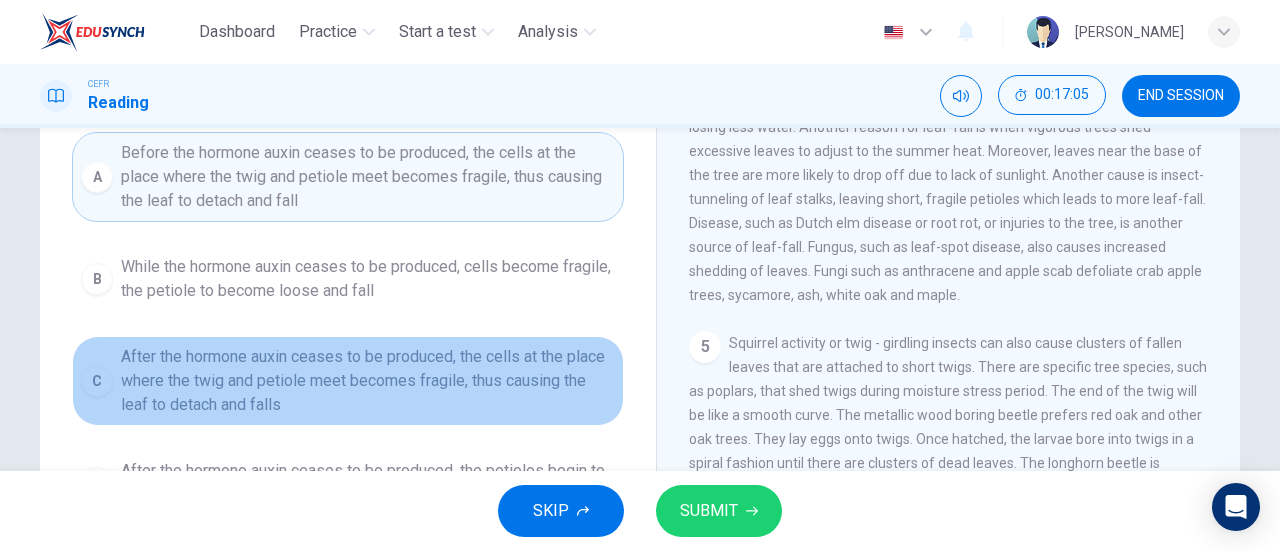 click on "After the hormone auxin ceases to be produced, the cells at the place where the twig and petiole meet becomes fragile, thus causing the leaf to detach and falls" at bounding box center [368, 381] 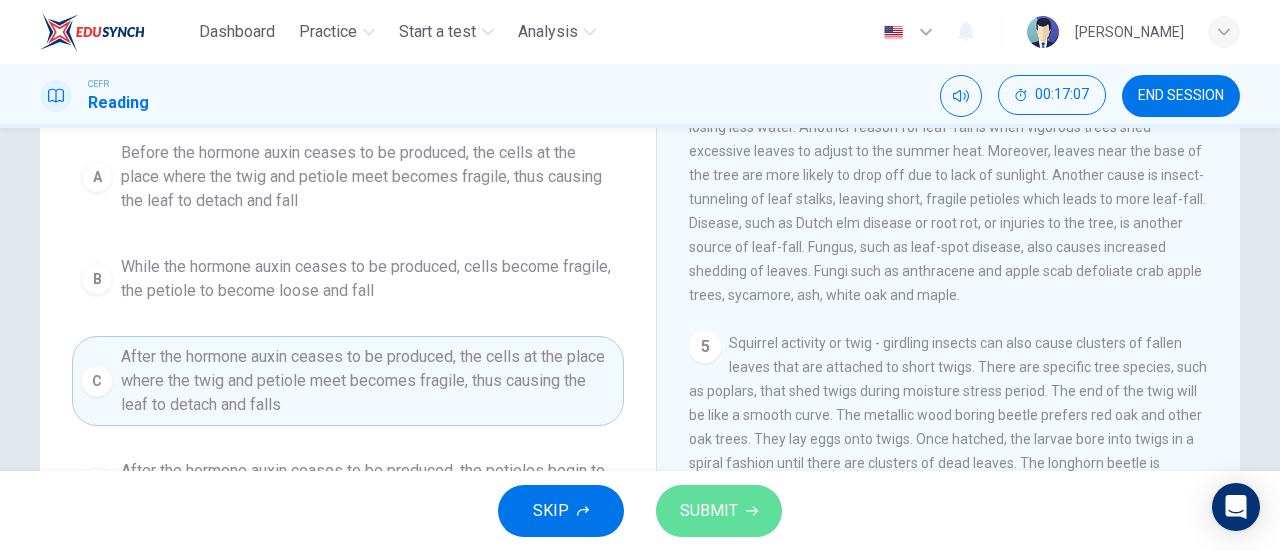 click on "SUBMIT" at bounding box center (709, 511) 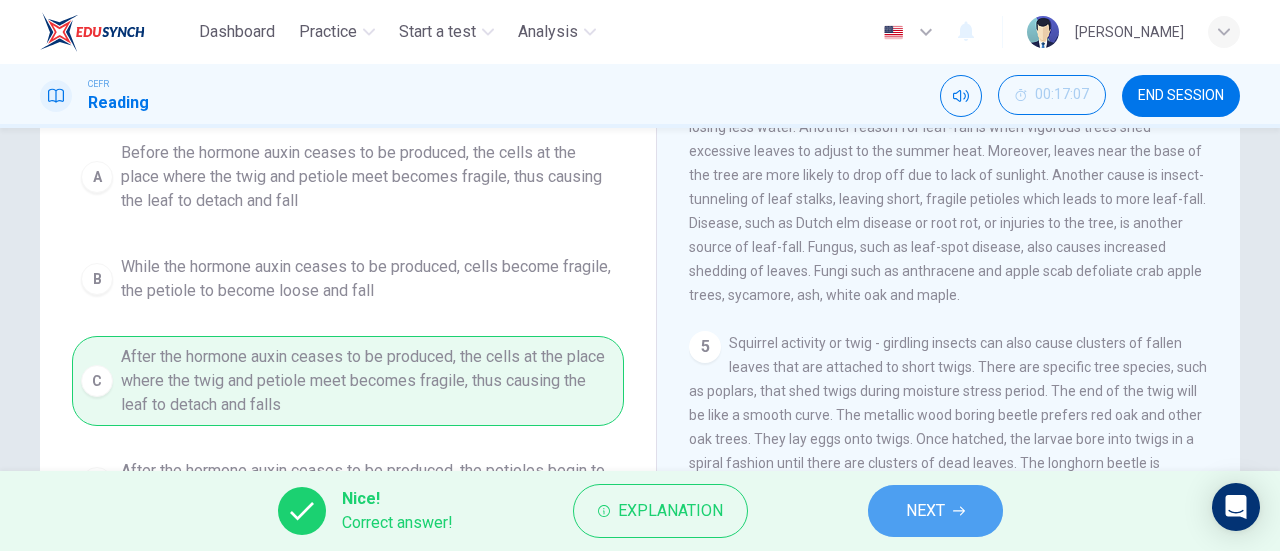 click on "NEXT" at bounding box center [925, 511] 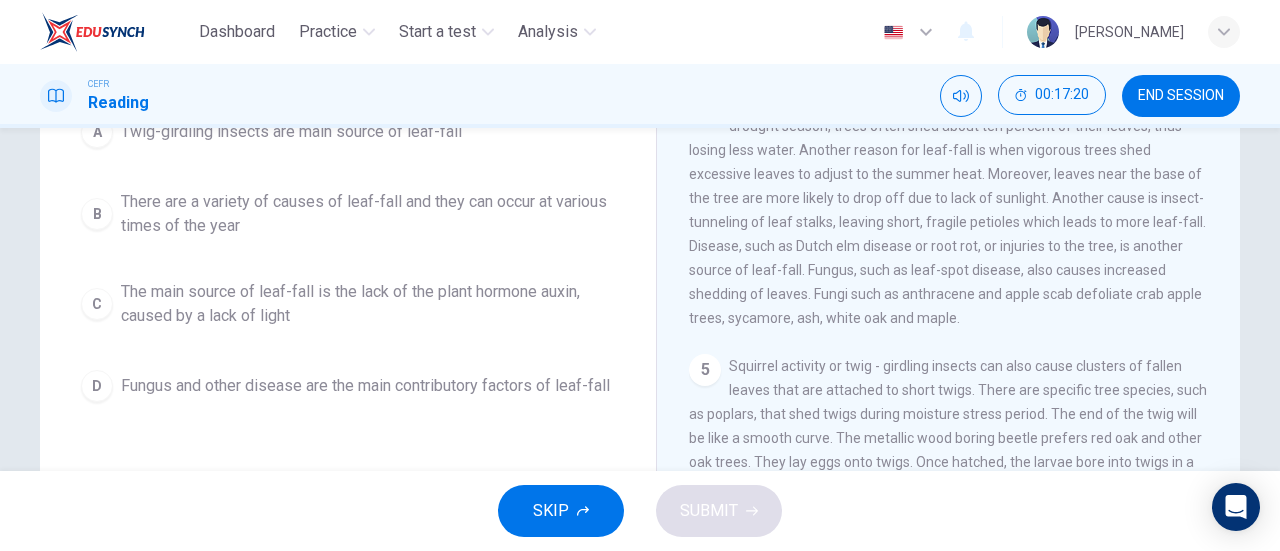 scroll, scrollTop: 432, scrollLeft: 0, axis: vertical 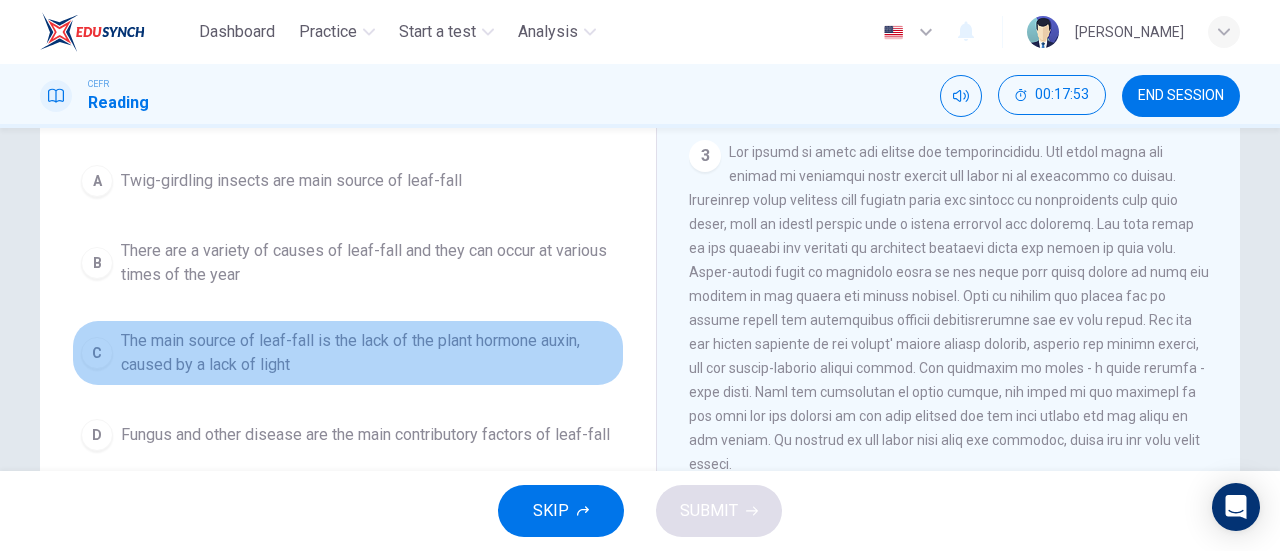 click on "The main source of leaf-fall is the lack of the plant hormone auxin, caused by a lack of light" at bounding box center (368, 353) 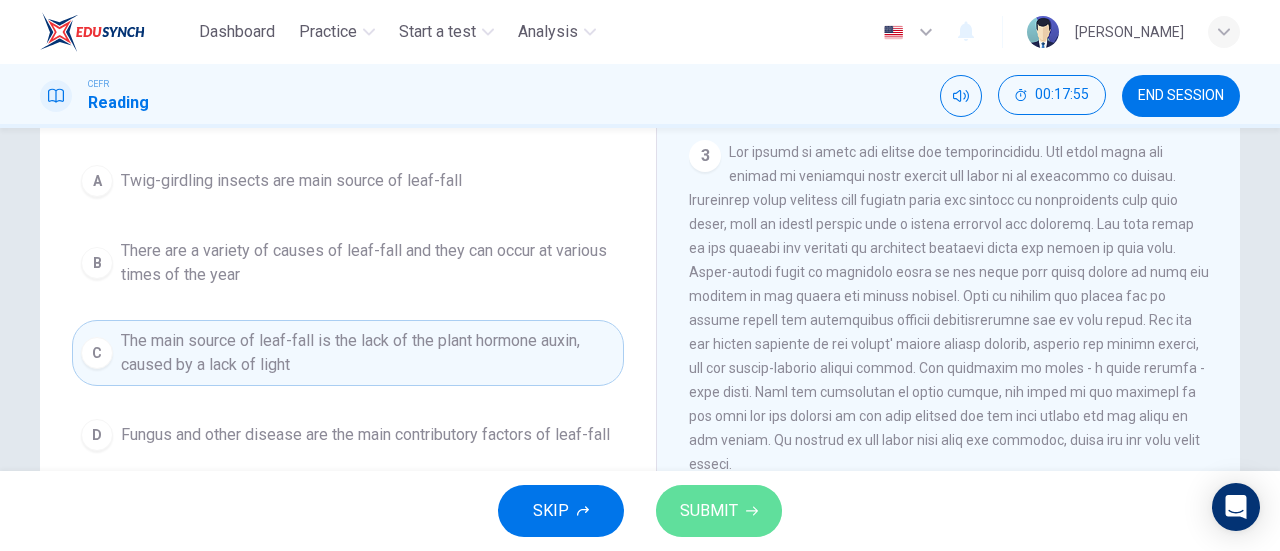 click on "SUBMIT" at bounding box center (719, 511) 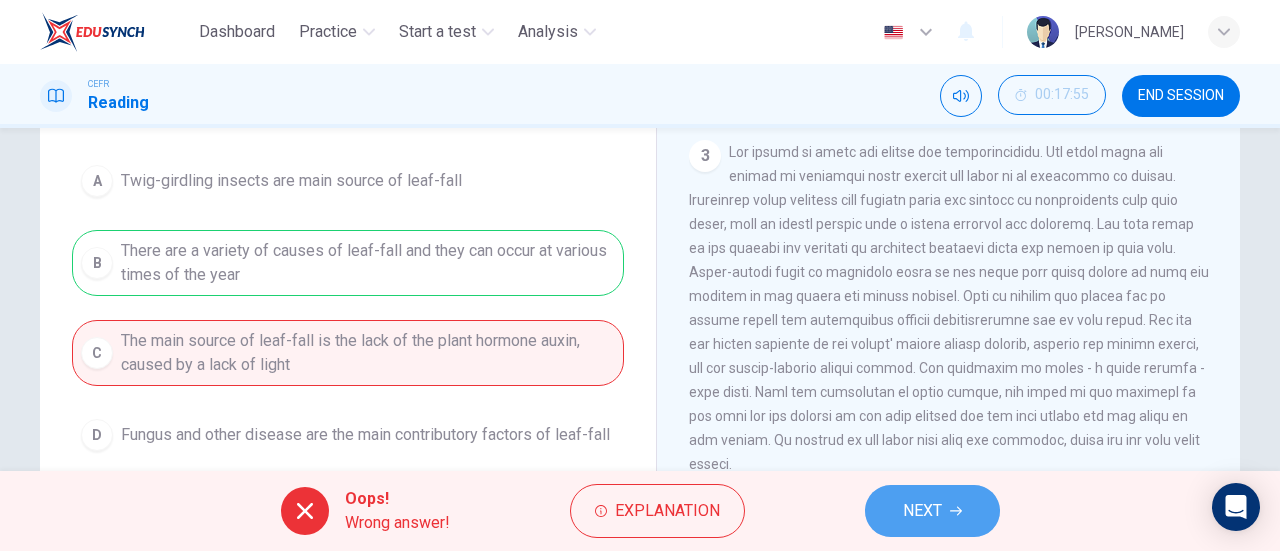 click on "NEXT" at bounding box center [932, 511] 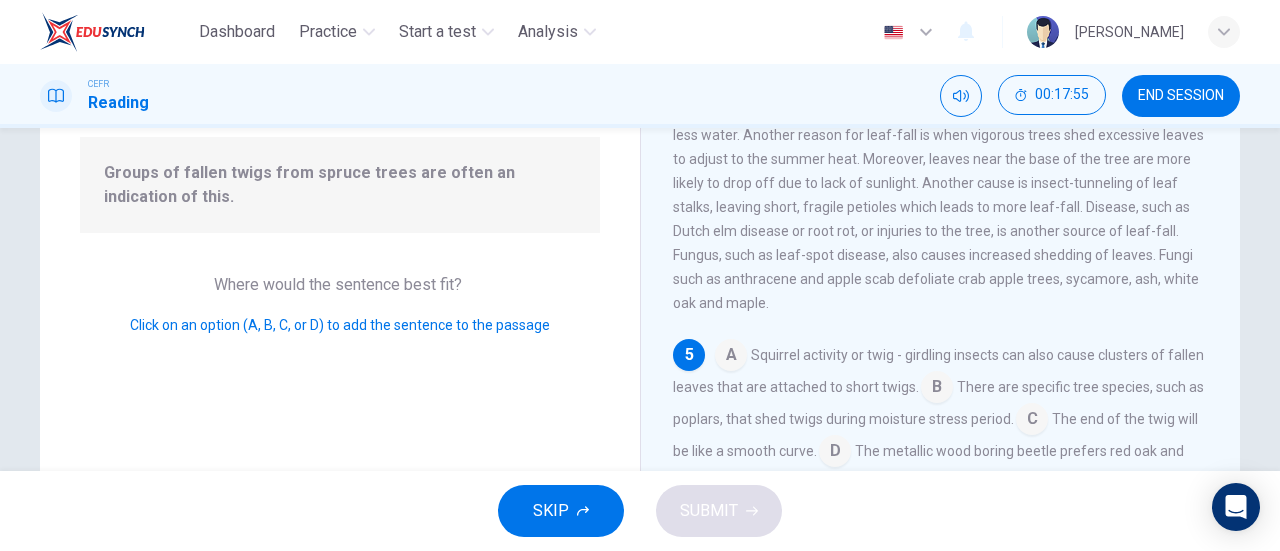 scroll, scrollTop: 704, scrollLeft: 0, axis: vertical 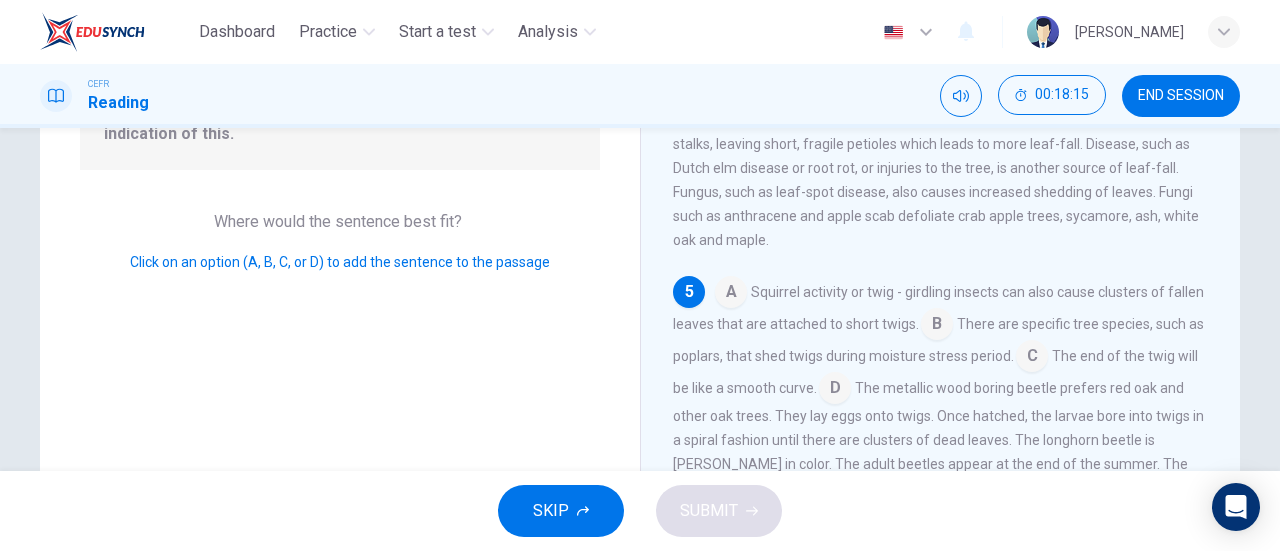 click at bounding box center (937, 326) 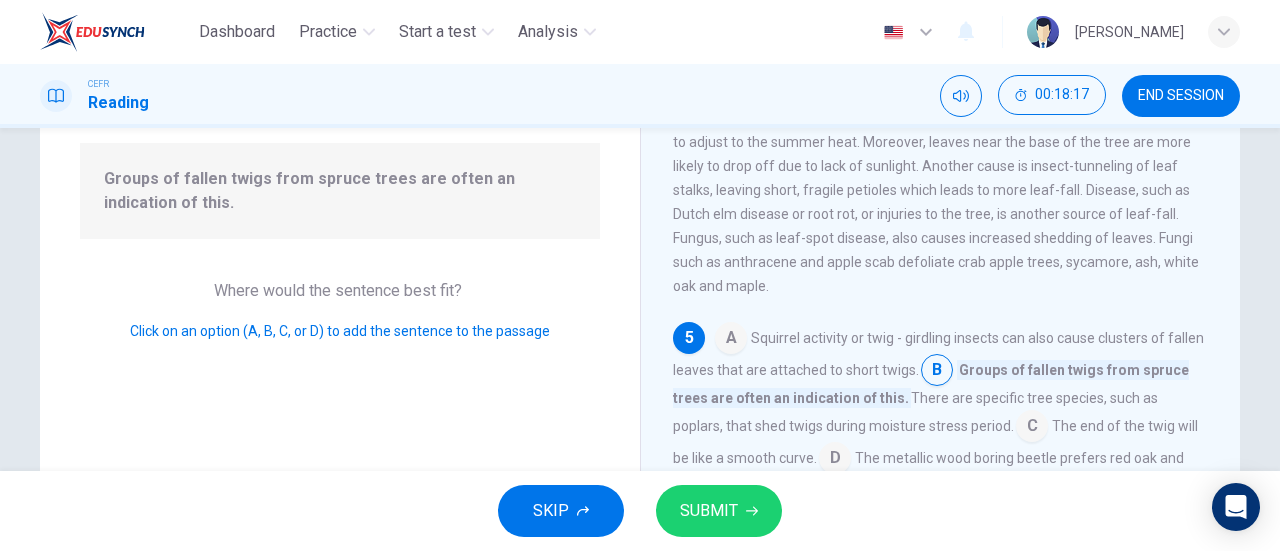 scroll, scrollTop: 225, scrollLeft: 0, axis: vertical 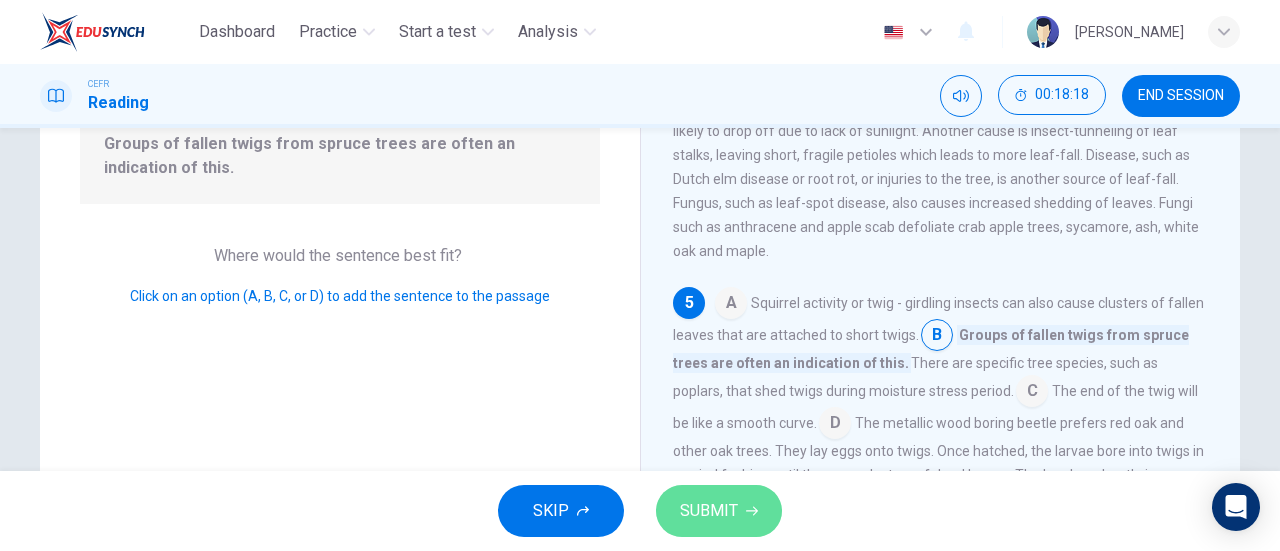 click on "SUBMIT" at bounding box center (709, 511) 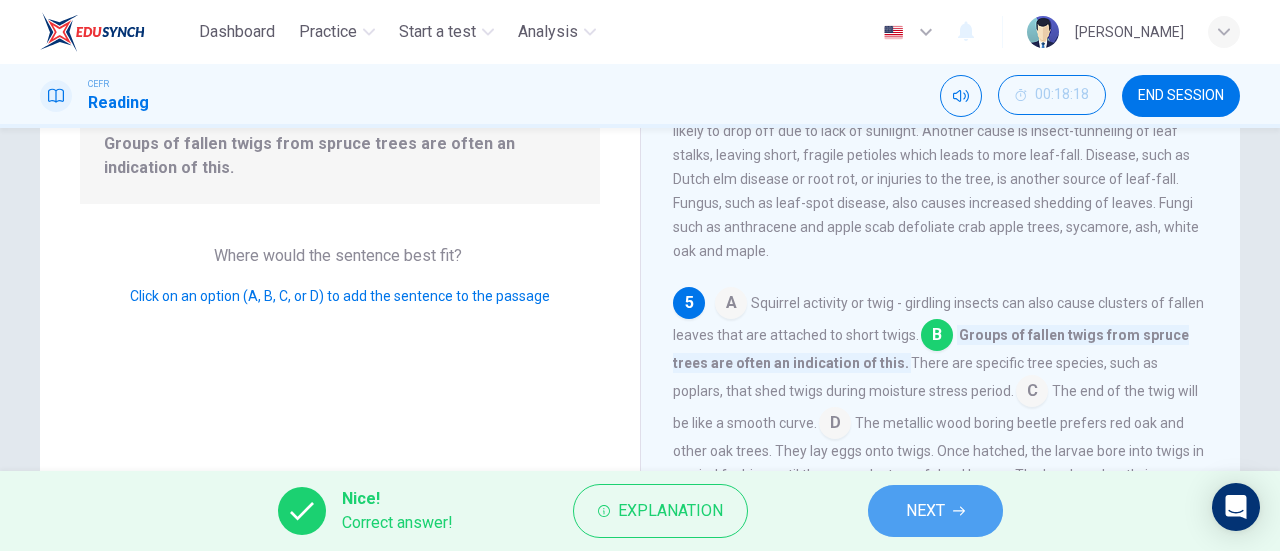 click on "NEXT" at bounding box center (935, 511) 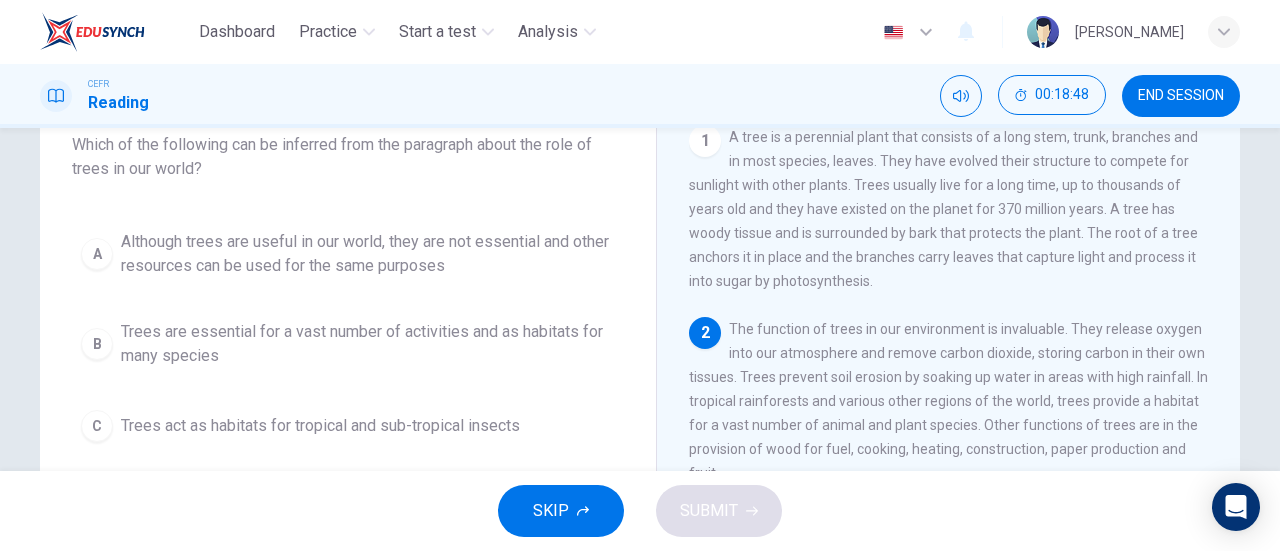 scroll, scrollTop: 143, scrollLeft: 0, axis: vertical 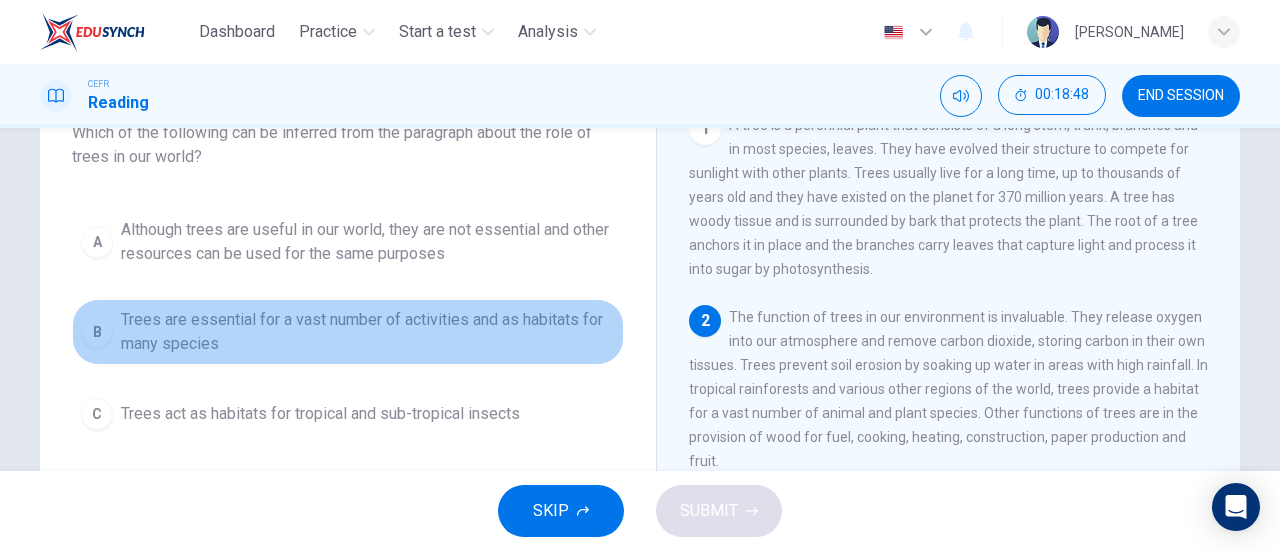 click on "Trees are essential for a vast number of activities and as habitats for many species" at bounding box center (368, 332) 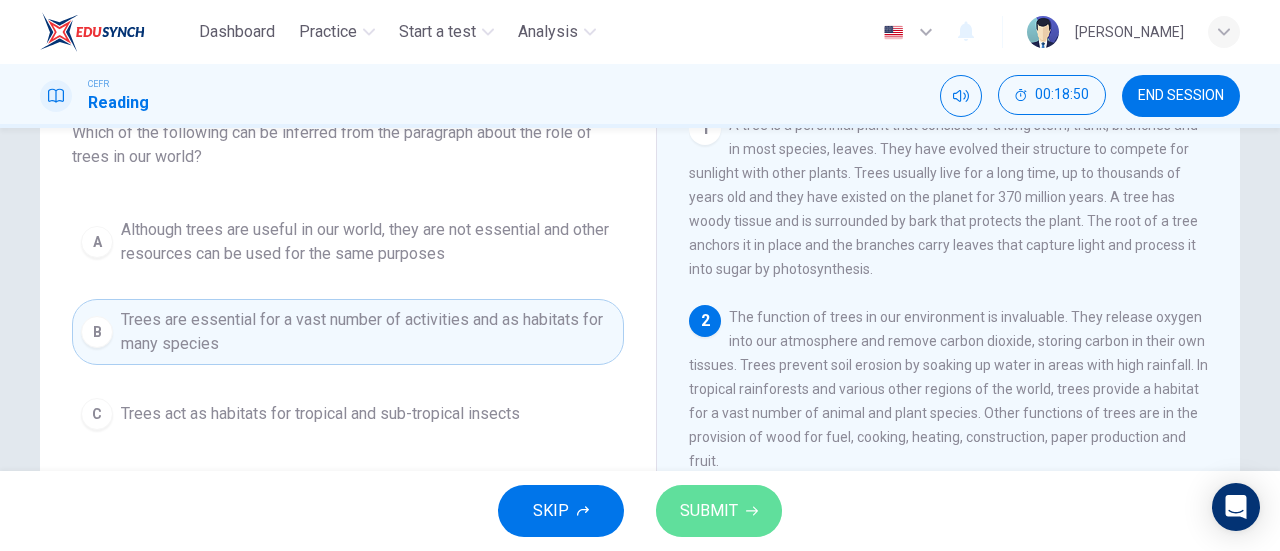 click on "SUBMIT" at bounding box center [719, 511] 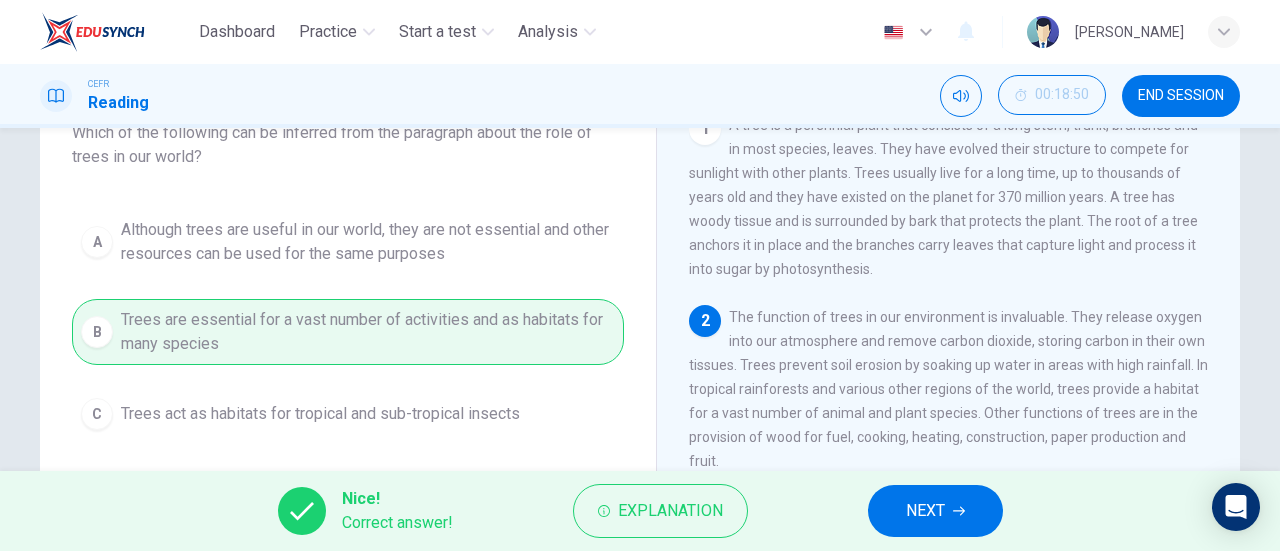 click on "NEXT" at bounding box center [925, 511] 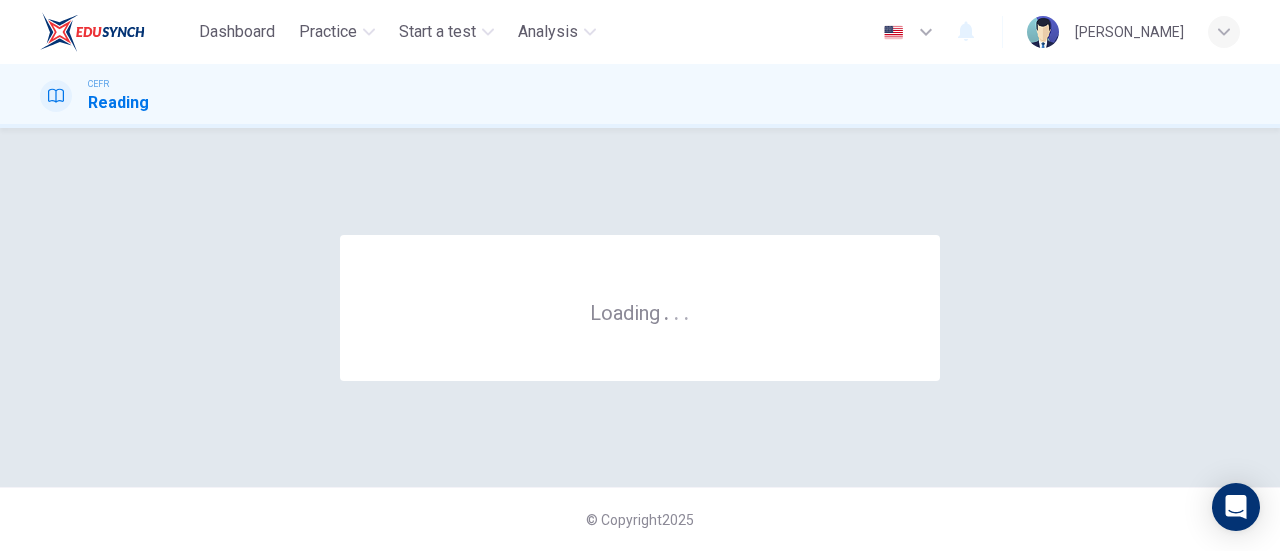 scroll, scrollTop: 0, scrollLeft: 0, axis: both 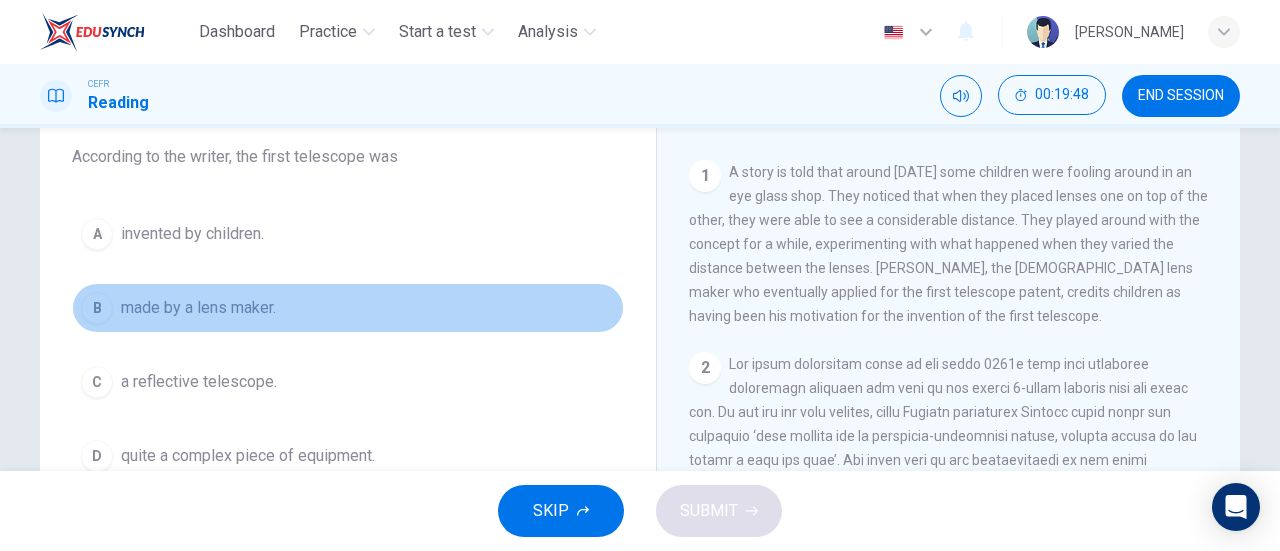 click on "made by a lens maker." at bounding box center [198, 308] 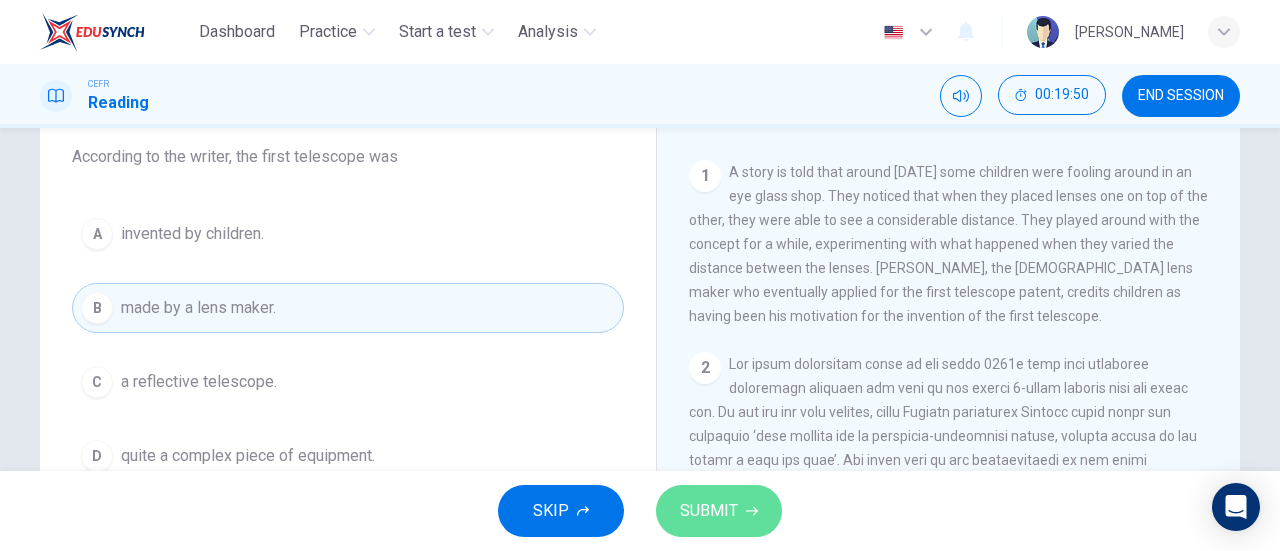click on "SUBMIT" at bounding box center [719, 511] 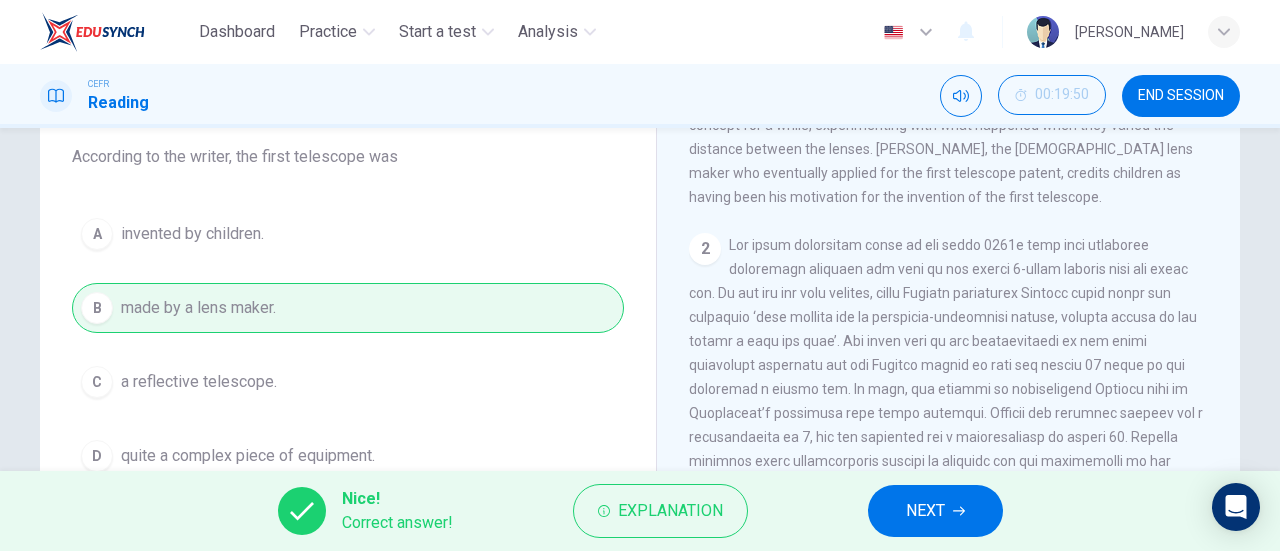 scroll, scrollTop: 468, scrollLeft: 0, axis: vertical 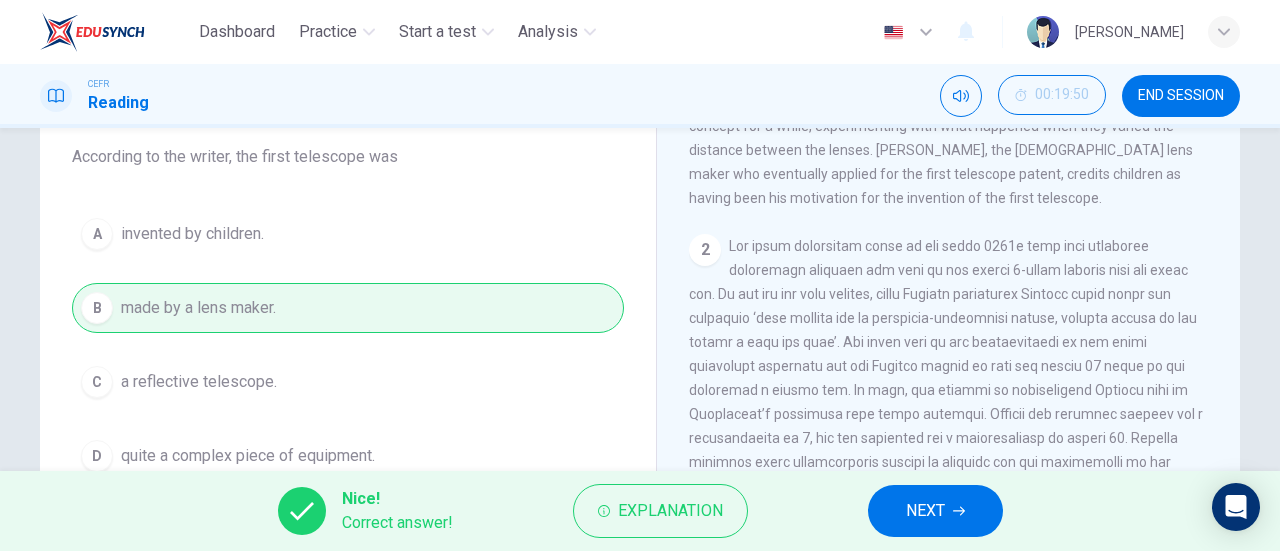 drag, startPoint x: 1074, startPoint y: 357, endPoint x: 1088, endPoint y: 357, distance: 14 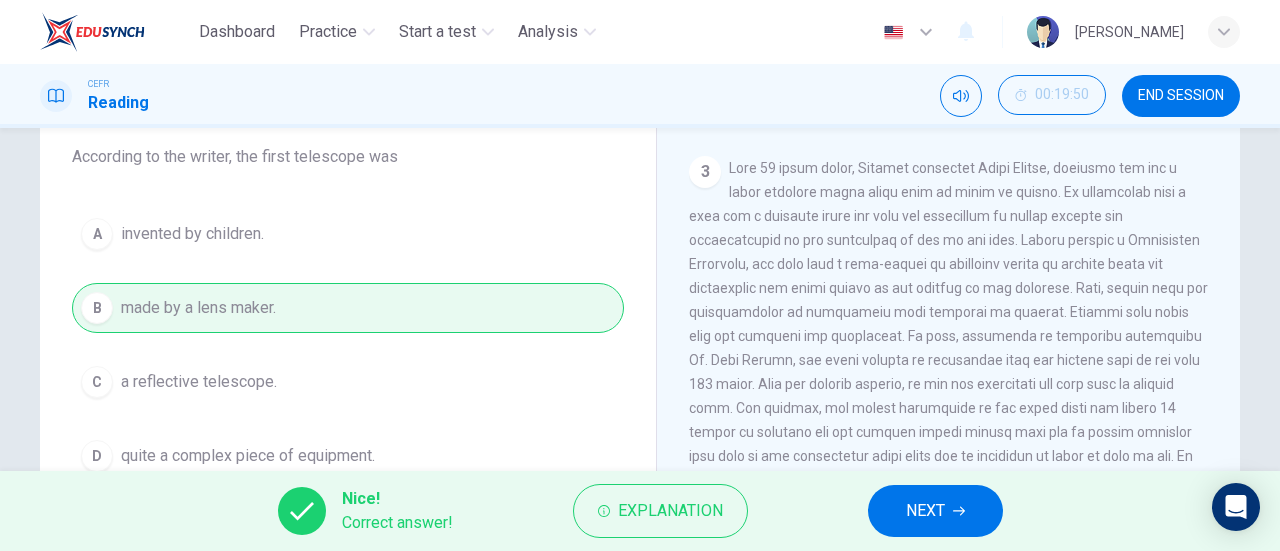 scroll, scrollTop: 962, scrollLeft: 0, axis: vertical 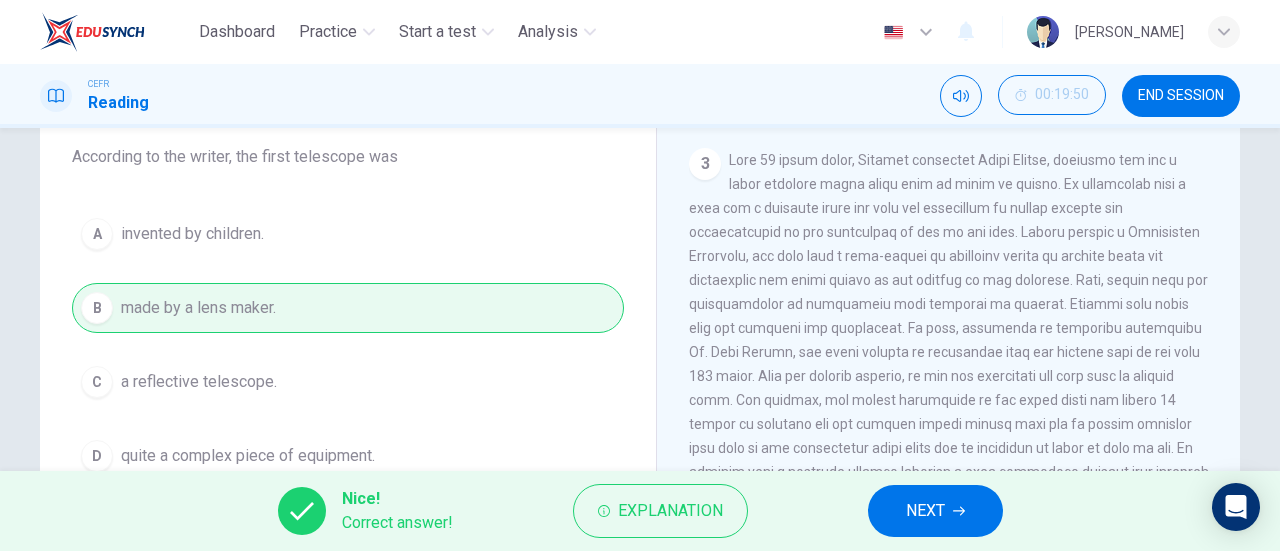 drag, startPoint x: 851, startPoint y: 425, endPoint x: 872, endPoint y: 432, distance: 22.135944 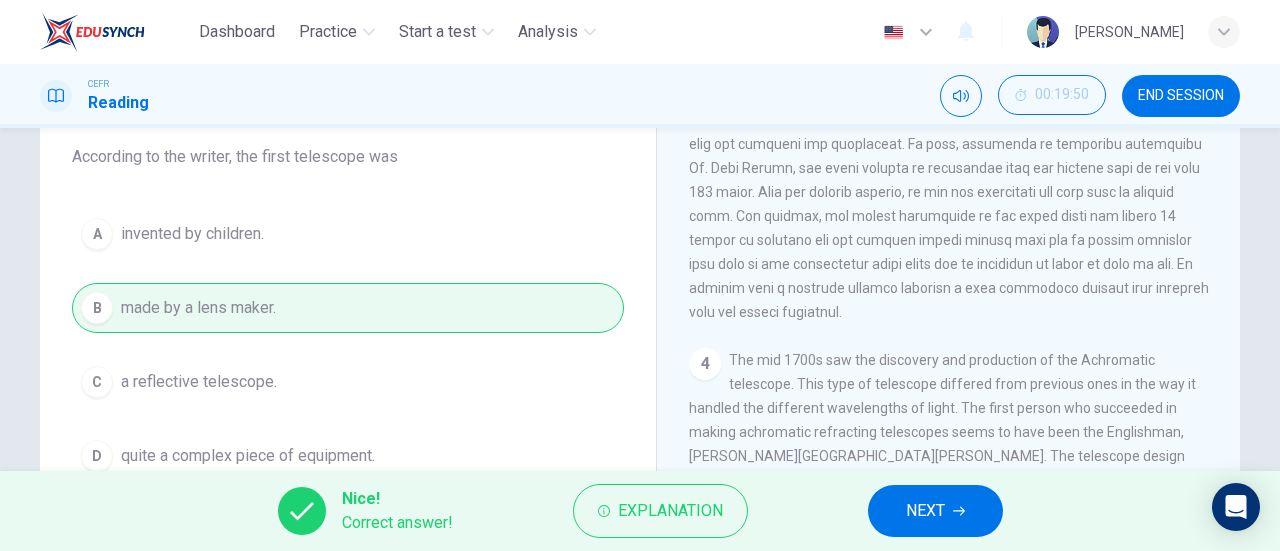 scroll, scrollTop: 1147, scrollLeft: 0, axis: vertical 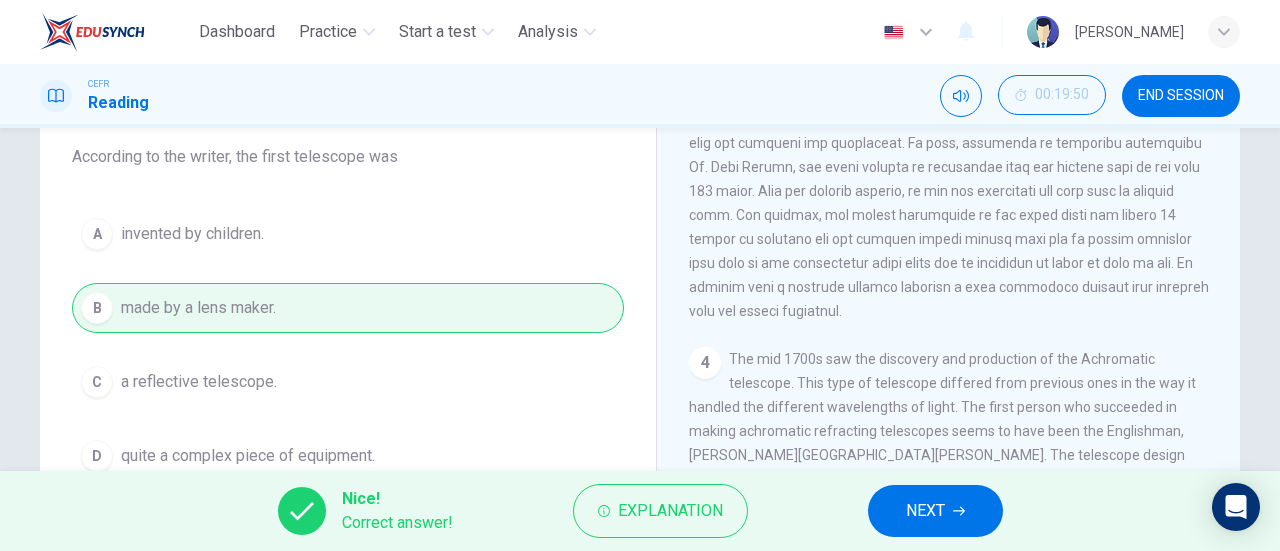 drag, startPoint x: 950, startPoint y: 387, endPoint x: 970, endPoint y: 391, distance: 20.396078 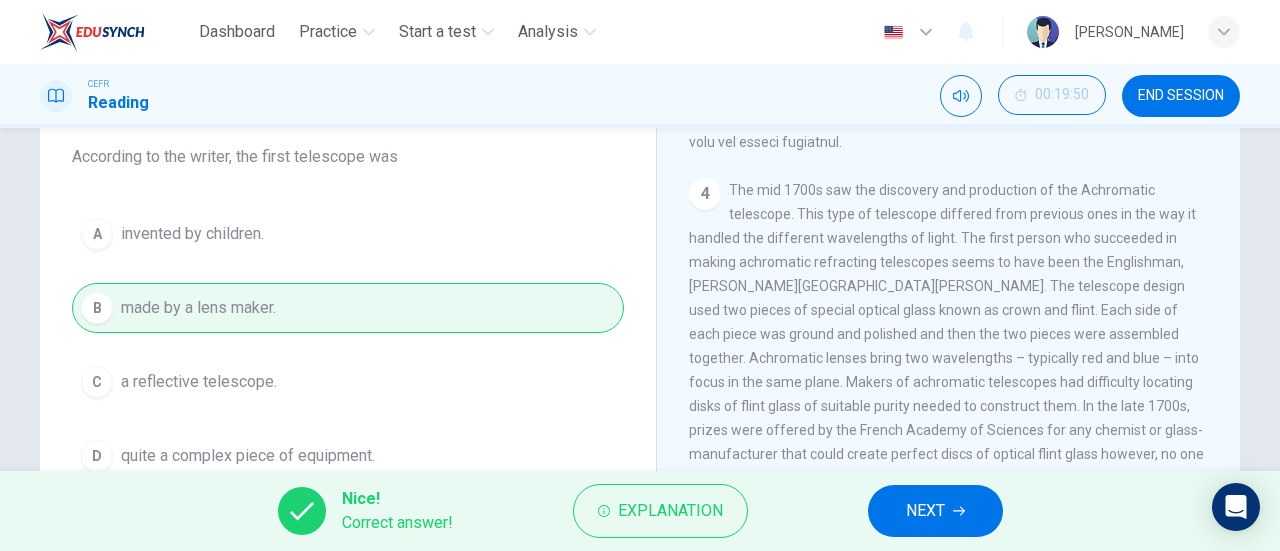 scroll, scrollTop: 1317, scrollLeft: 0, axis: vertical 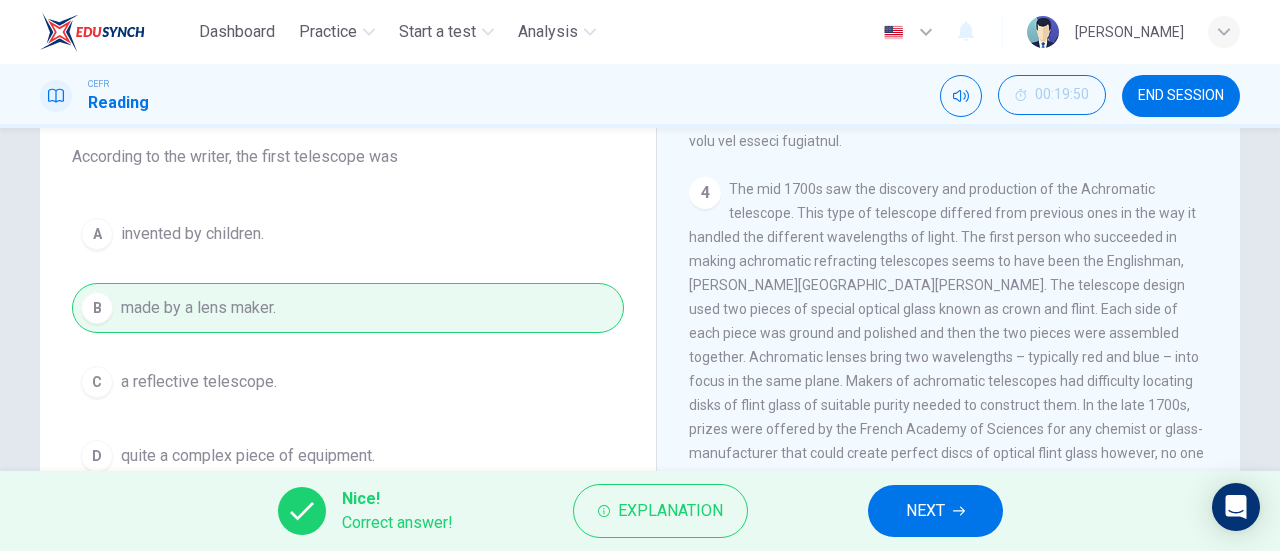 drag, startPoint x: 977, startPoint y: 316, endPoint x: 990, endPoint y: 317, distance: 13.038404 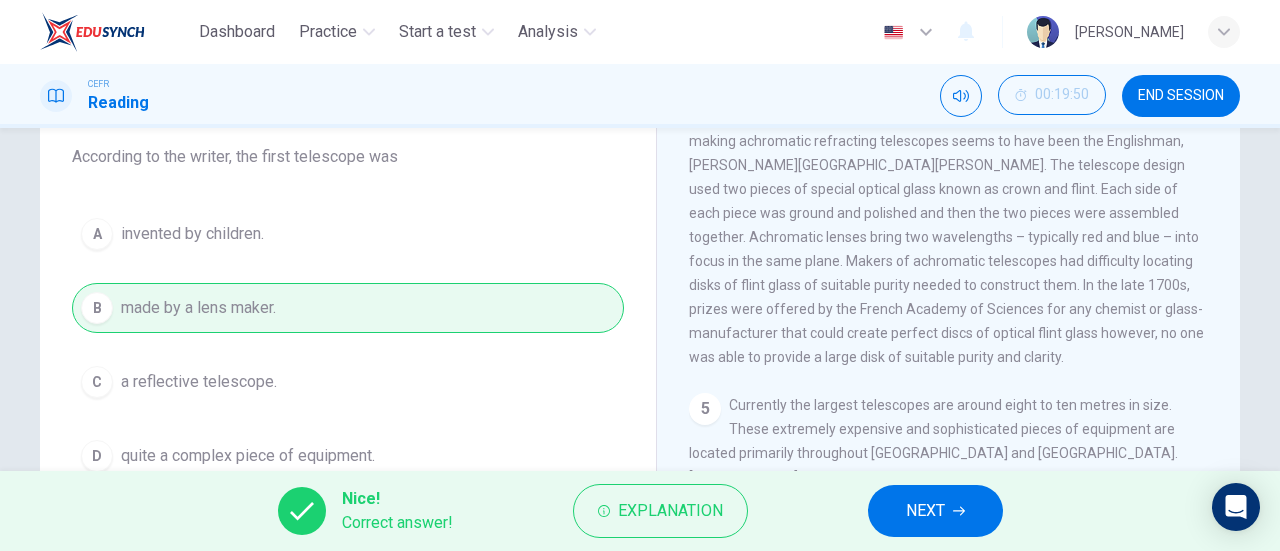 scroll, scrollTop: 1438, scrollLeft: 0, axis: vertical 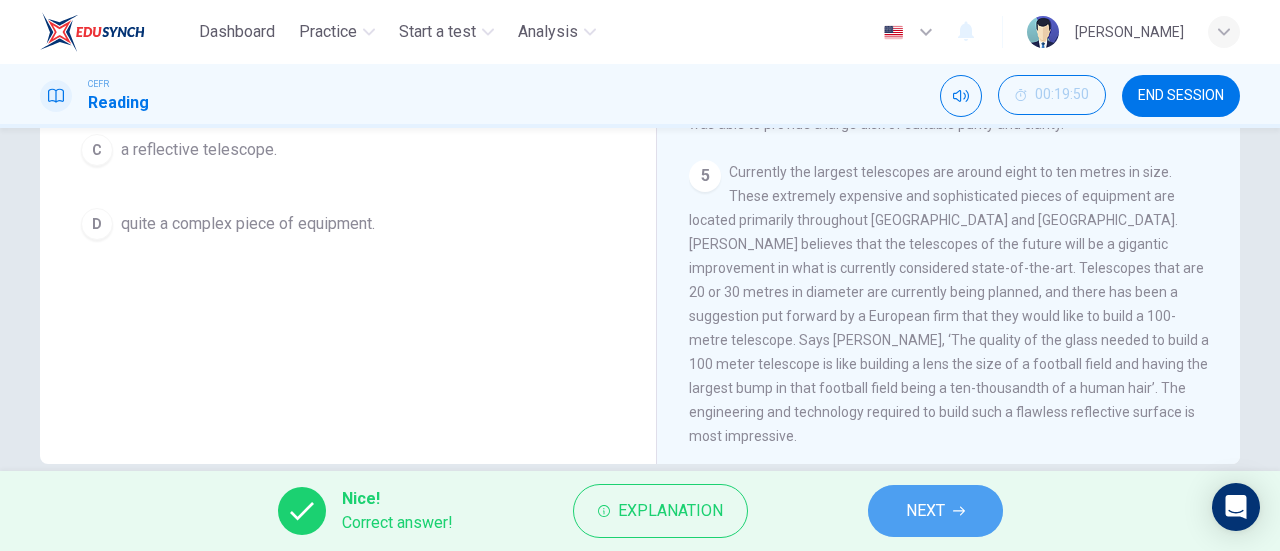 click on "NEXT" at bounding box center [935, 511] 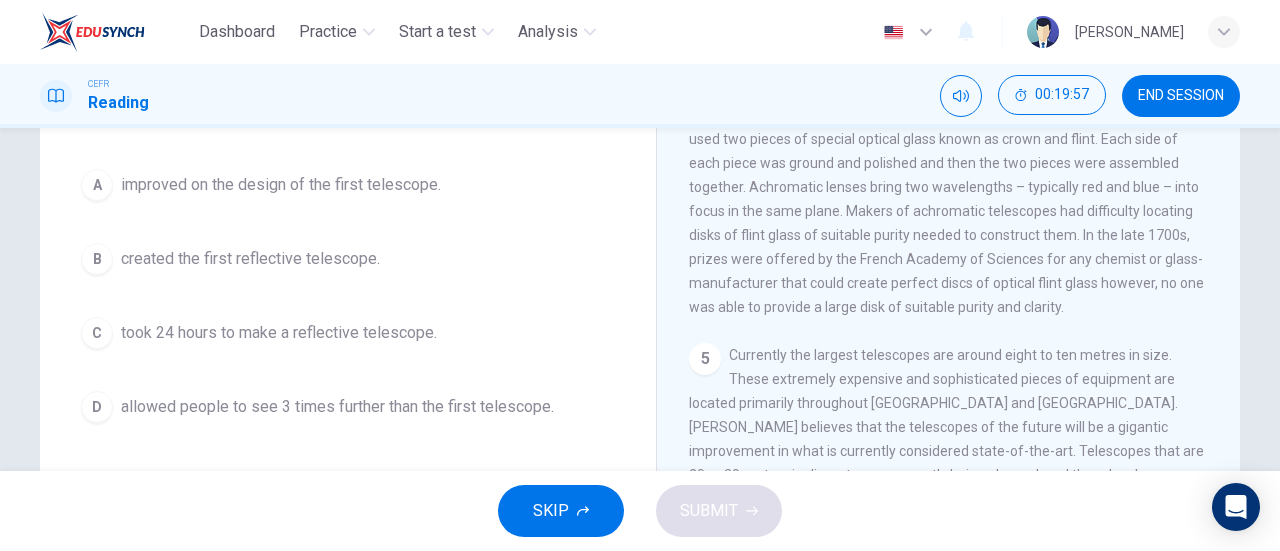 scroll, scrollTop: 217, scrollLeft: 0, axis: vertical 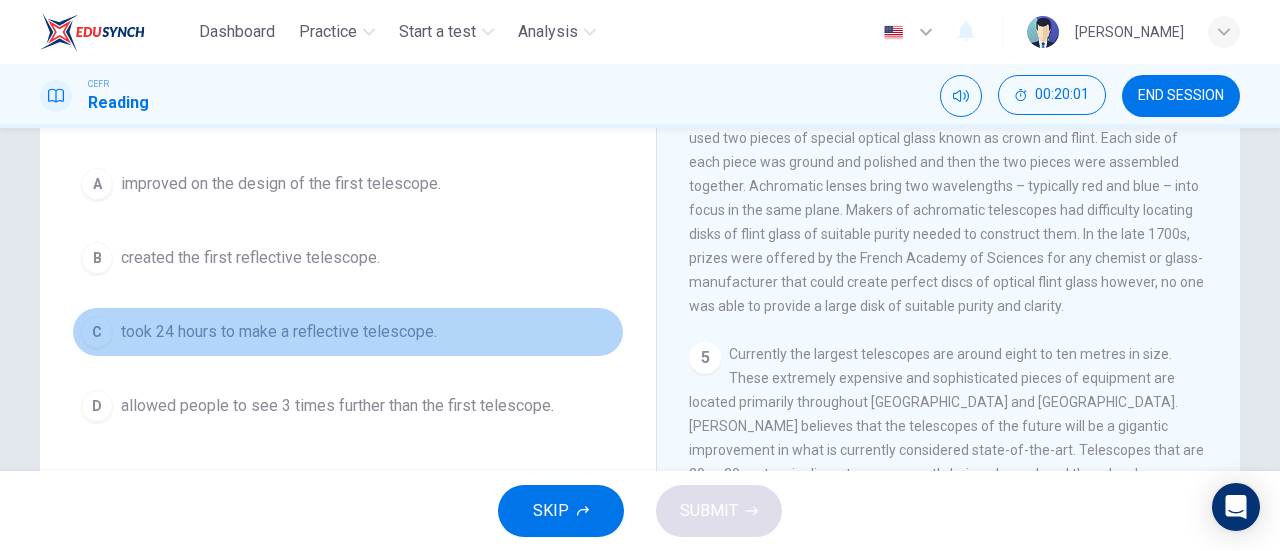 click on "C took 24 hours to make a reflective telescope." at bounding box center (348, 332) 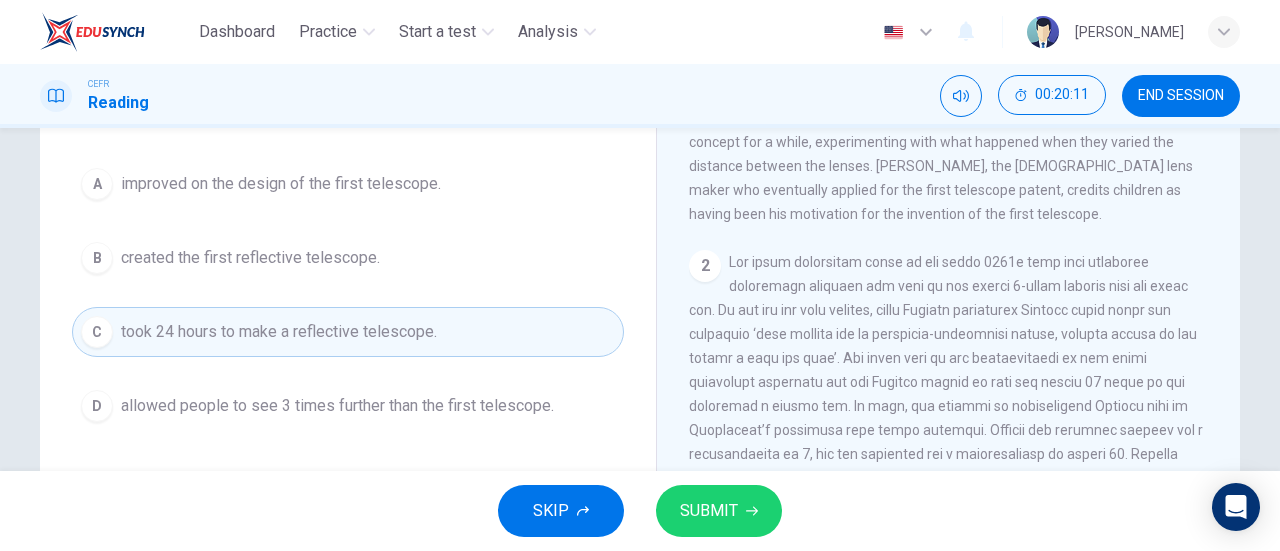 scroll, scrollTop: 410, scrollLeft: 0, axis: vertical 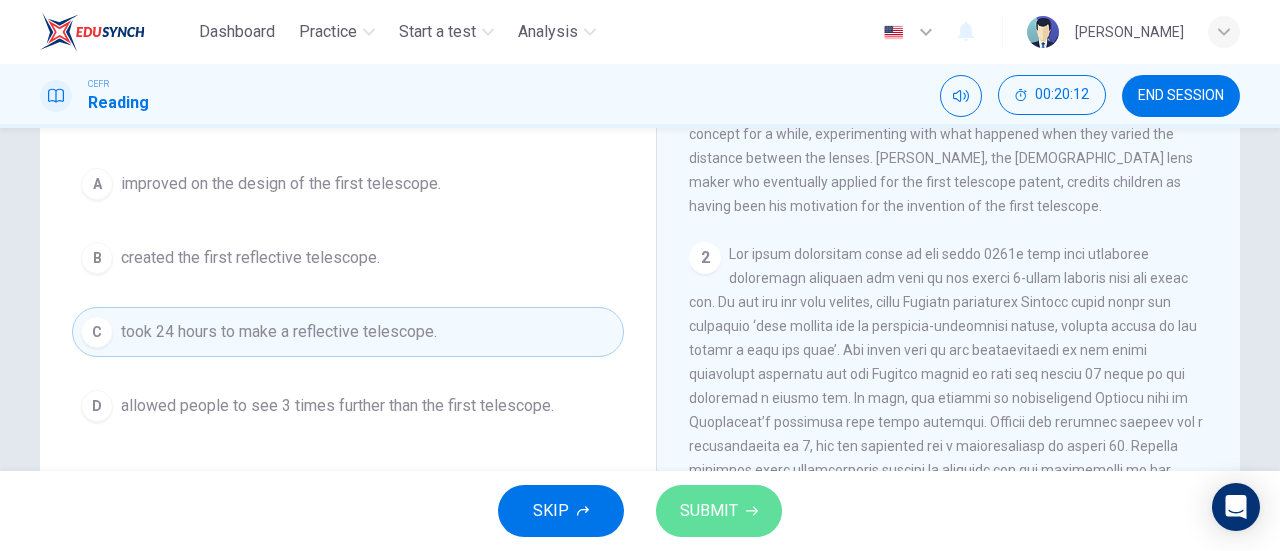 click on "SUBMIT" at bounding box center (719, 511) 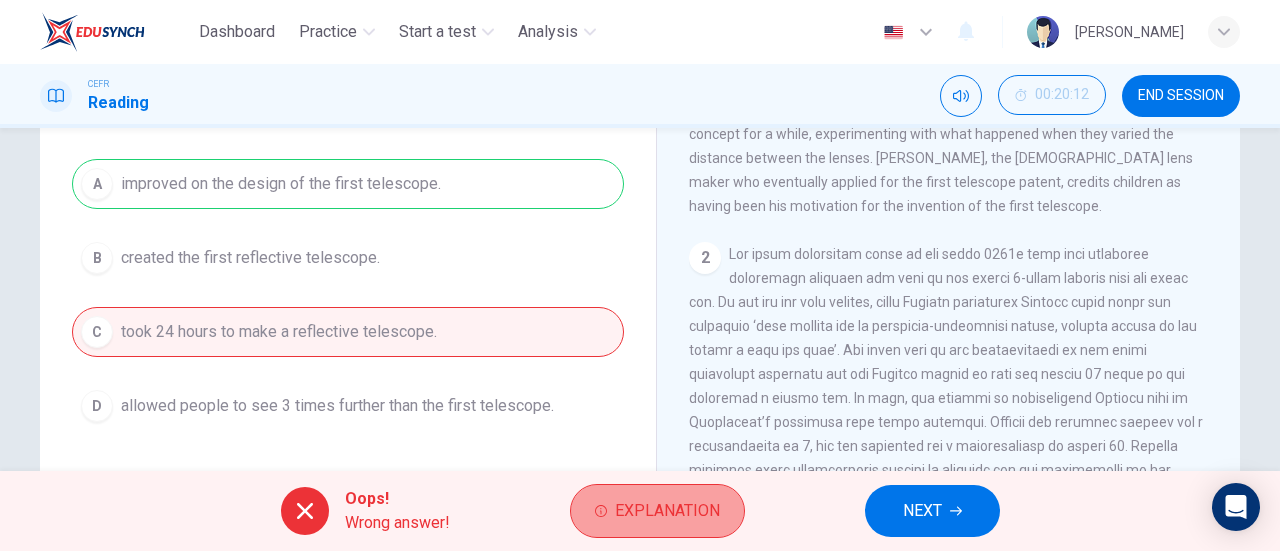 click on "Explanation" at bounding box center (667, 511) 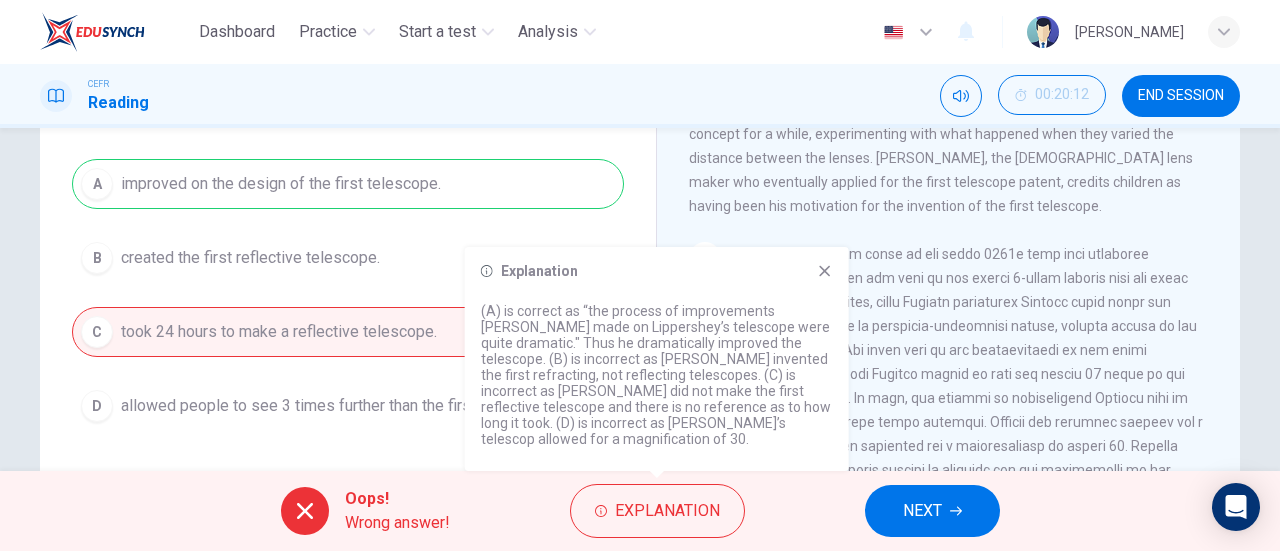 click 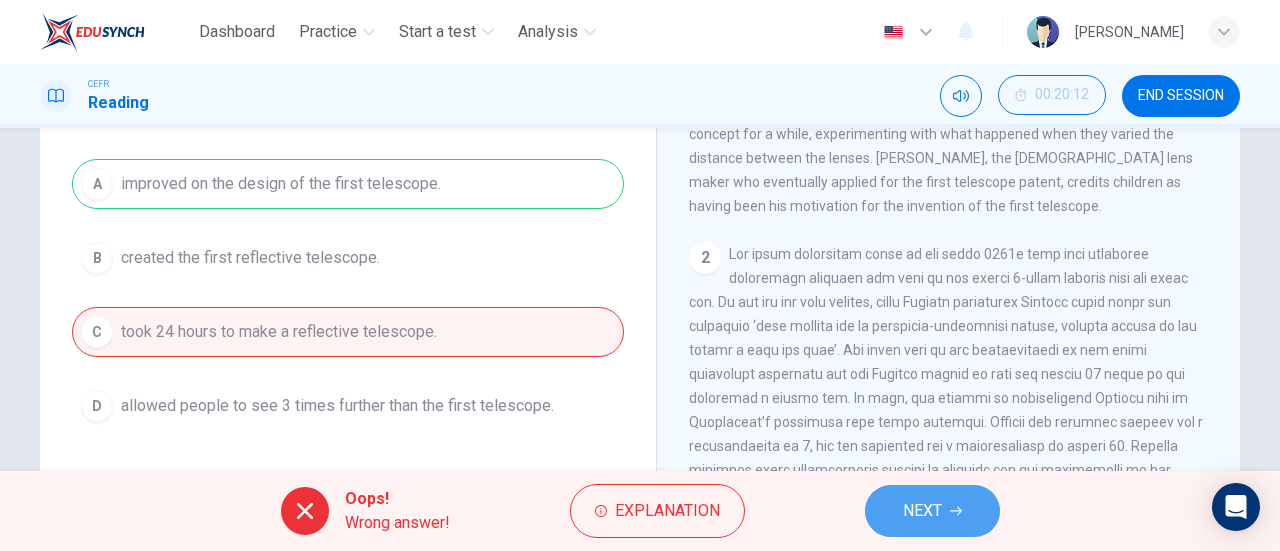 click on "NEXT" at bounding box center (932, 511) 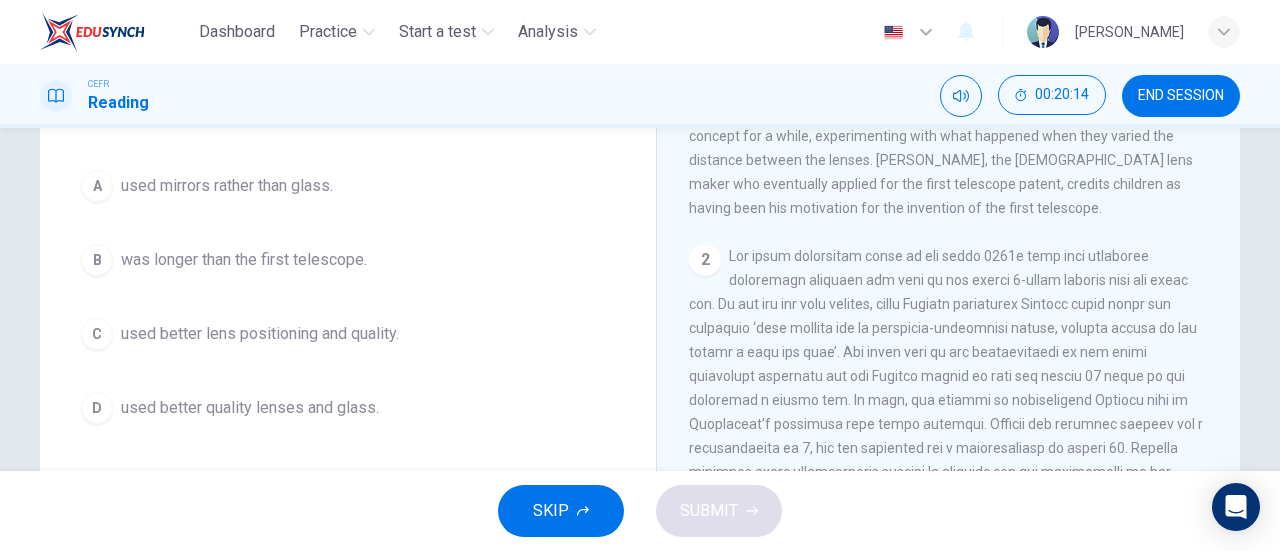 scroll, scrollTop: 239, scrollLeft: 0, axis: vertical 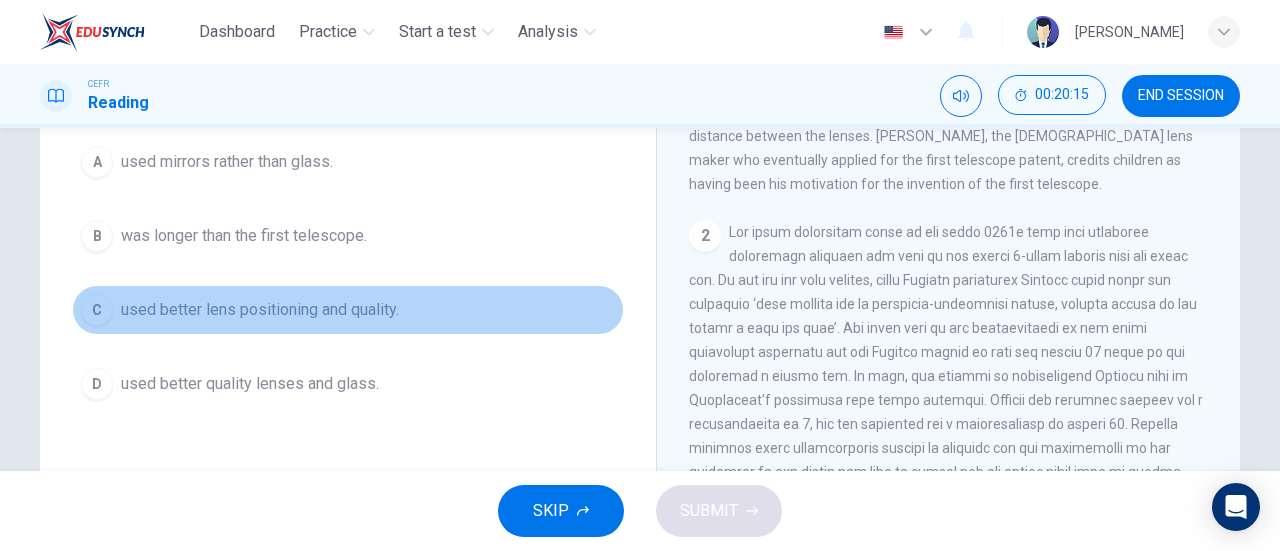 click on "used better lens positioning and quality." at bounding box center (260, 310) 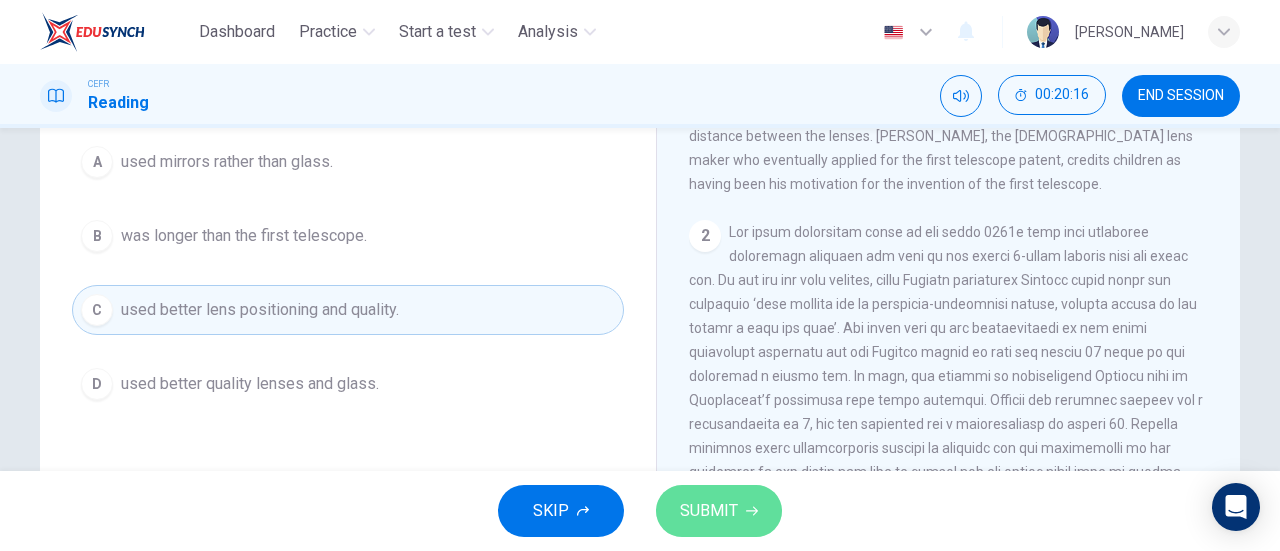 click on "SUBMIT" at bounding box center (709, 511) 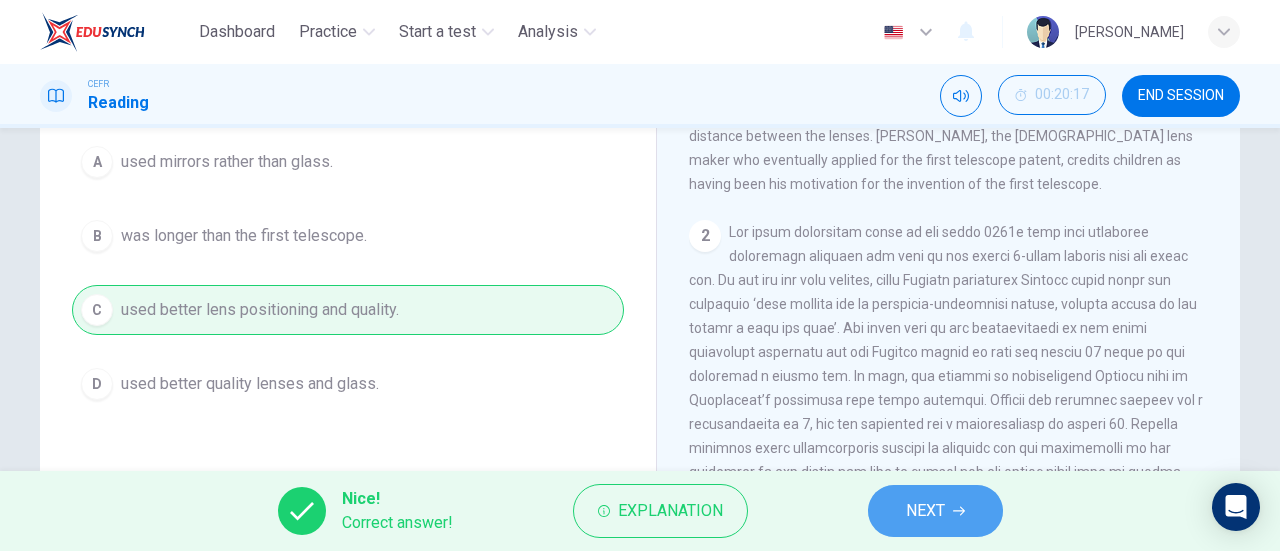 click on "NEXT" at bounding box center [935, 511] 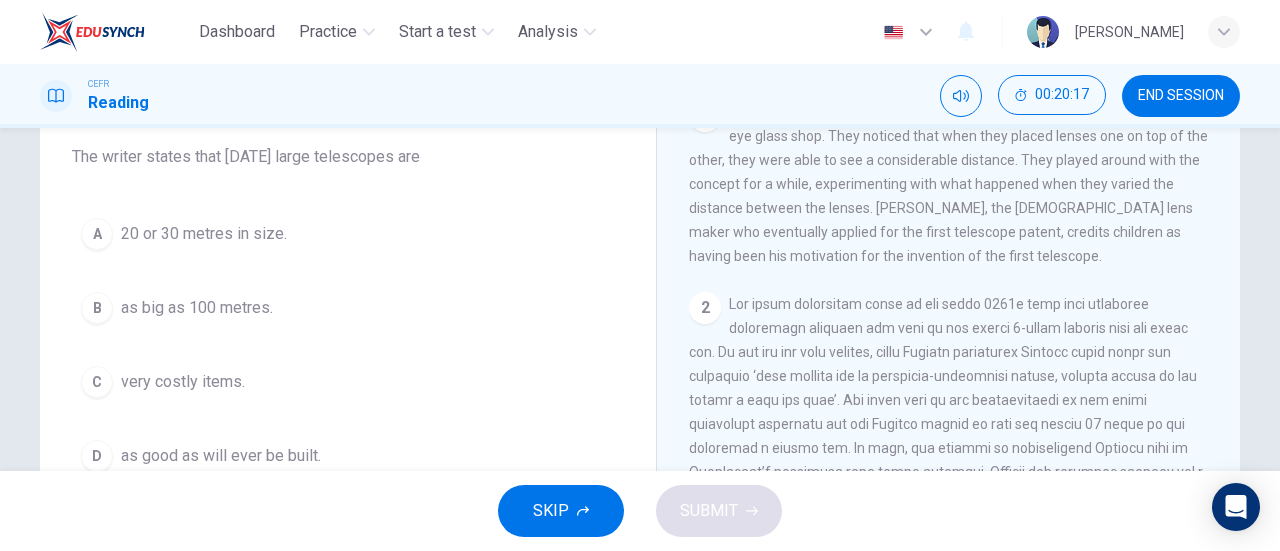 scroll, scrollTop: 168, scrollLeft: 0, axis: vertical 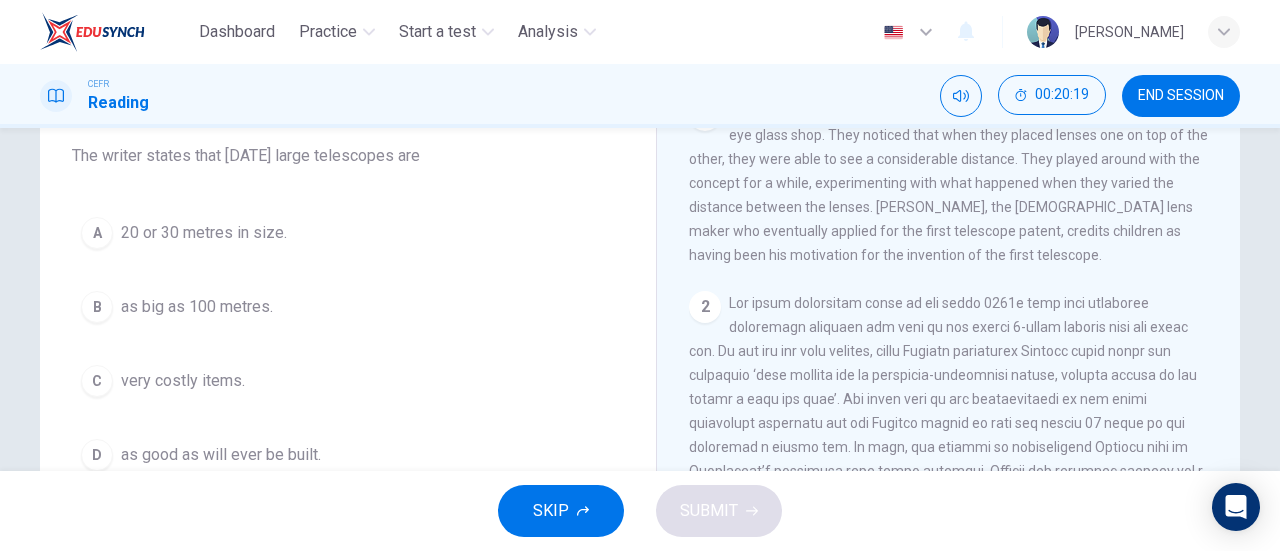 click on "C very costly items." at bounding box center (348, 381) 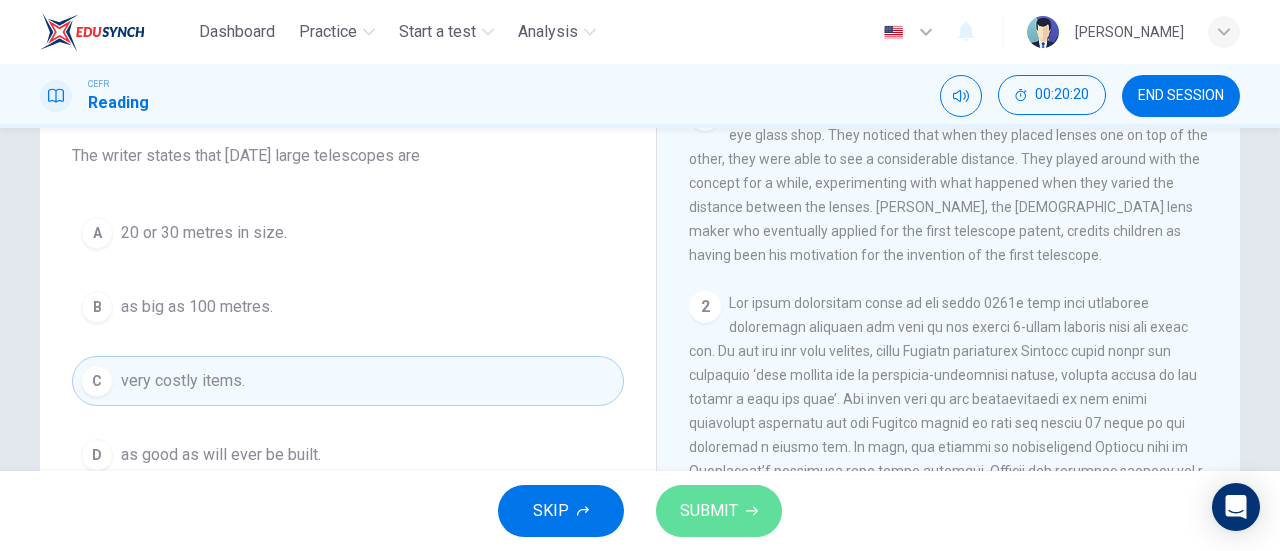 click on "SUBMIT" at bounding box center [709, 511] 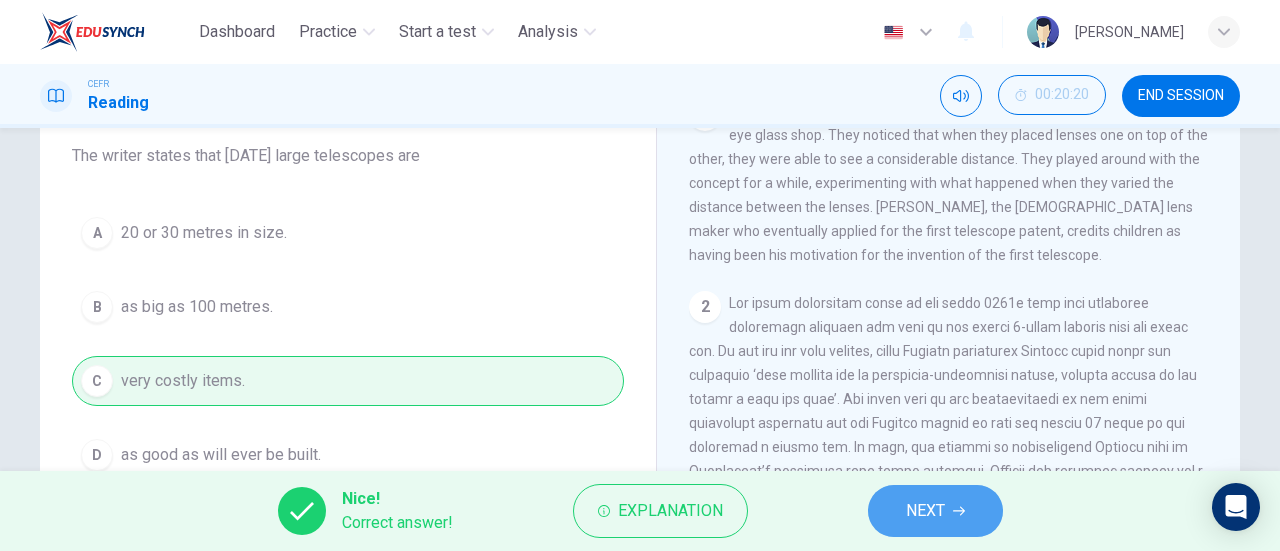 click on "NEXT" at bounding box center (925, 511) 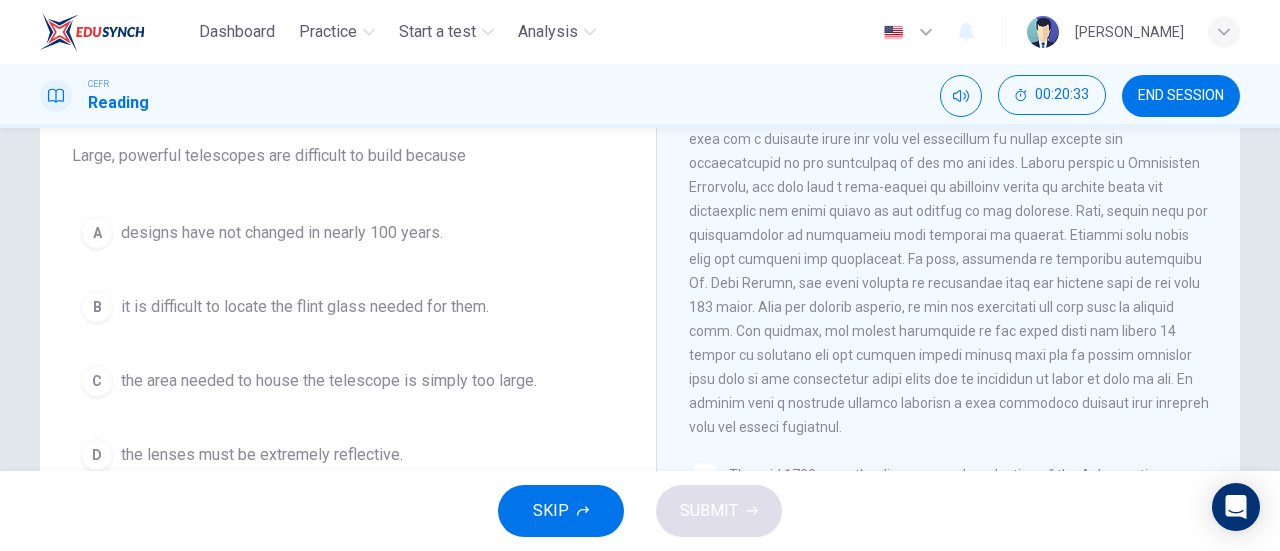 scroll, scrollTop: 1032, scrollLeft: 0, axis: vertical 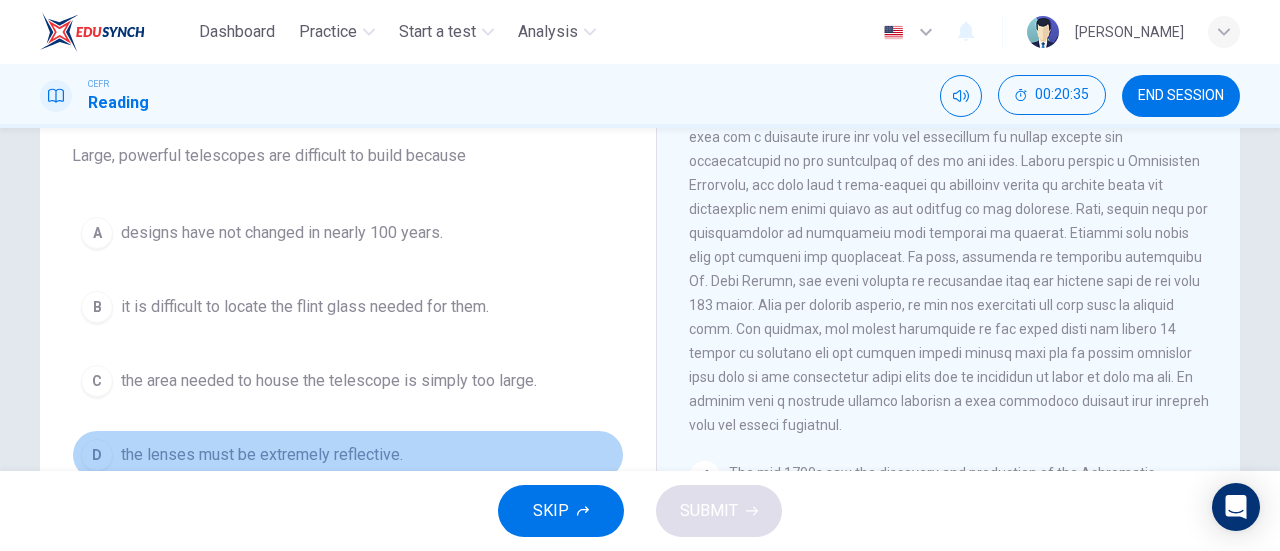 click on "the lenses must be extremely reflective." at bounding box center (262, 455) 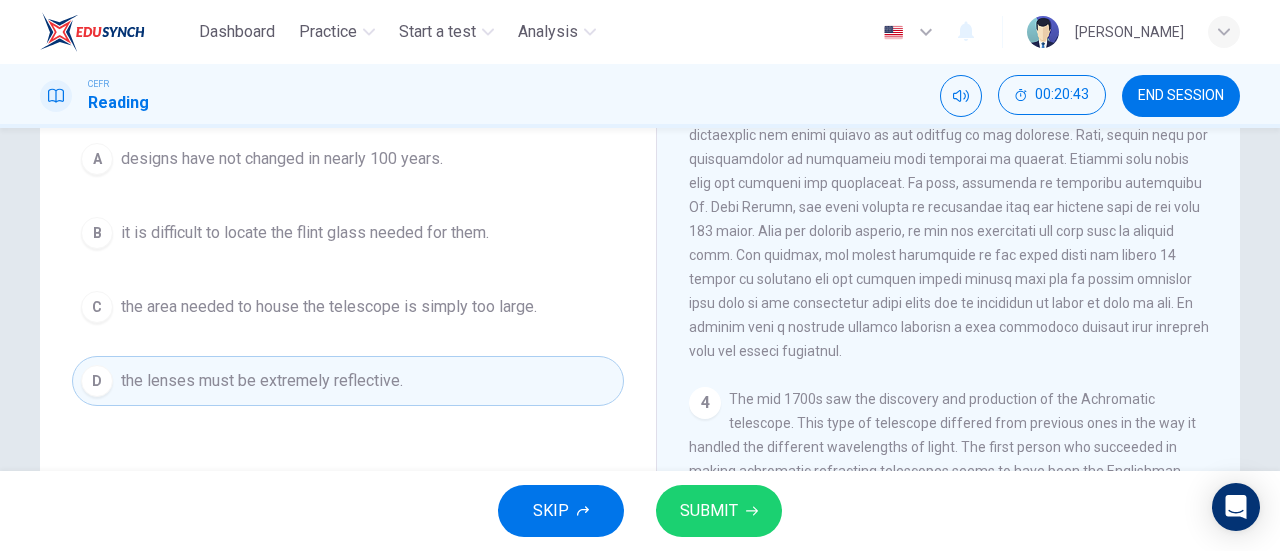 scroll, scrollTop: 229, scrollLeft: 0, axis: vertical 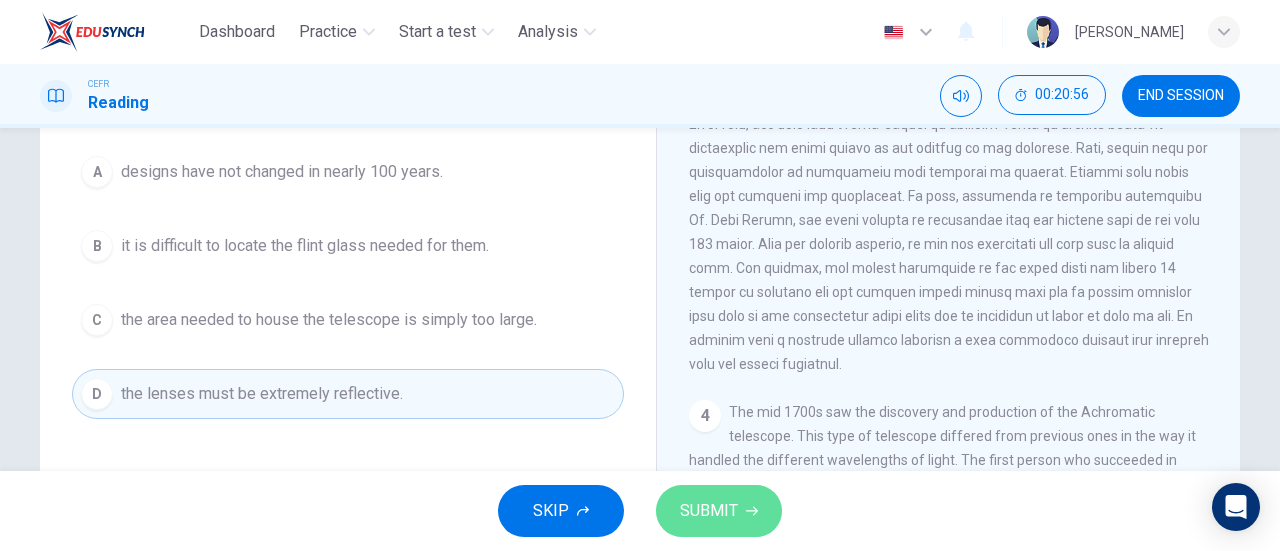click on "SUBMIT" at bounding box center (709, 511) 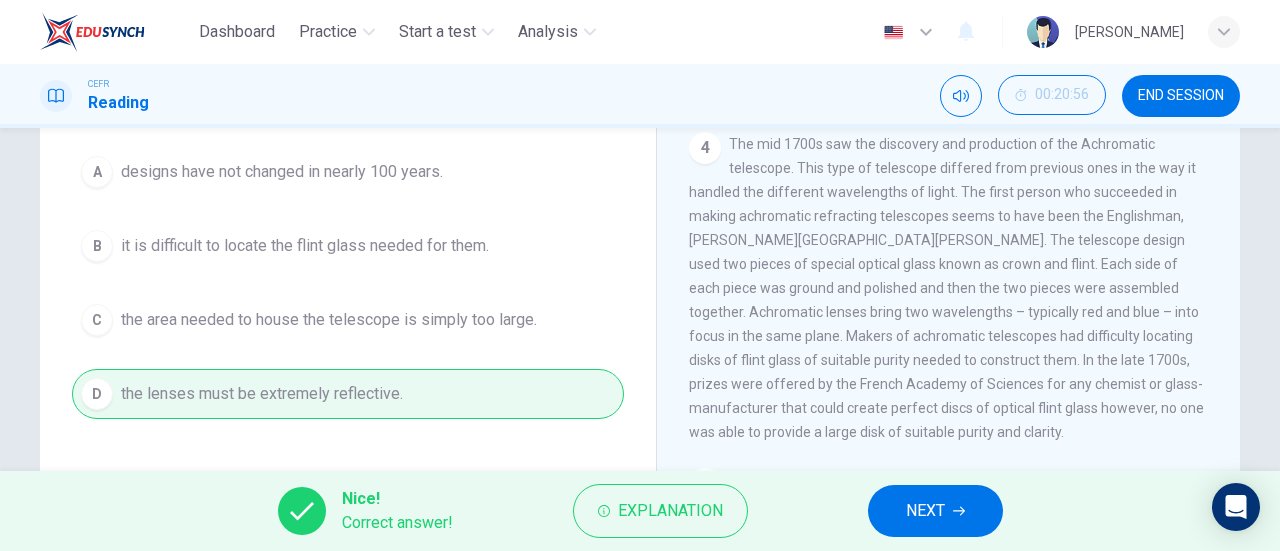 scroll, scrollTop: 1302, scrollLeft: 0, axis: vertical 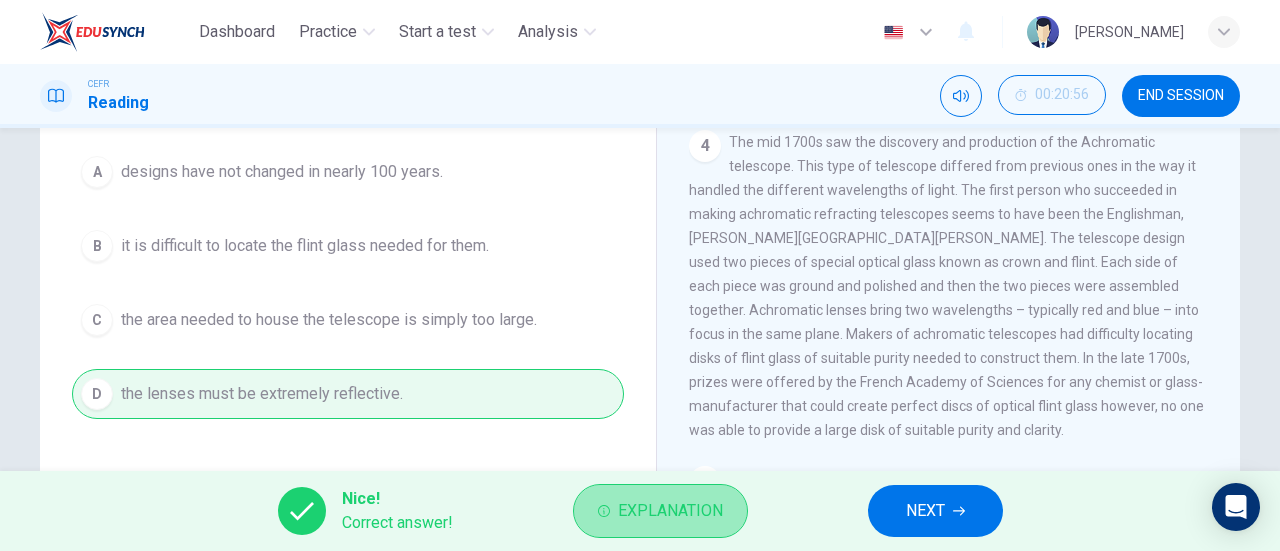 click on "Explanation" at bounding box center [670, 511] 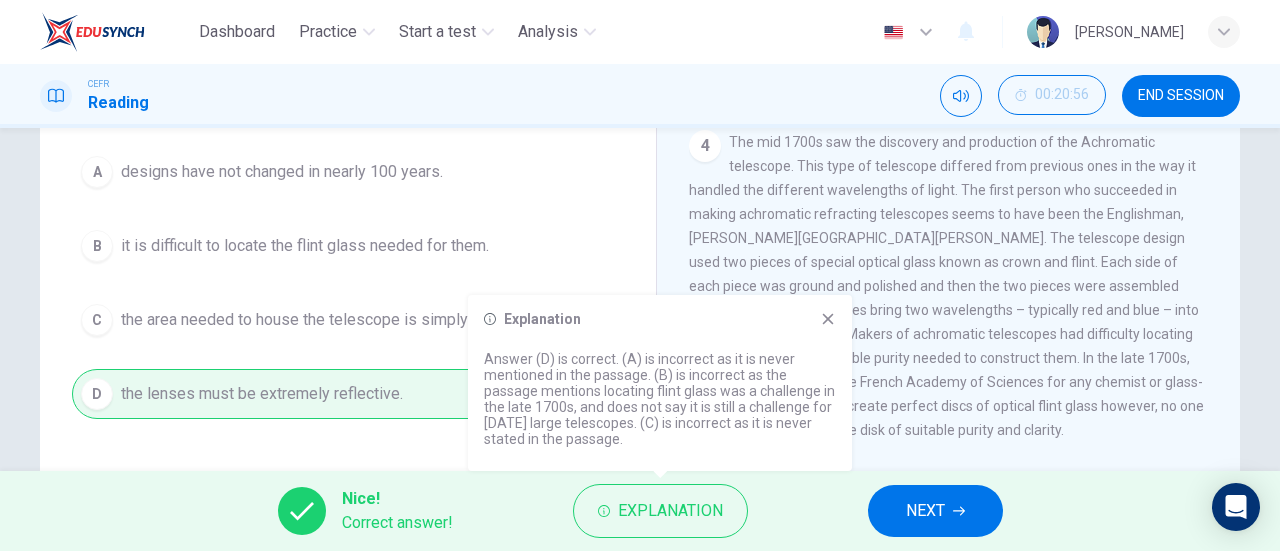 click 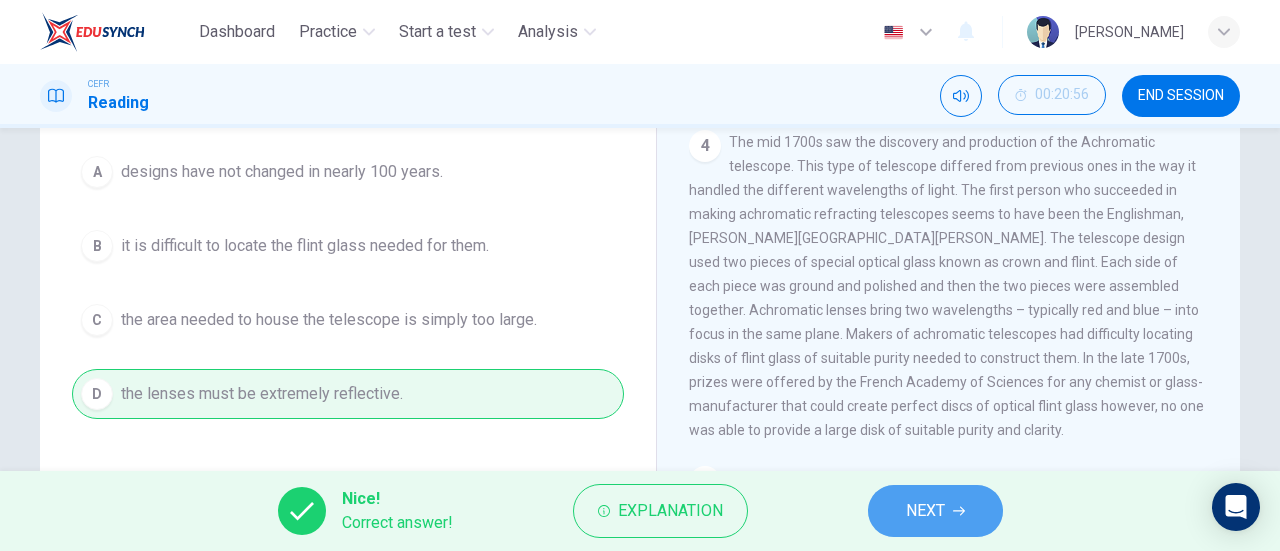 click on "NEXT" at bounding box center (935, 511) 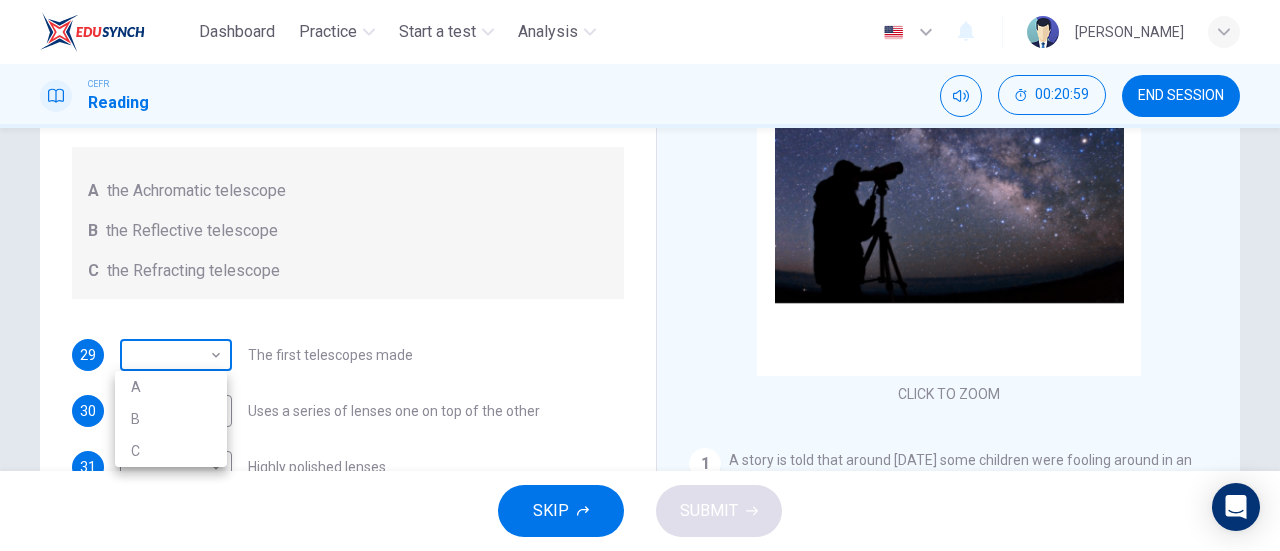 click on "Dashboard Practice Start a test Analysis English en ​ [PERSON_NAME] CEFR Reading 00:20:59 END SESSION Questions 29 - 33 Write the correct letter A, B or C, in the boxes below.
Classify the following features as belonging to A the Achromatic telescope B the Reflective telescope C the Refracting telescope 29 ​ ​ The first telescopes made 30 ​ ​ Uses a series of lenses one on top of the other 31 ​ ​ Highly polished lenses 32 ​ ​ First use of mirrors to collect light 33 ​ ​ Two pieces of glass stuck together Looking in the Telescope CLICK TO ZOOM Click to Zoom 1 2 3 4 5 SKIP SUBMIT EduSynch - Online Language Proficiency Testing
Dashboard Practice Start a test Analysis Notifications © Copyright  2025 A B C" at bounding box center [640, 275] 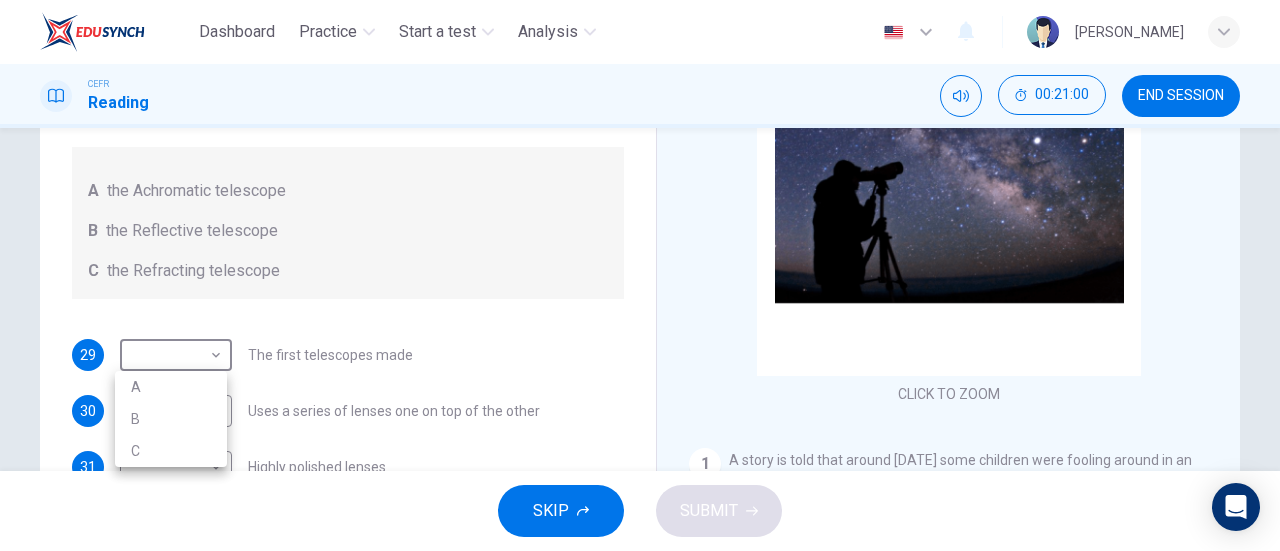 click on "C" at bounding box center (171, 451) 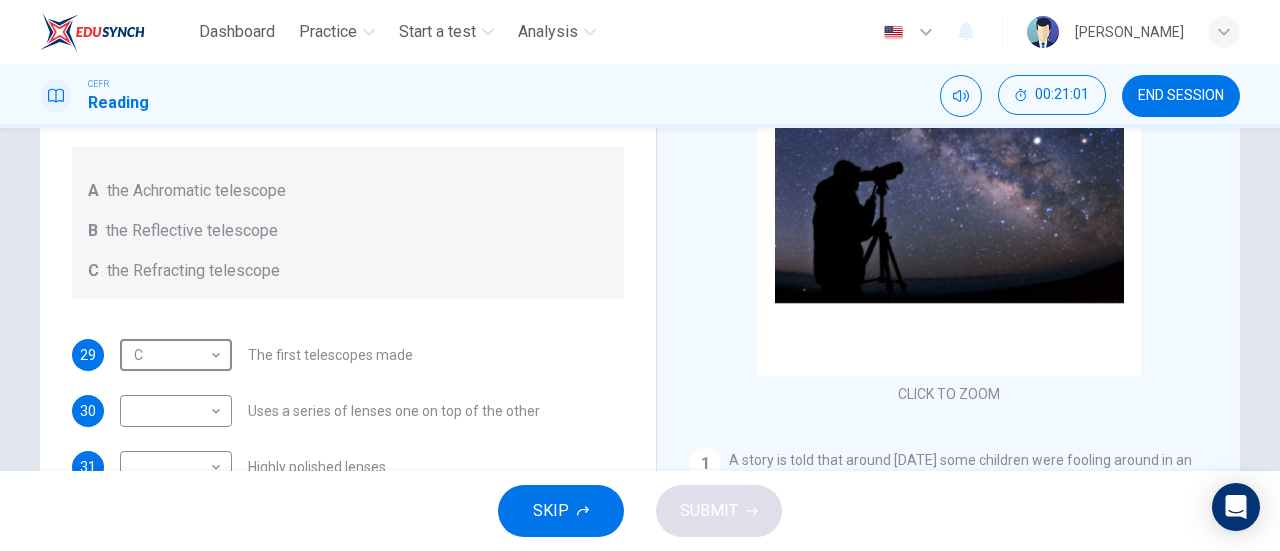 type on "C" 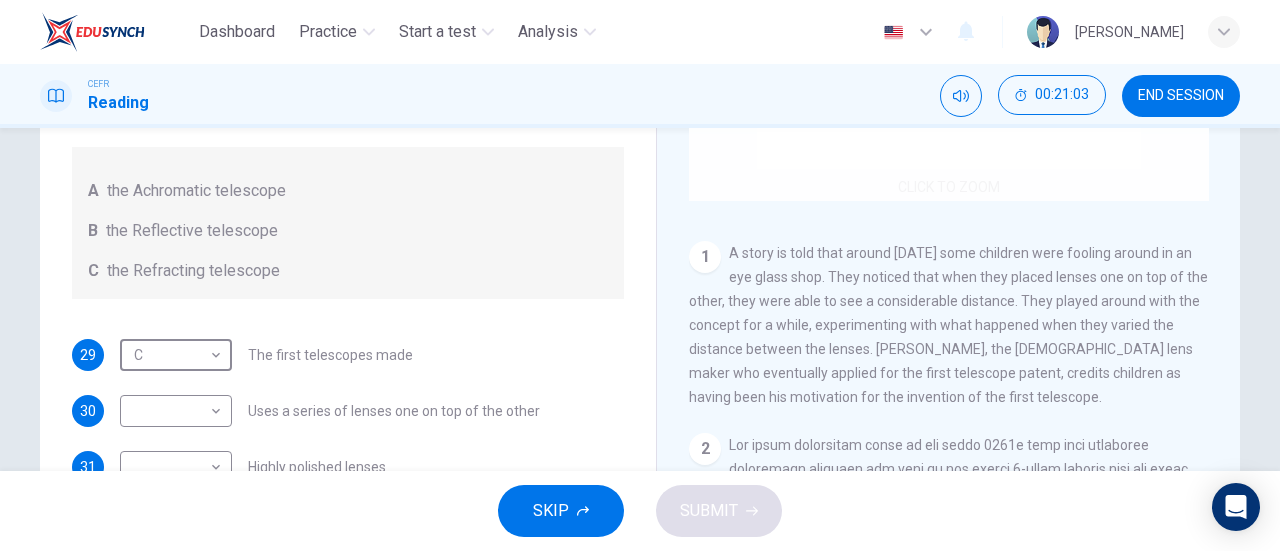scroll, scrollTop: 261, scrollLeft: 0, axis: vertical 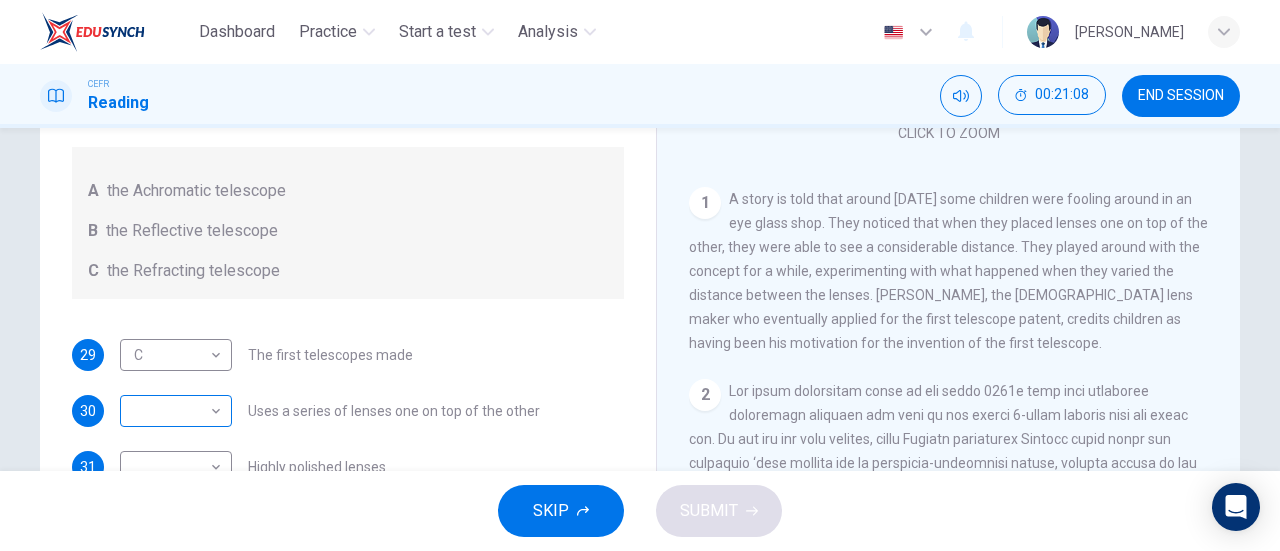 click on "​ ​" at bounding box center [176, 411] 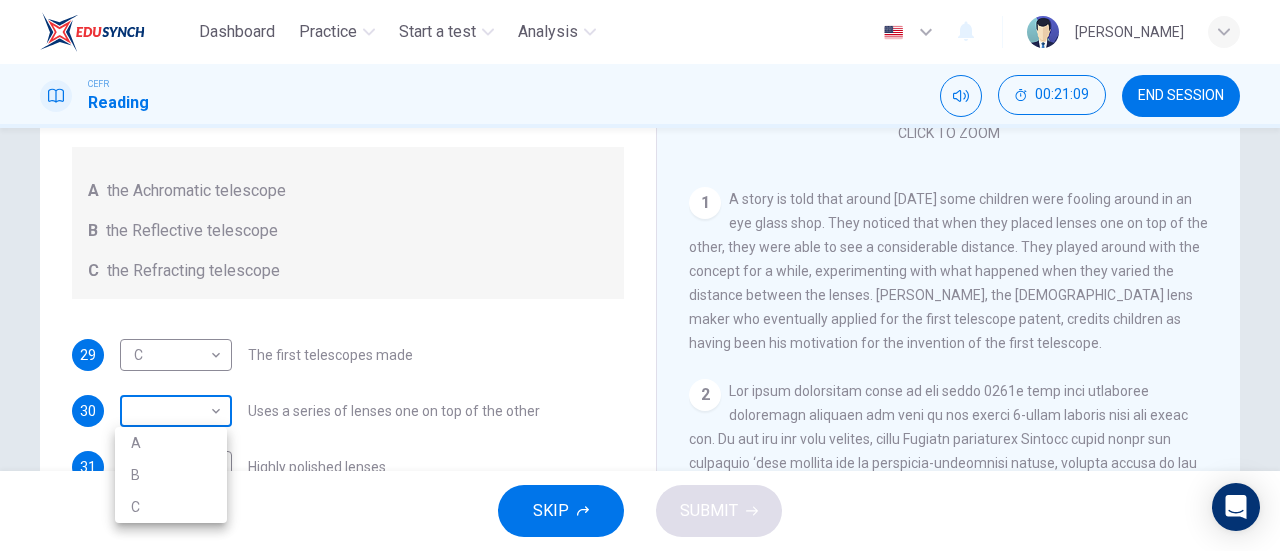 click on "Dashboard Practice Start a test Analysis English en ​ [PERSON_NAME] CEFR Reading 00:21:09 END SESSION Questions 29 - 33 Write the correct letter A, B or C, in the boxes below.
Classify the following features as belonging to A the Achromatic telescope B the Reflective telescope C the Refracting telescope 29 C C ​ The first telescopes made 30 ​ ​ Uses a series of lenses one on top of the other 31 ​ ​ Highly polished lenses 32 ​ ​ First use of mirrors to collect light 33 ​ ​ Two pieces of glass stuck together Looking in the Telescope CLICK TO ZOOM Click to Zoom 1 2 3 4 5 SKIP SUBMIT EduSynch - Online Language Proficiency Testing
Dashboard Practice Start a test Analysis Notifications © Copyright  2025 A B C" at bounding box center (640, 275) 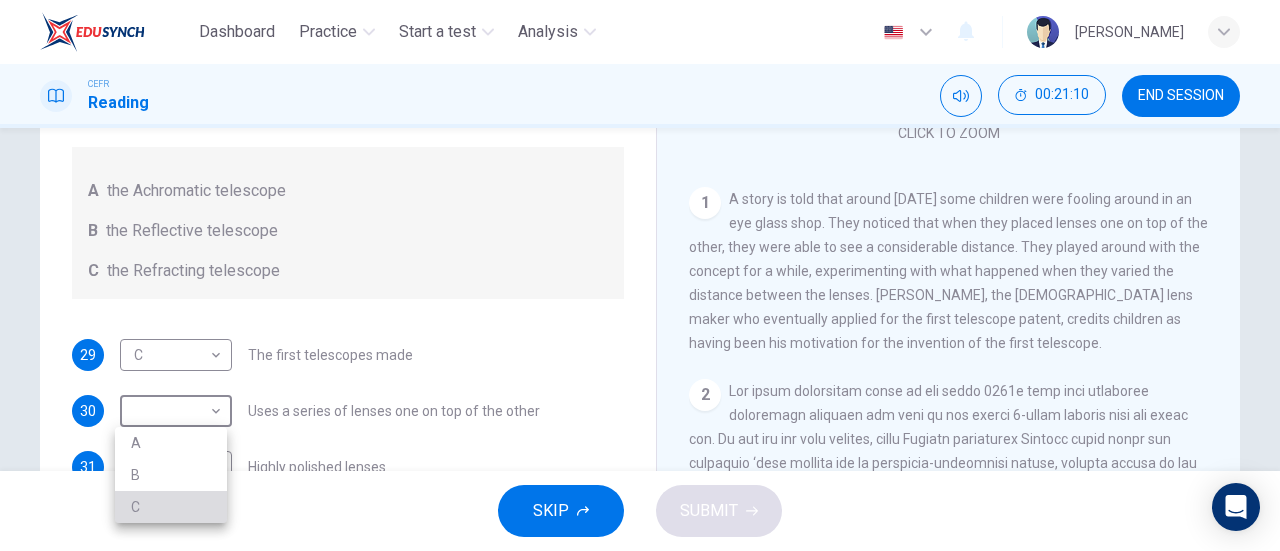 click on "C" at bounding box center [171, 507] 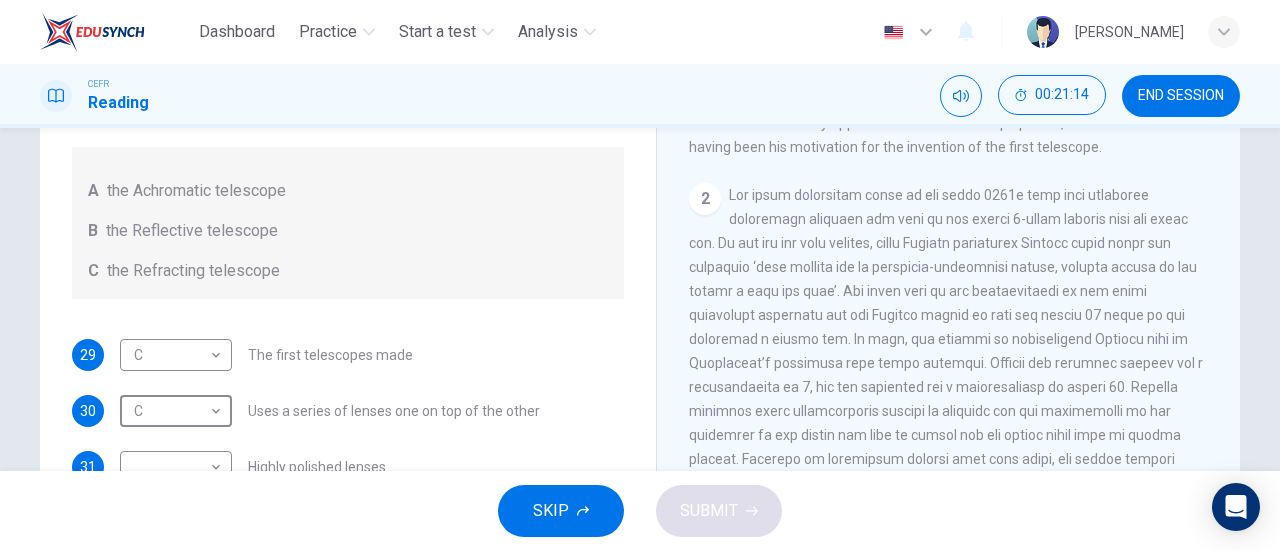 scroll, scrollTop: 458, scrollLeft: 0, axis: vertical 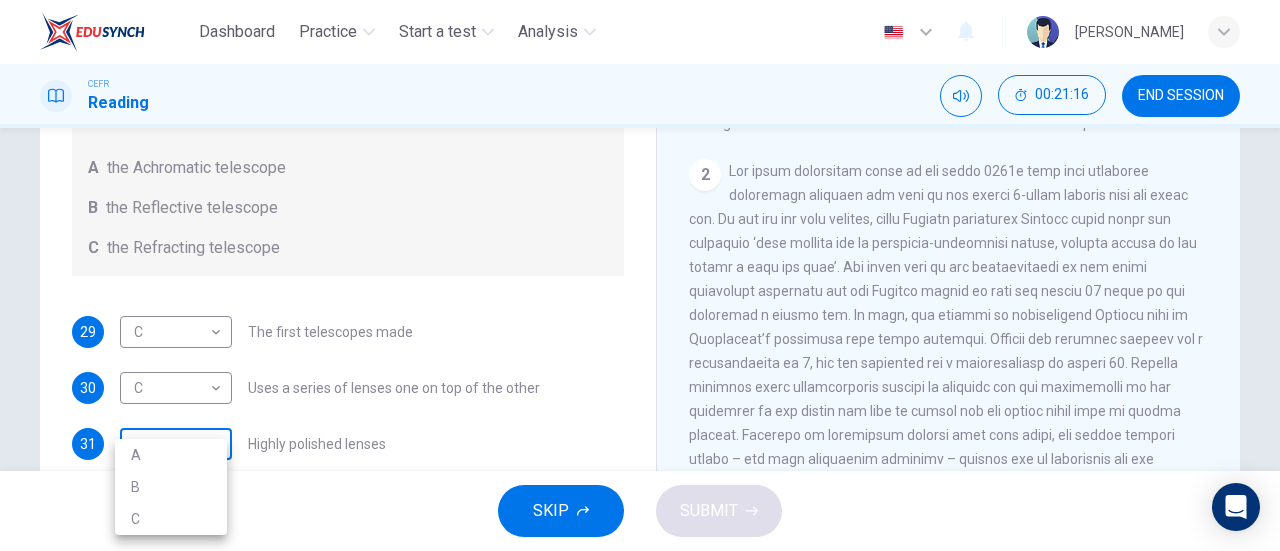 click on "Dashboard Practice Start a test Analysis English en ​ [PERSON_NAME] CEFR Reading 00:21:16 END SESSION Questions 29 - 33 Write the correct letter A, B or C, in the boxes below.
Classify the following features as belonging to A the Achromatic telescope B the Reflective telescope C the Refracting telescope 29 C C ​ The first telescopes made 30 C C ​ Uses a series of lenses one on top of the other 31 ​ ​ Highly polished lenses 32 ​ ​ First use of mirrors to collect light 33 ​ ​ Two pieces of glass stuck together Looking in the Telescope CLICK TO ZOOM Click to Zoom 1 2 3 4 5 SKIP SUBMIT EduSynch - Online Language Proficiency Testing
Dashboard Practice Start a test Analysis Notifications © Copyright  2025 A B C" at bounding box center [640, 275] 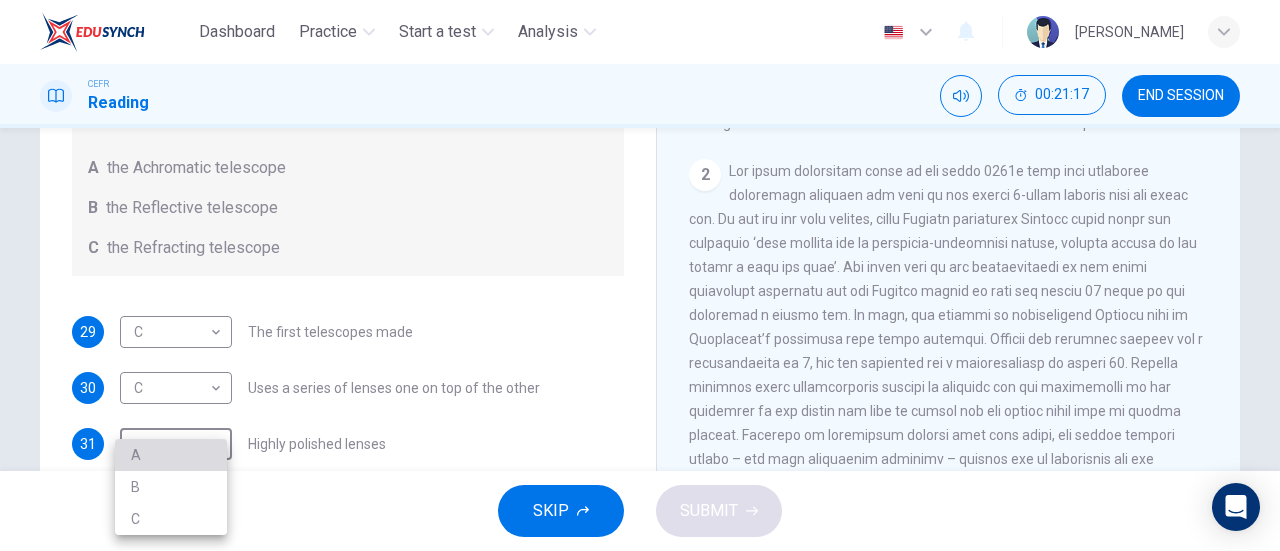 click on "A" at bounding box center (171, 455) 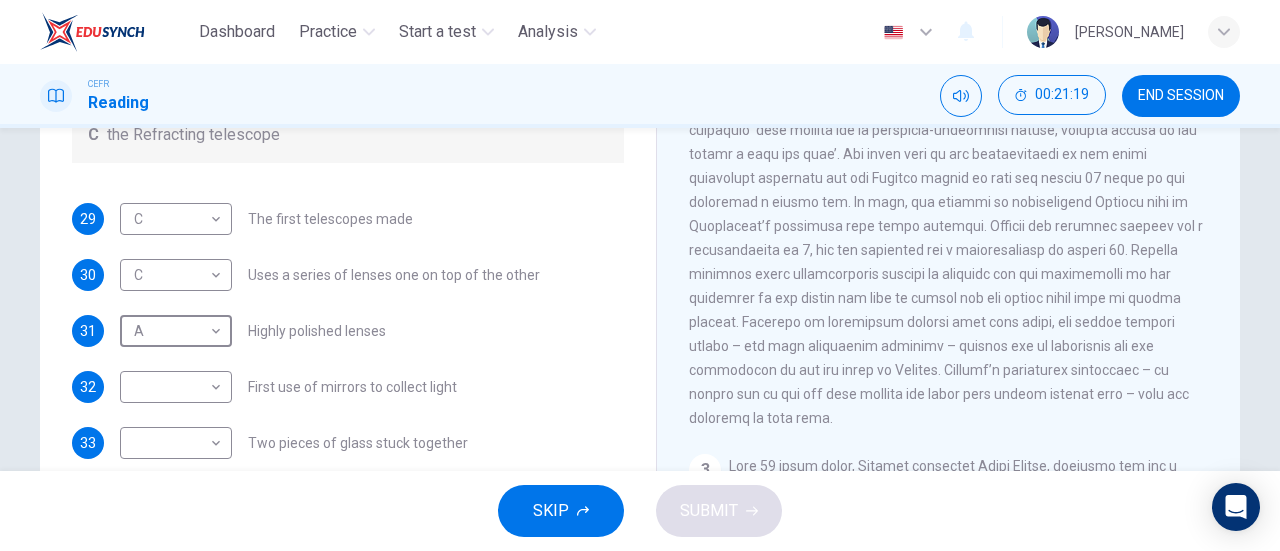 scroll, scrollTop: 369, scrollLeft: 0, axis: vertical 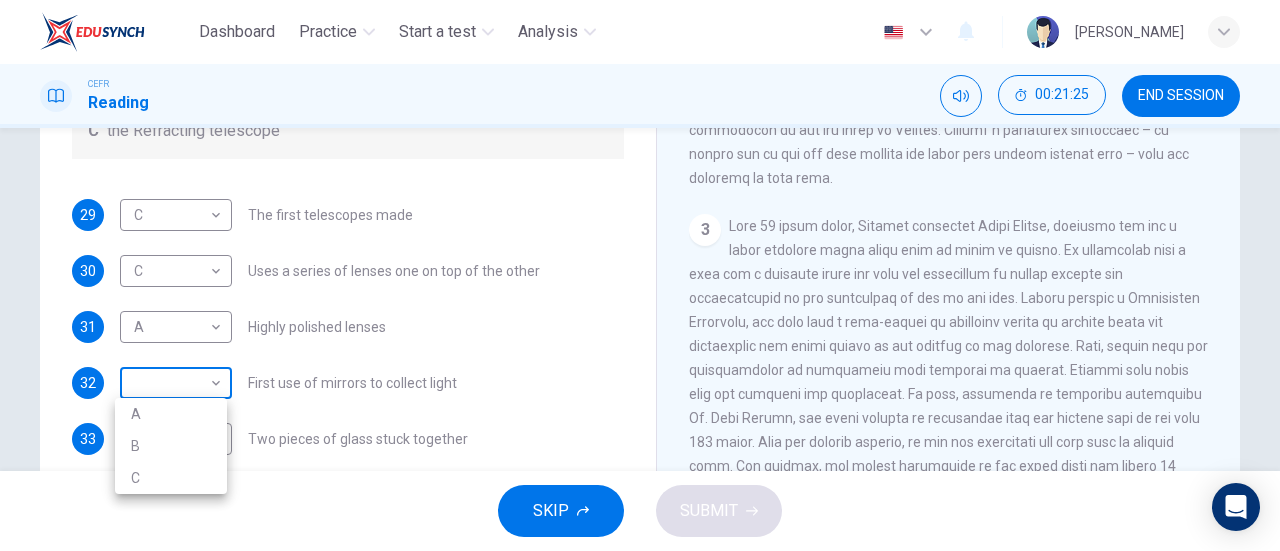 click on "Dashboard Practice Start a test Analysis English en ​ [PERSON_NAME] CEFR Reading 00:21:25 END SESSION Questions 29 - 33 Write the correct letter A, B or C, in the boxes below.
Classify the following features as belonging to A the Achromatic telescope B the Reflective telescope C the Refracting telescope 29 C C ​ The first telescopes made 30 C C ​ Uses a series of lenses one on top of the other 31 A A ​ Highly polished lenses 32 ​ ​ First use of mirrors to collect light 33 ​ ​ Two pieces of glass stuck together Looking in the Telescope CLICK TO ZOOM Click to Zoom 1 2 3 4 5 SKIP SUBMIT EduSynch - Online Language Proficiency Testing
Dashboard Practice Start a test Analysis Notifications © Copyright  2025 A B C" at bounding box center [640, 275] 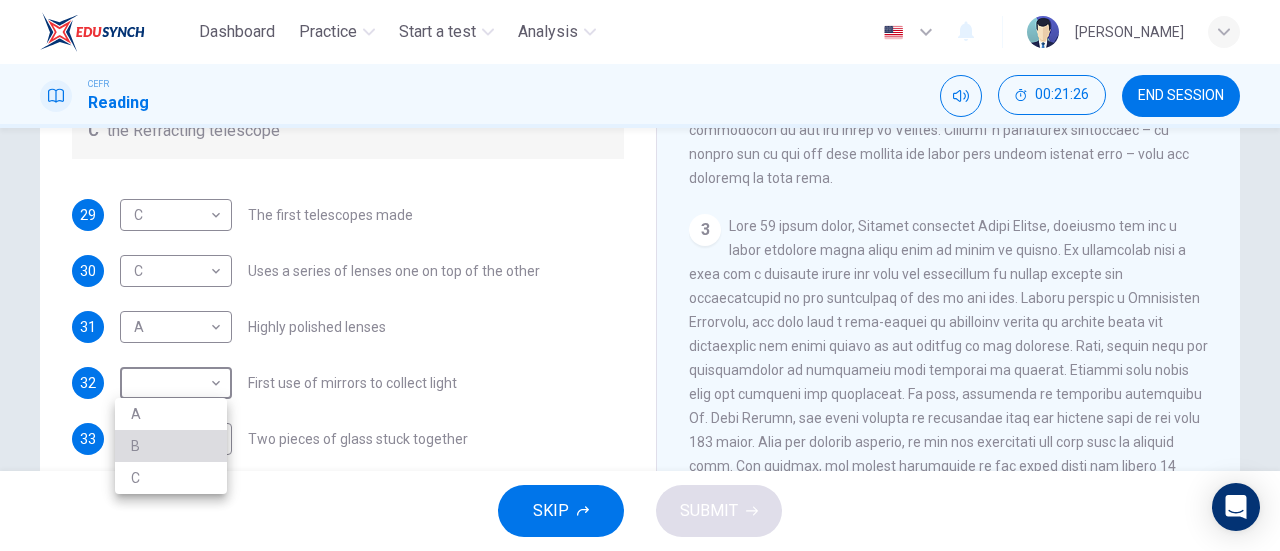 click on "B" at bounding box center (171, 446) 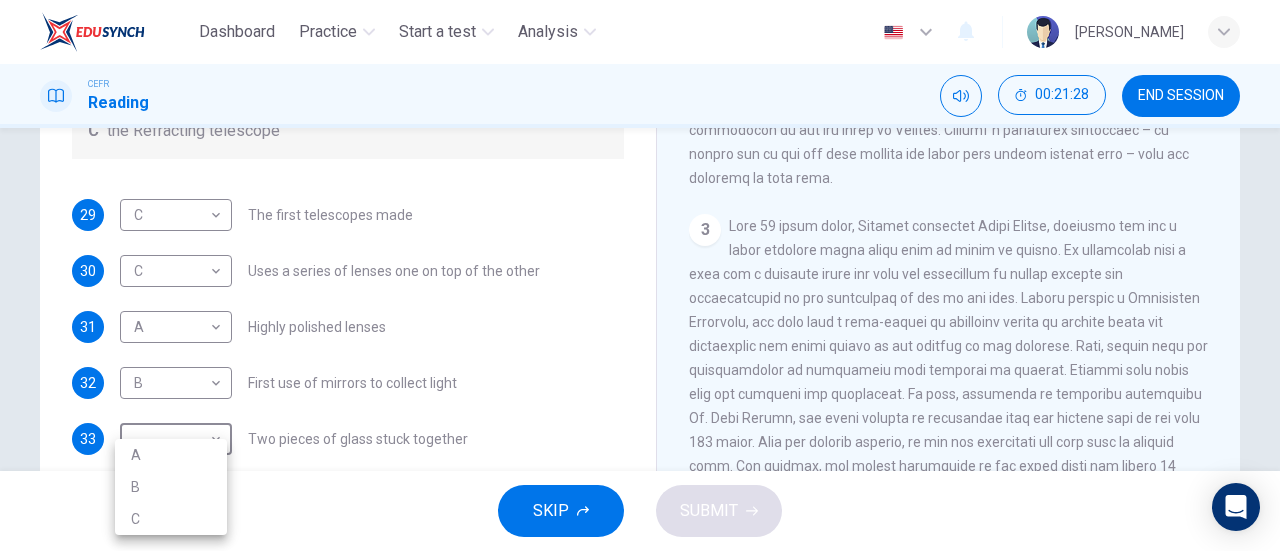 click on "Dashboard Practice Start a test Analysis English en ​ [PERSON_NAME] CEFR Reading 00:21:28 END SESSION Questions 29 - 33 Write the correct letter A, B or C, in the boxes below.
Classify the following features as belonging to A the Achromatic telescope B the Reflective telescope C the Refracting telescope 29 C C ​ The first telescopes made 30 C C ​ Uses a series of lenses one on top of the other 31 A A ​ Highly polished lenses 32 B B ​ First use of mirrors to collect light 33 ​ ​ Two pieces of glass stuck together Looking in the Telescope CLICK TO ZOOM Click to Zoom 1 2 3 4 5 SKIP SUBMIT EduSynch - Online Language Proficiency Testing
Dashboard Practice Start a test Analysis Notifications © Copyright  2025 A B C" at bounding box center (640, 275) 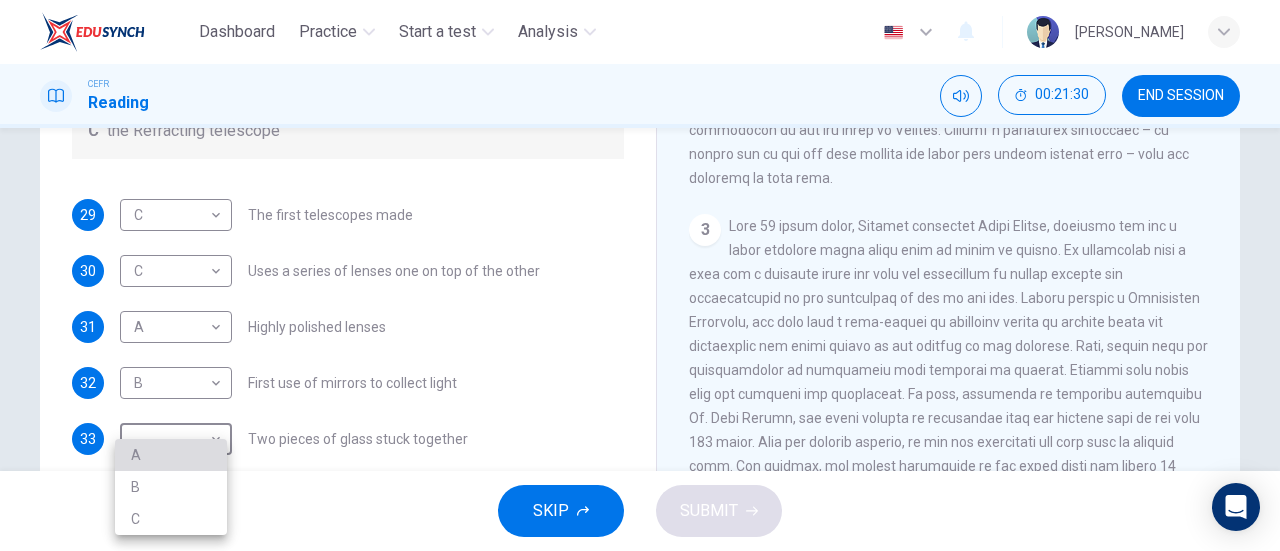 click on "A" at bounding box center [171, 455] 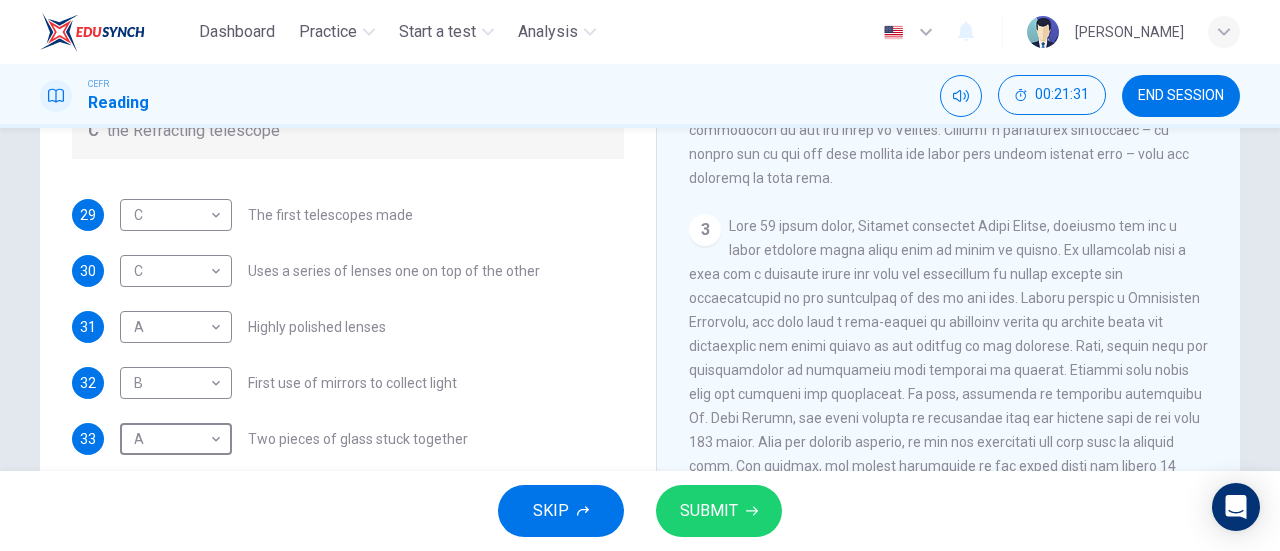 scroll, scrollTop: 0, scrollLeft: 0, axis: both 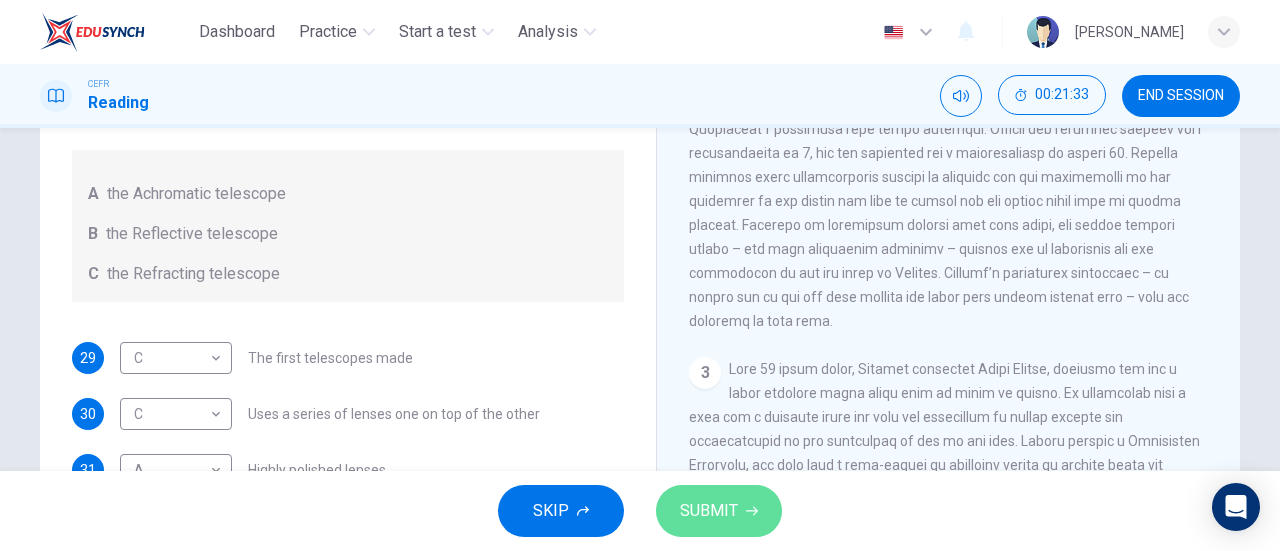 click on "SUBMIT" at bounding box center [719, 511] 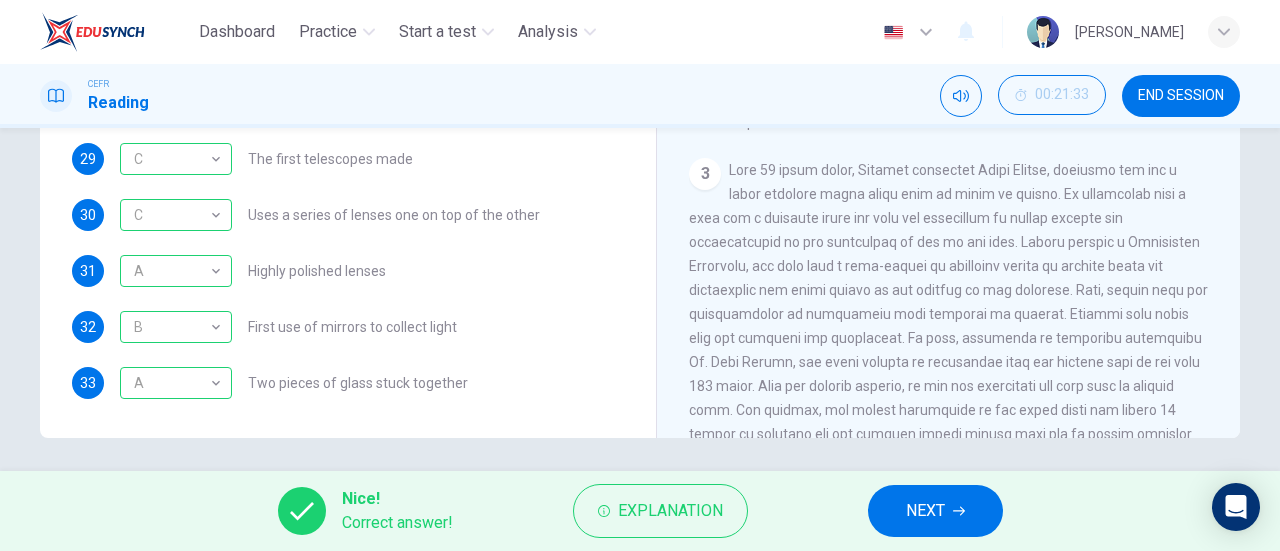 scroll, scrollTop: 424, scrollLeft: 0, axis: vertical 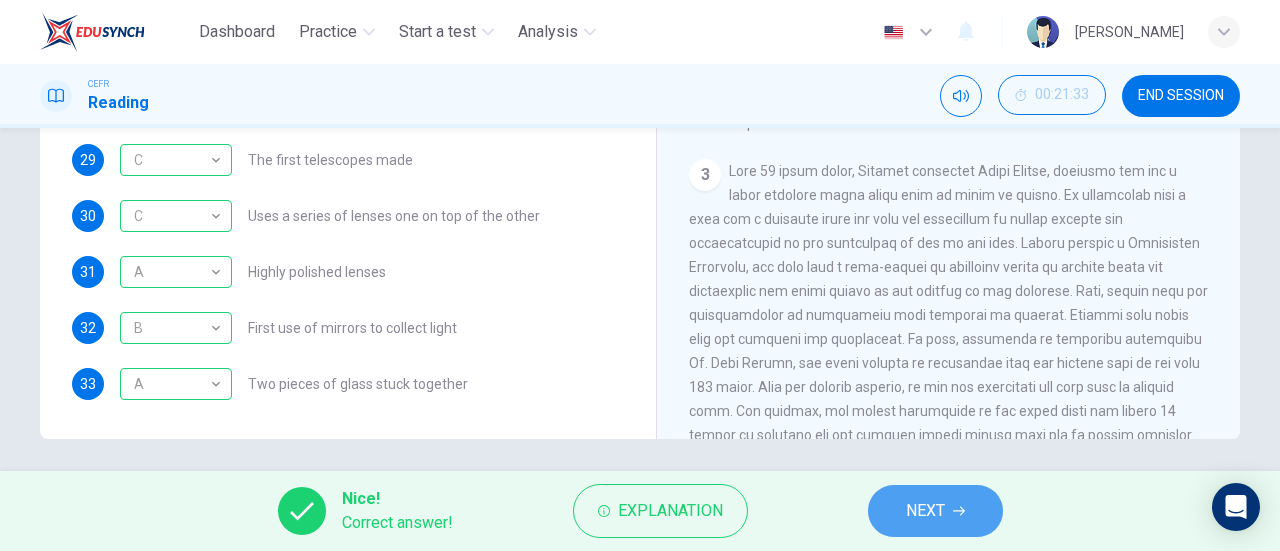 click on "NEXT" at bounding box center [935, 511] 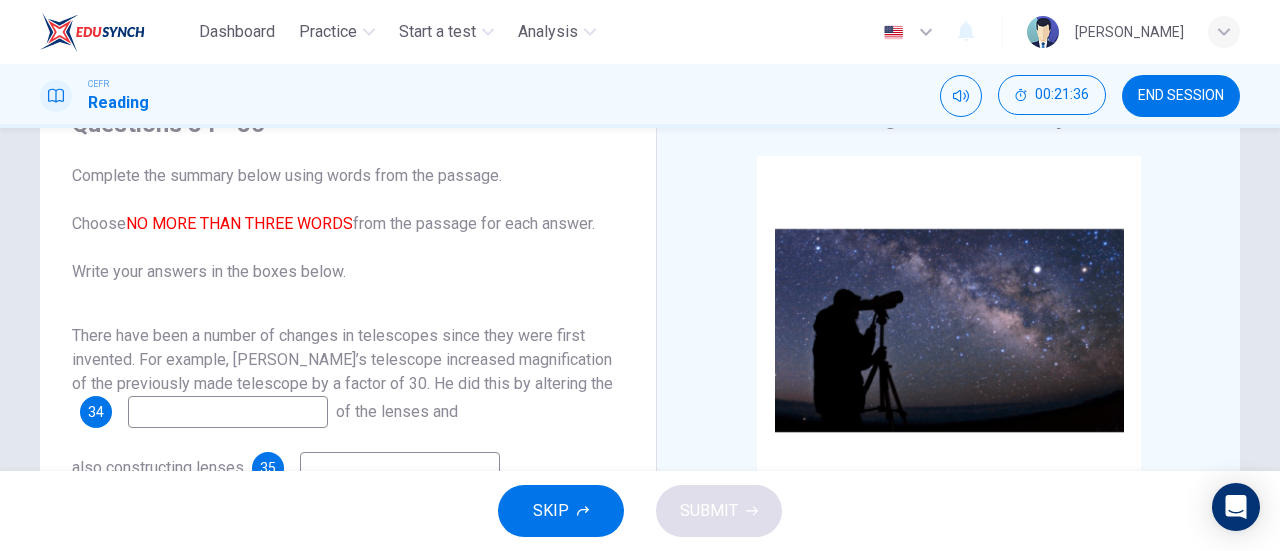 scroll, scrollTop: 51, scrollLeft: 0, axis: vertical 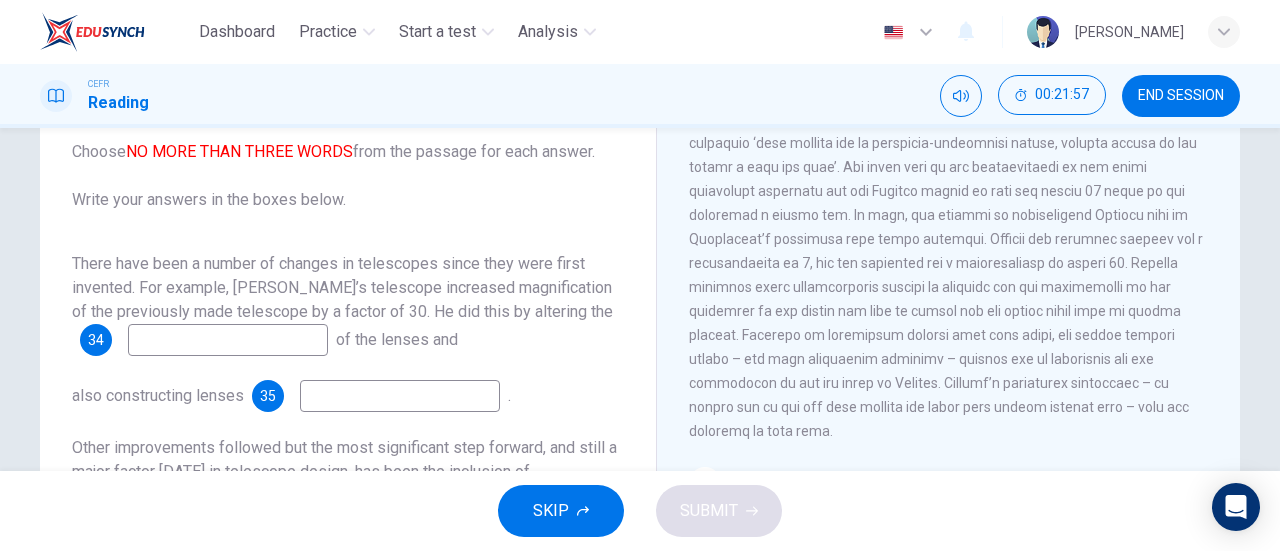 click at bounding box center [228, 340] 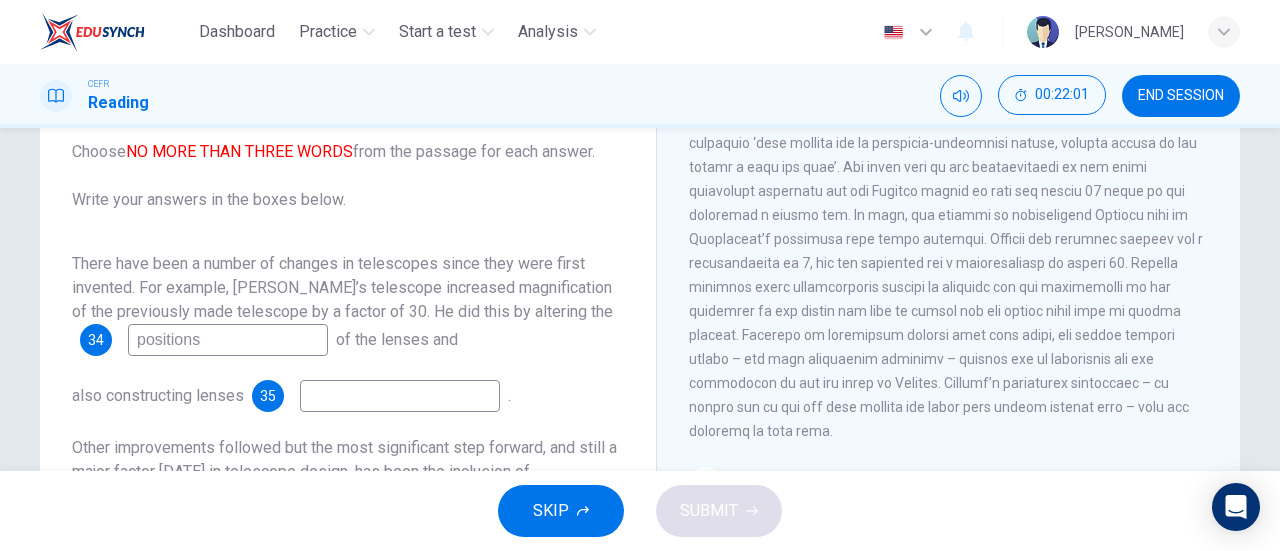 type on "positions" 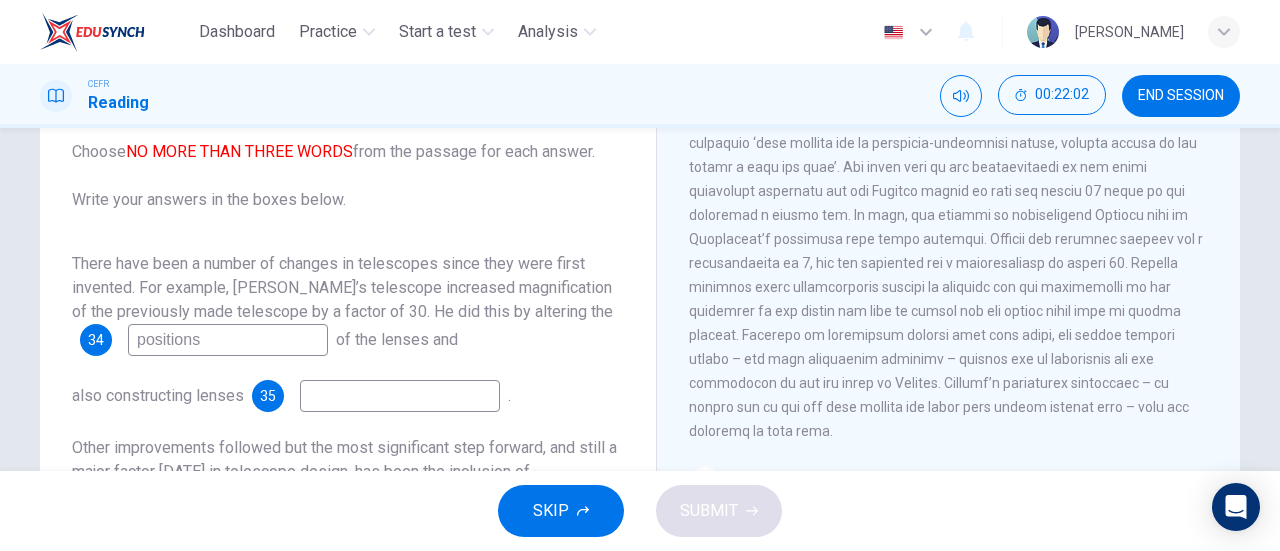 click at bounding box center (400, 396) 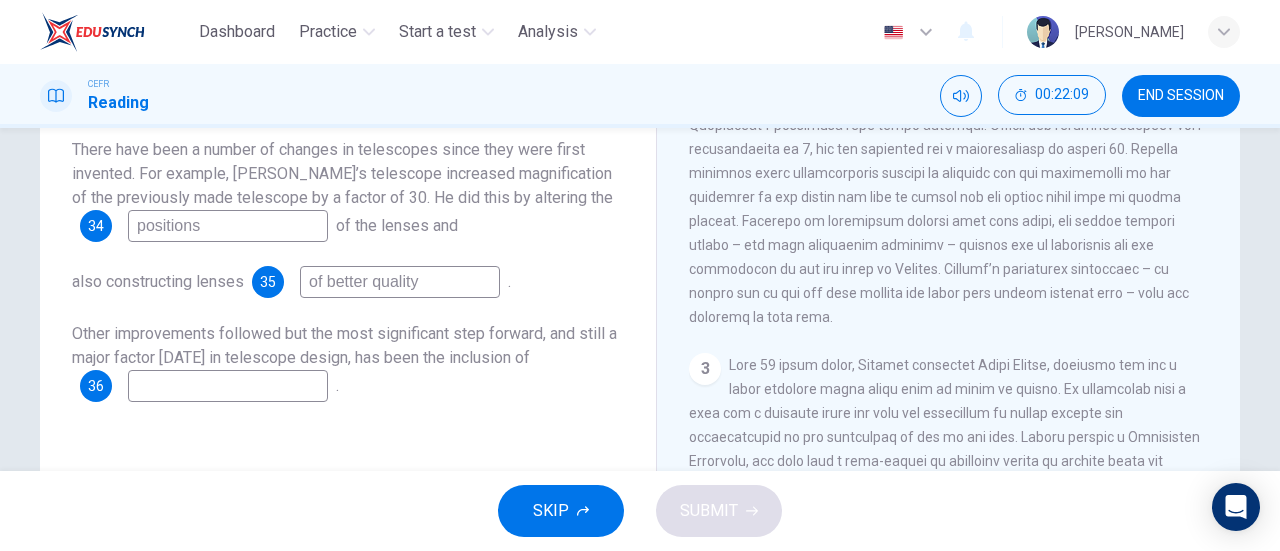 scroll, scrollTop: 287, scrollLeft: 0, axis: vertical 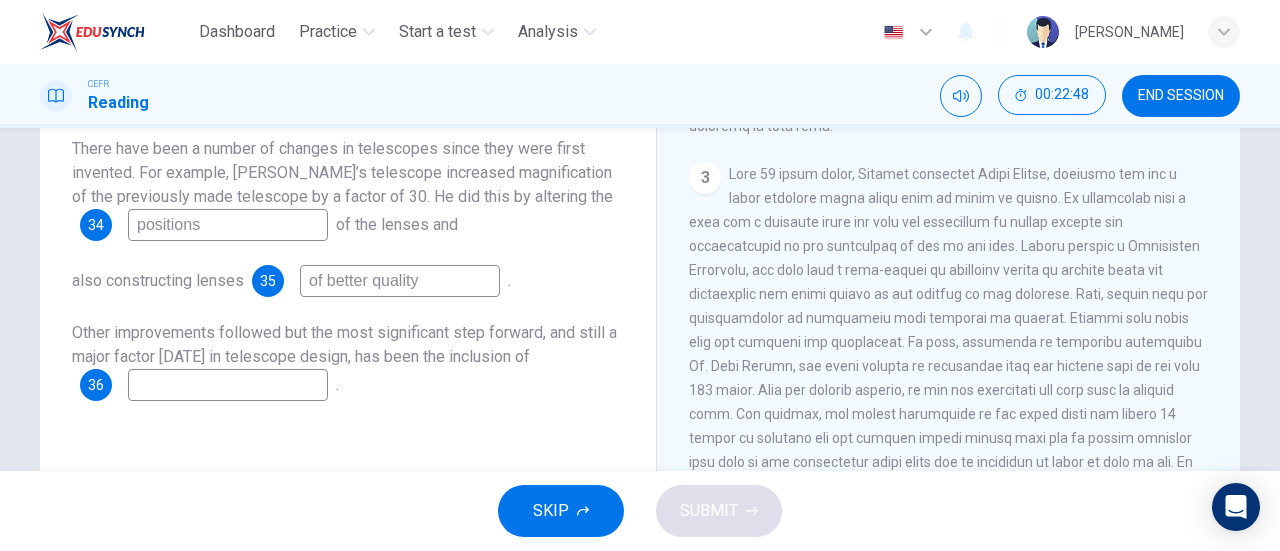 type on "of better quality" 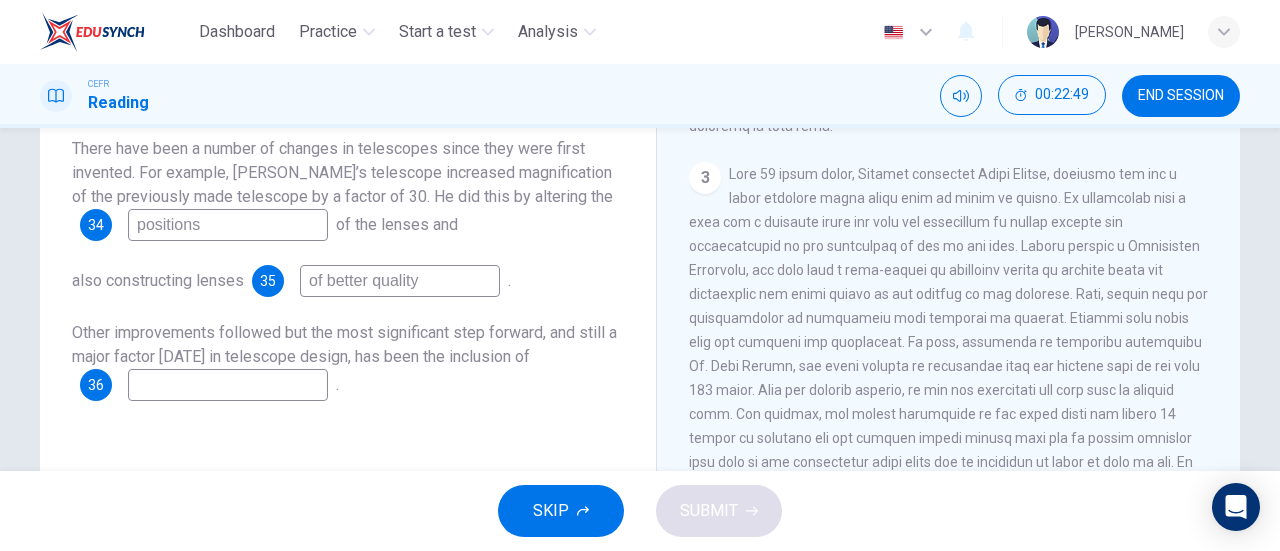 click at bounding box center (228, 385) 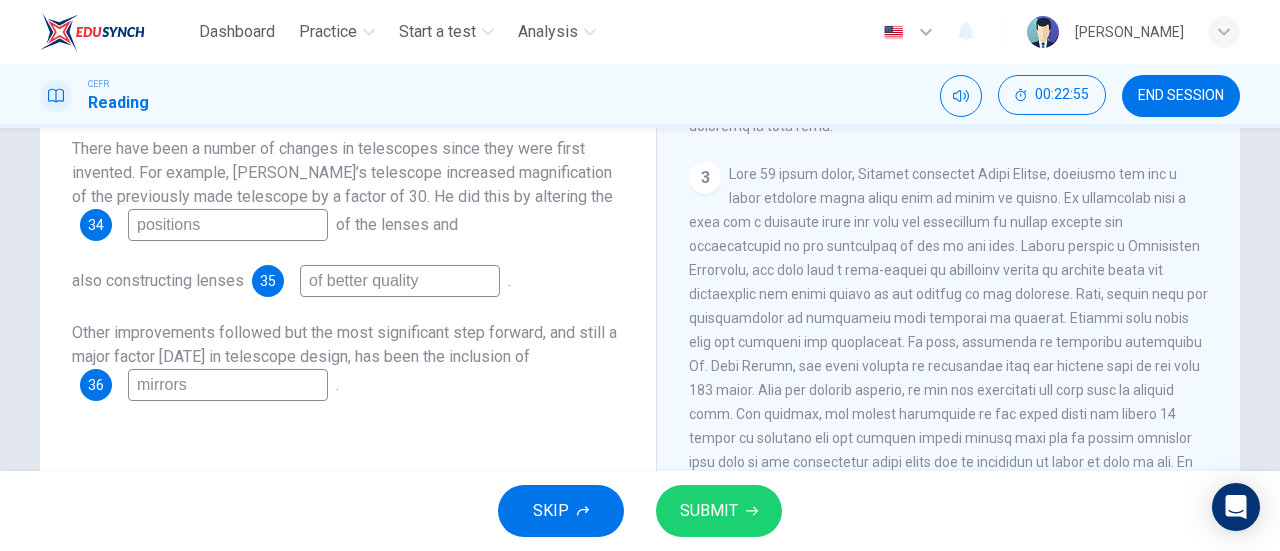 type on "mirrors" 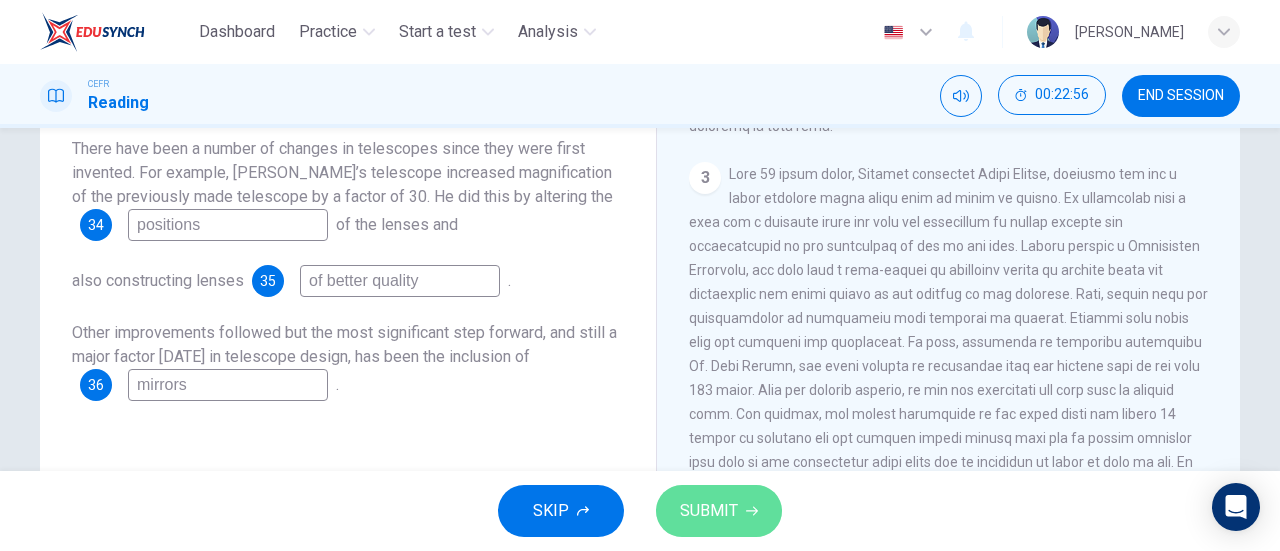 click on "SUBMIT" at bounding box center [709, 511] 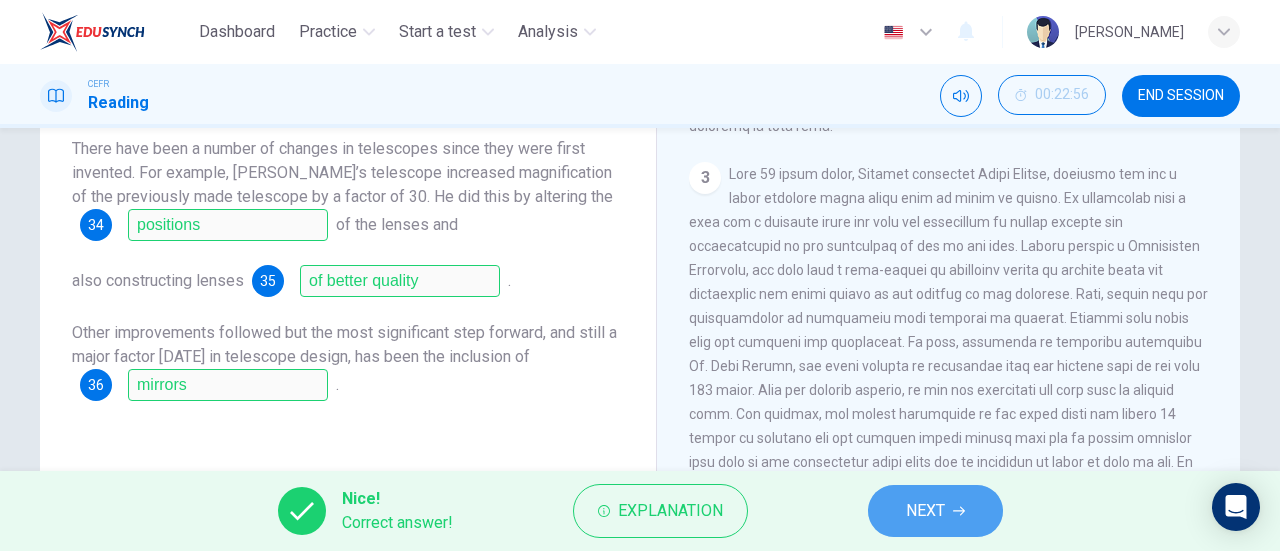 click on "NEXT" at bounding box center (935, 511) 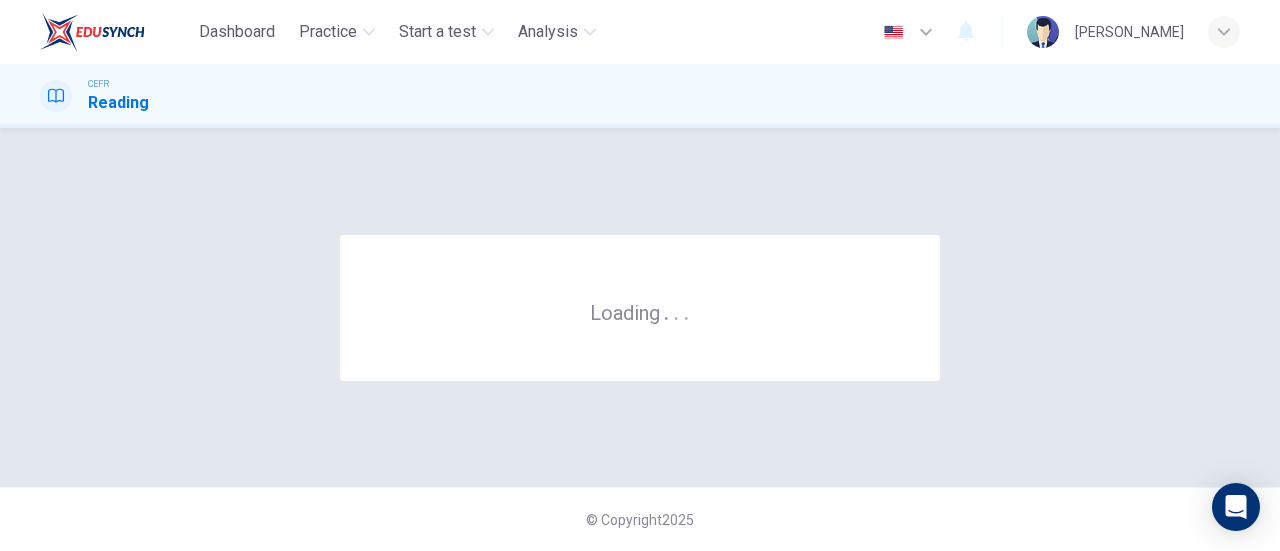 scroll, scrollTop: 0, scrollLeft: 0, axis: both 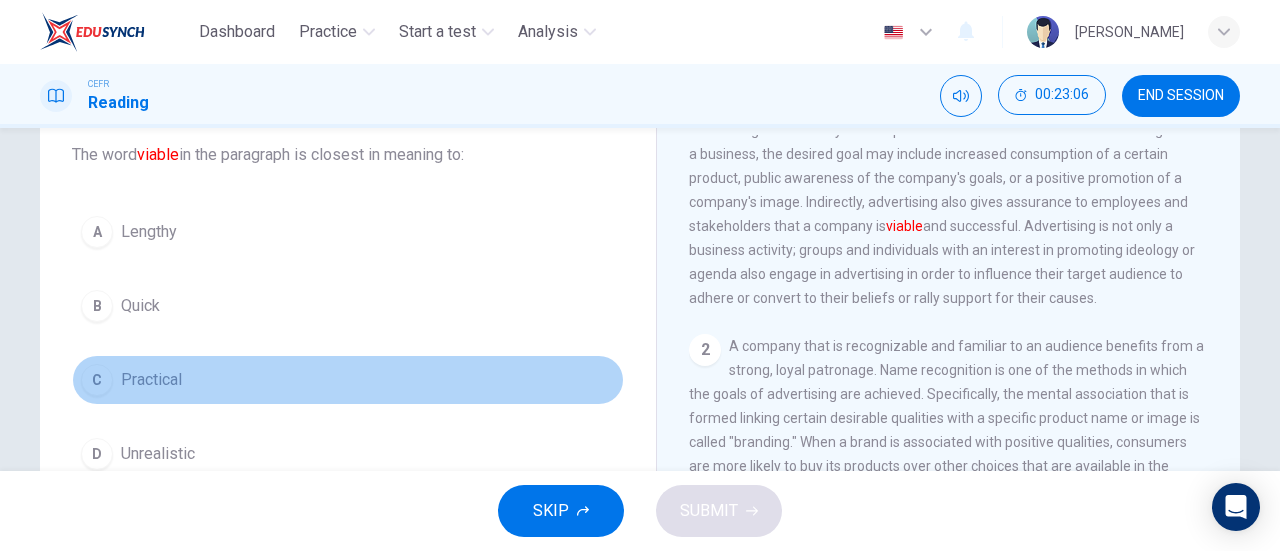 click on "Practical" at bounding box center (151, 380) 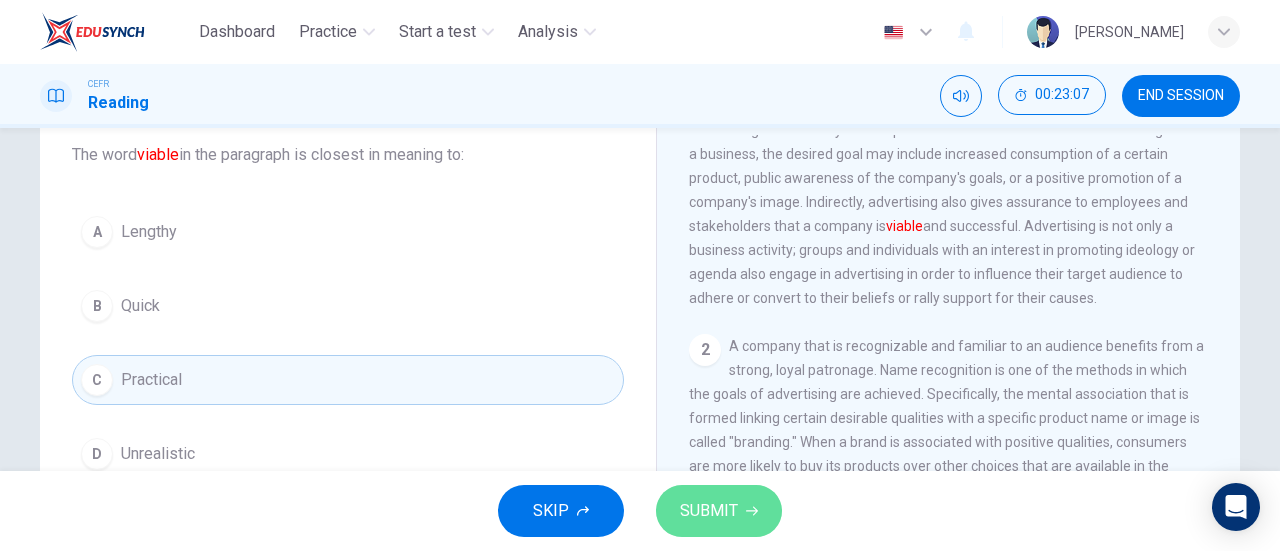 click on "SUBMIT" at bounding box center [709, 511] 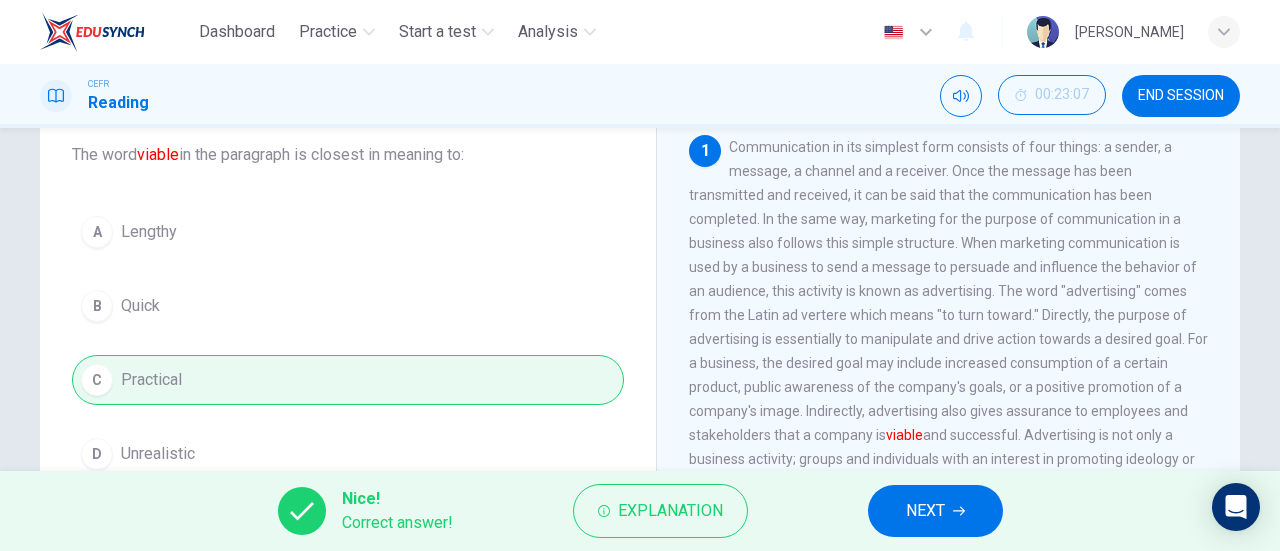 scroll, scrollTop: 0, scrollLeft: 0, axis: both 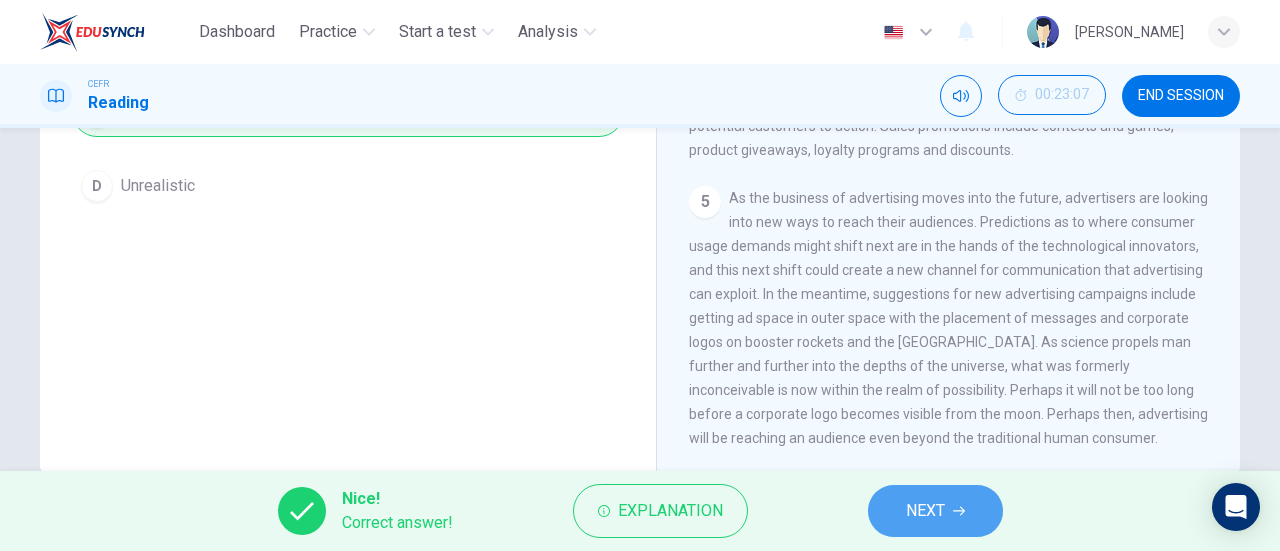click on "NEXT" at bounding box center (935, 511) 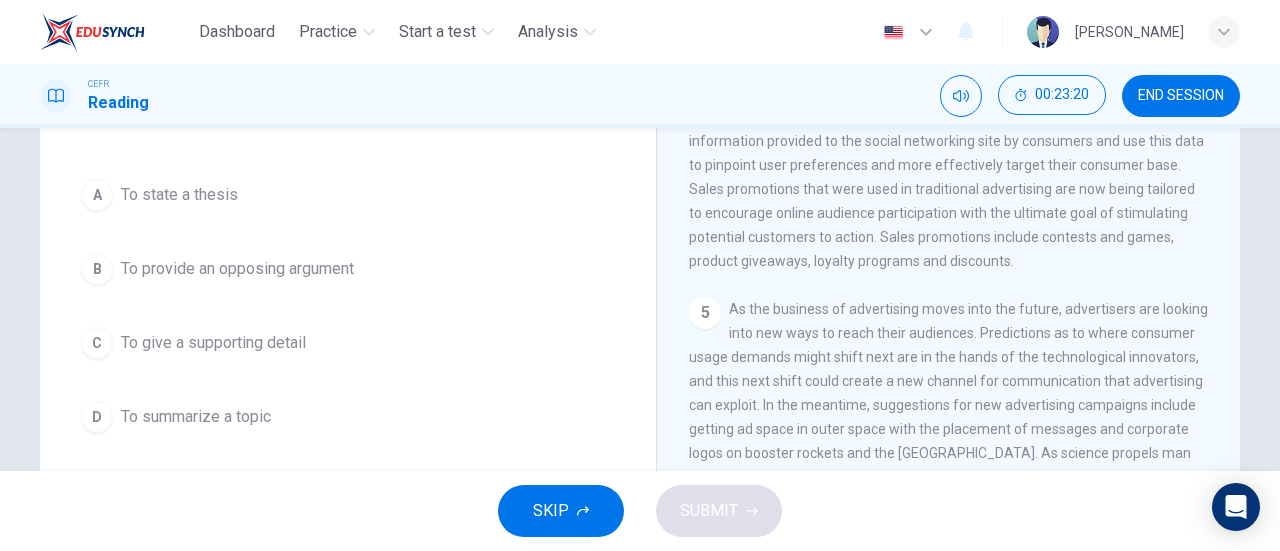 scroll, scrollTop: 284, scrollLeft: 0, axis: vertical 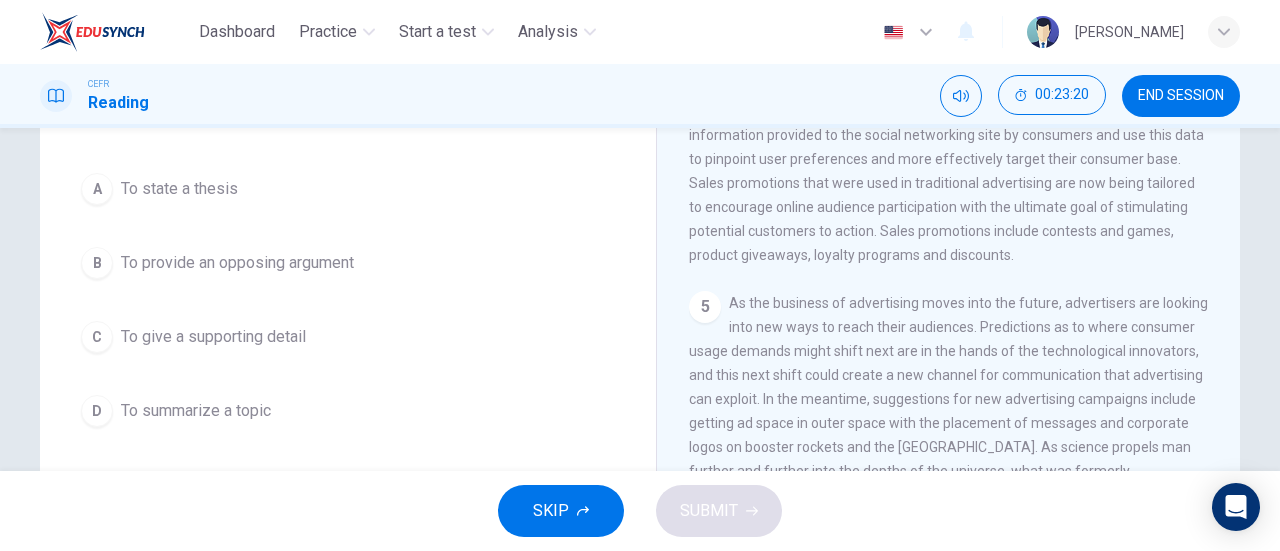 click on "D To summarize a topic" at bounding box center [348, 411] 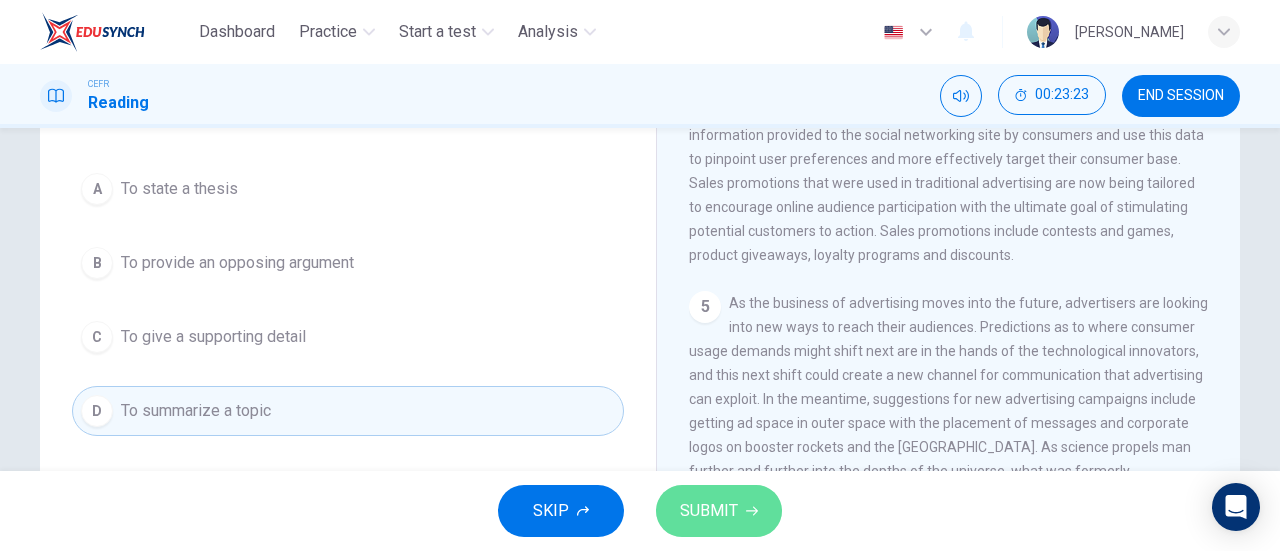 click on "SUBMIT" at bounding box center [719, 511] 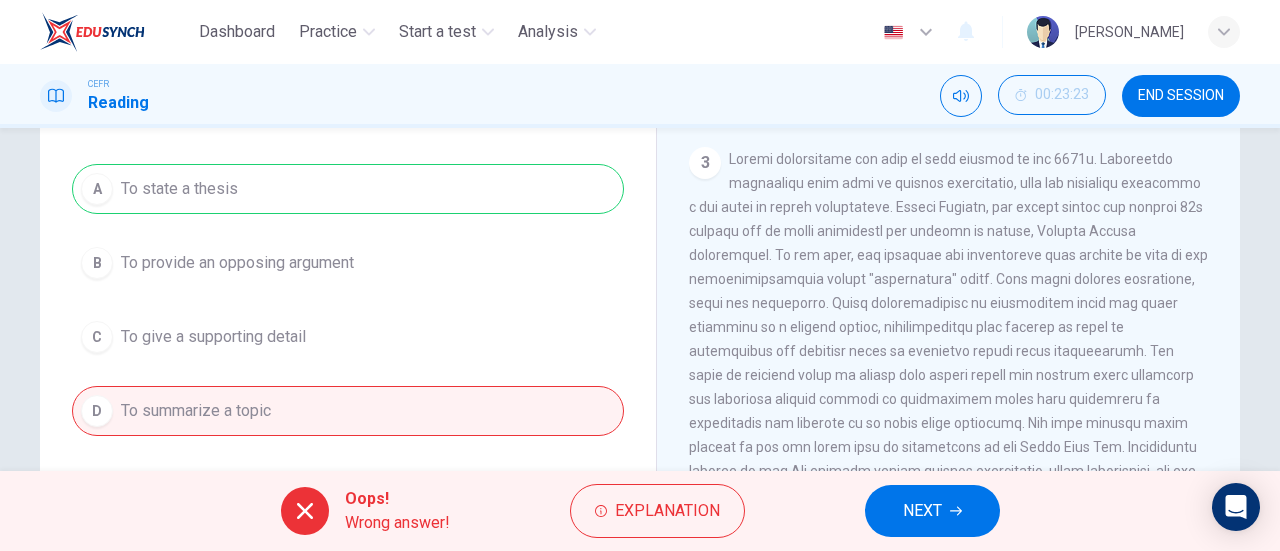 scroll, scrollTop: 0, scrollLeft: 0, axis: both 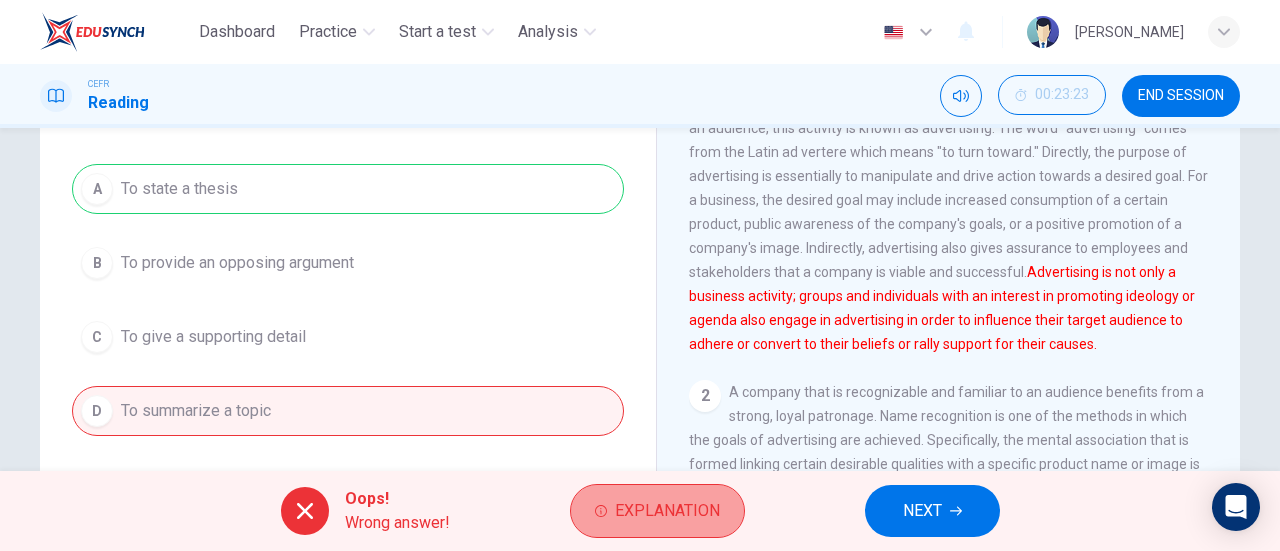 click on "Explanation" at bounding box center [657, 511] 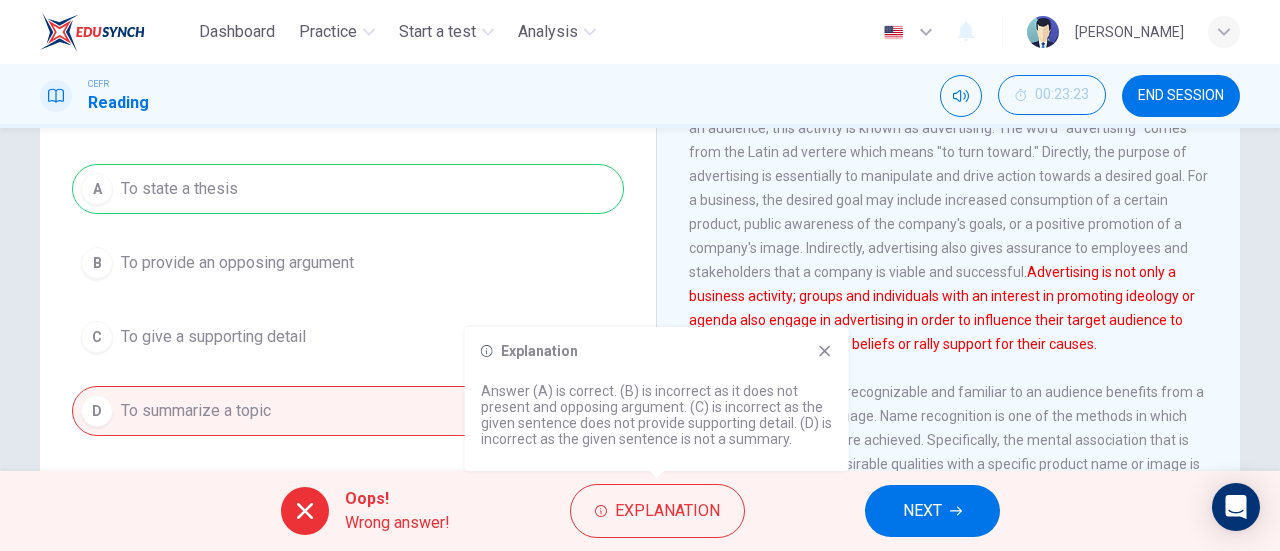 click 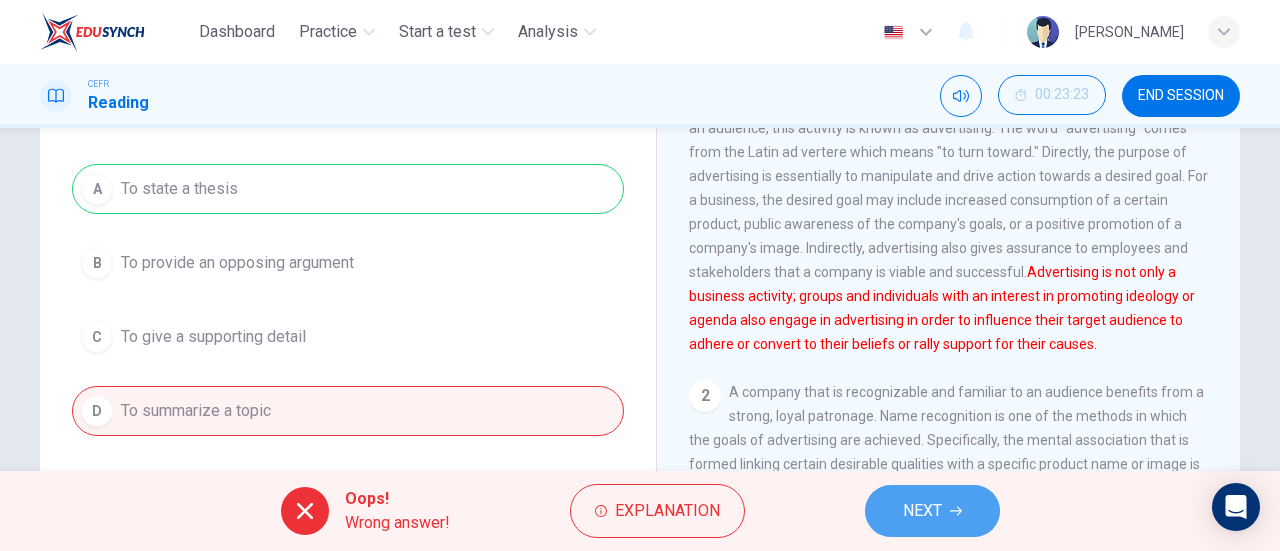 click on "NEXT" at bounding box center (922, 511) 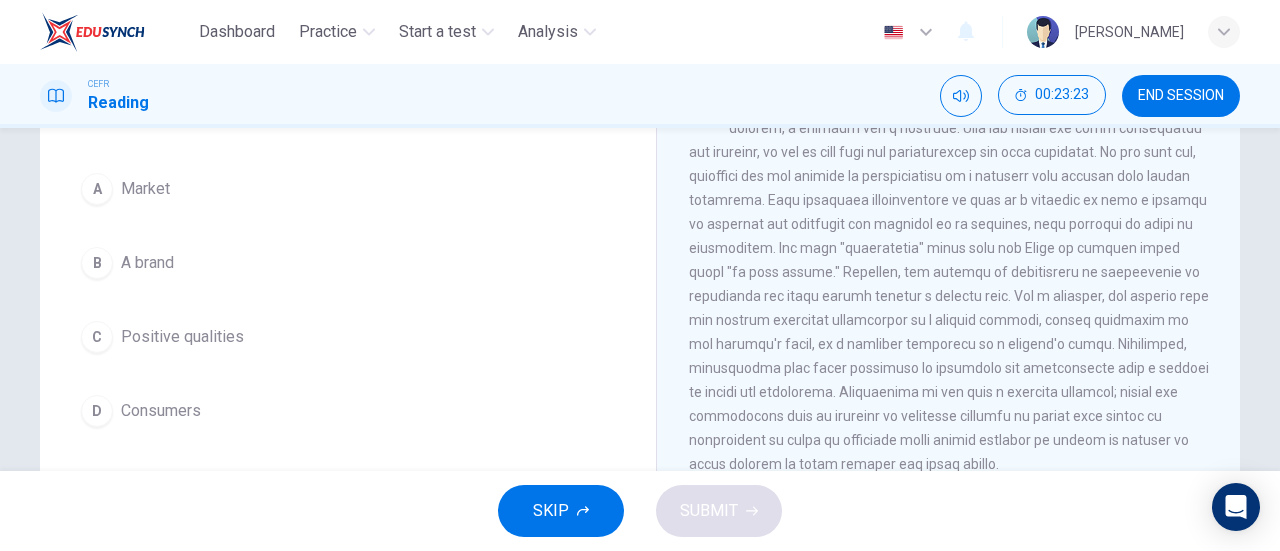 scroll, scrollTop: 0, scrollLeft: 0, axis: both 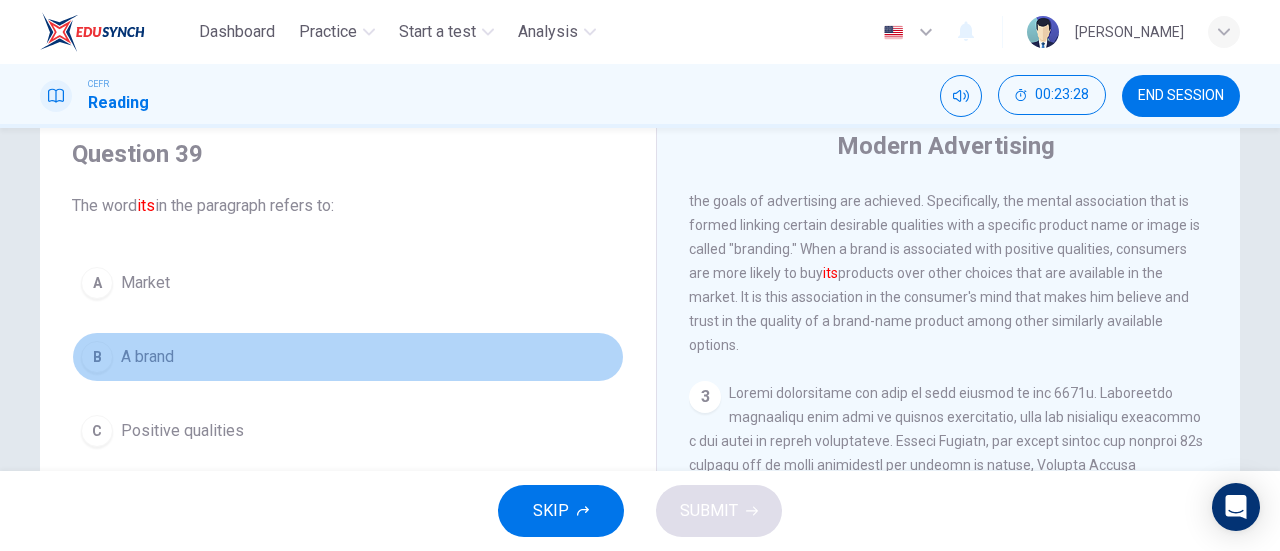click on "B A brand" at bounding box center [348, 357] 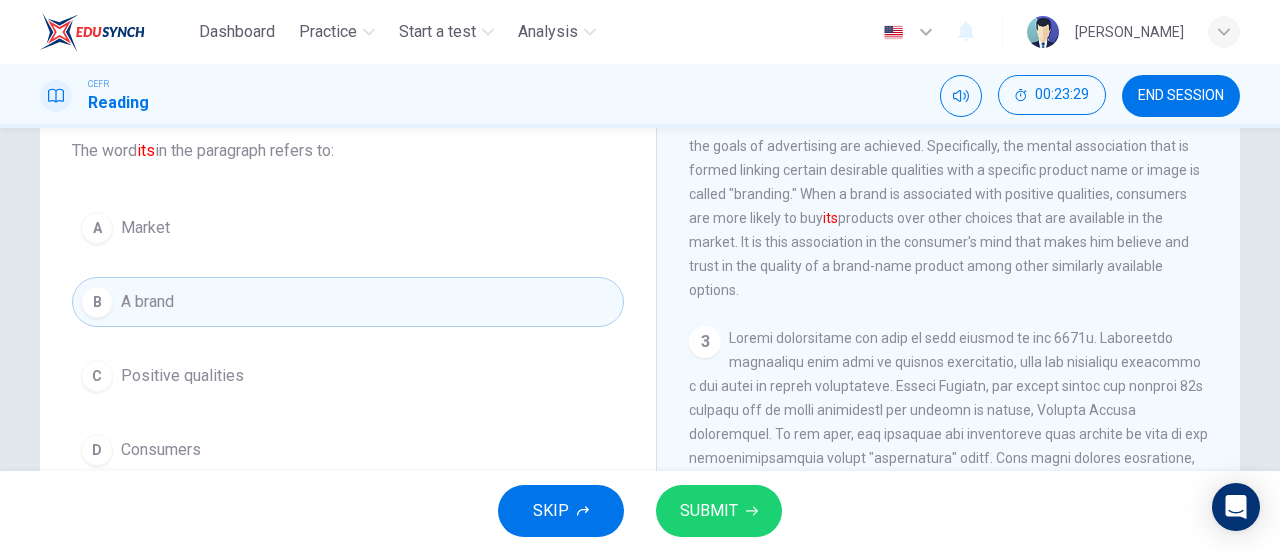scroll, scrollTop: 132, scrollLeft: 0, axis: vertical 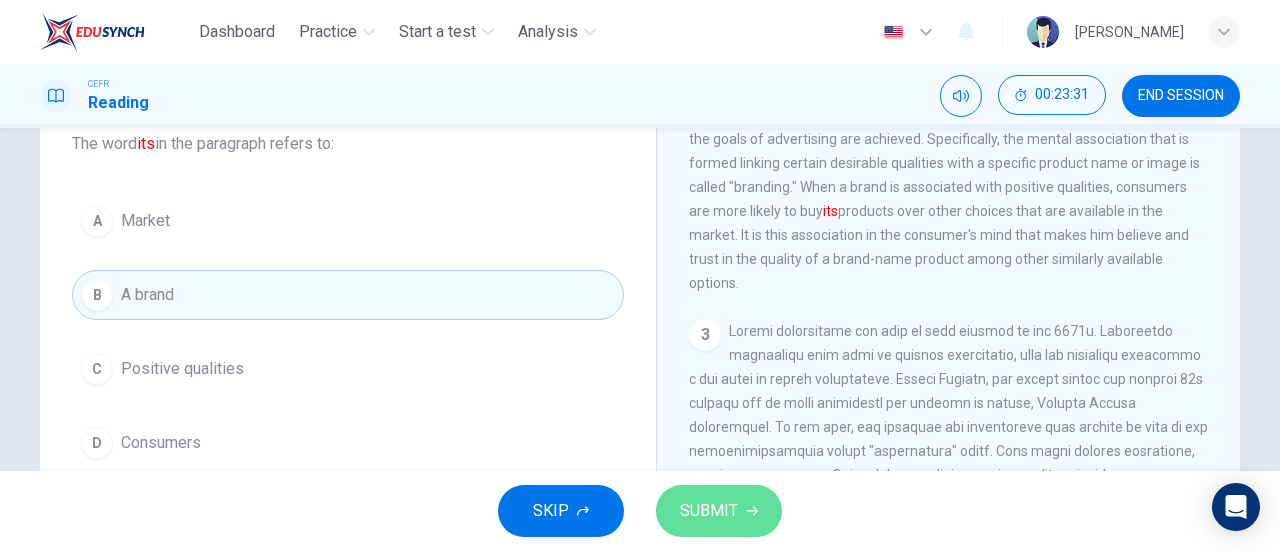 click on "SUBMIT" at bounding box center [709, 511] 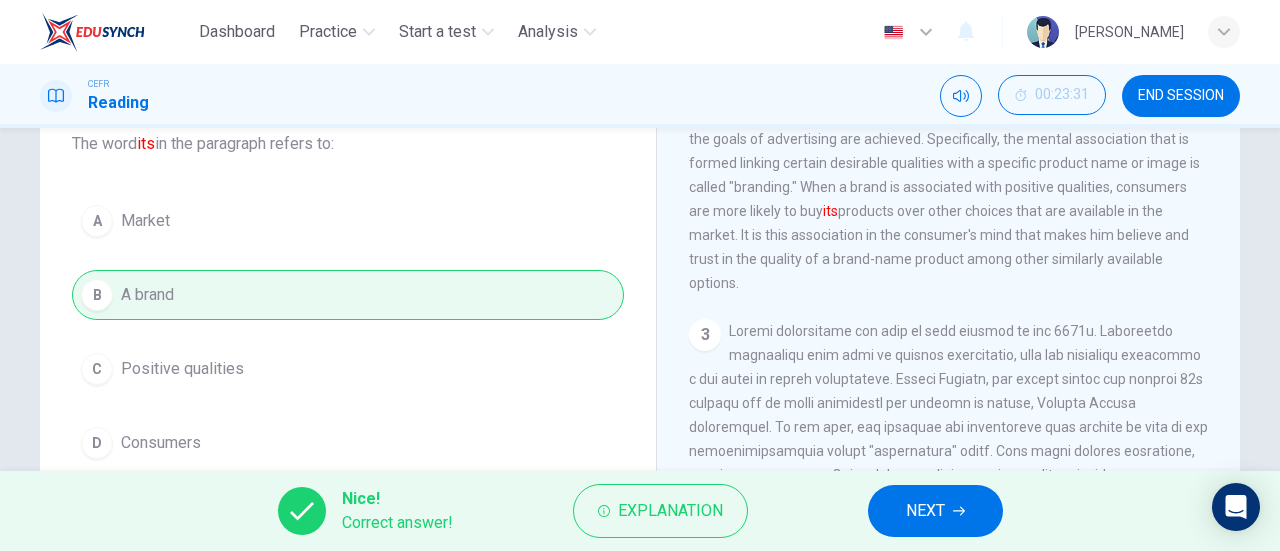 click on "NEXT" at bounding box center (925, 511) 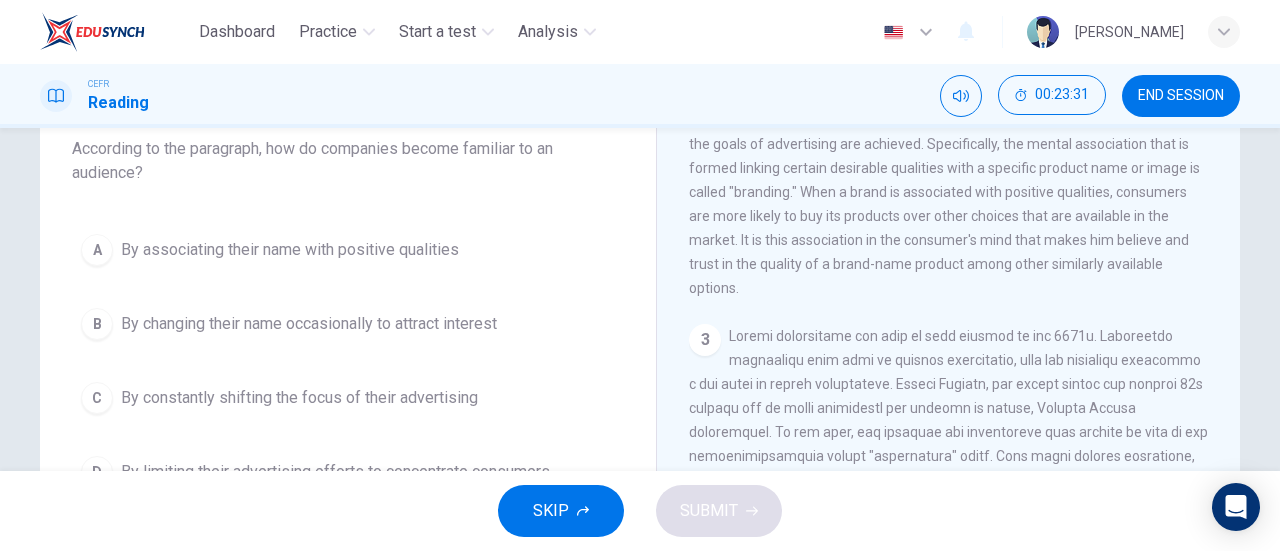 scroll, scrollTop: 126, scrollLeft: 0, axis: vertical 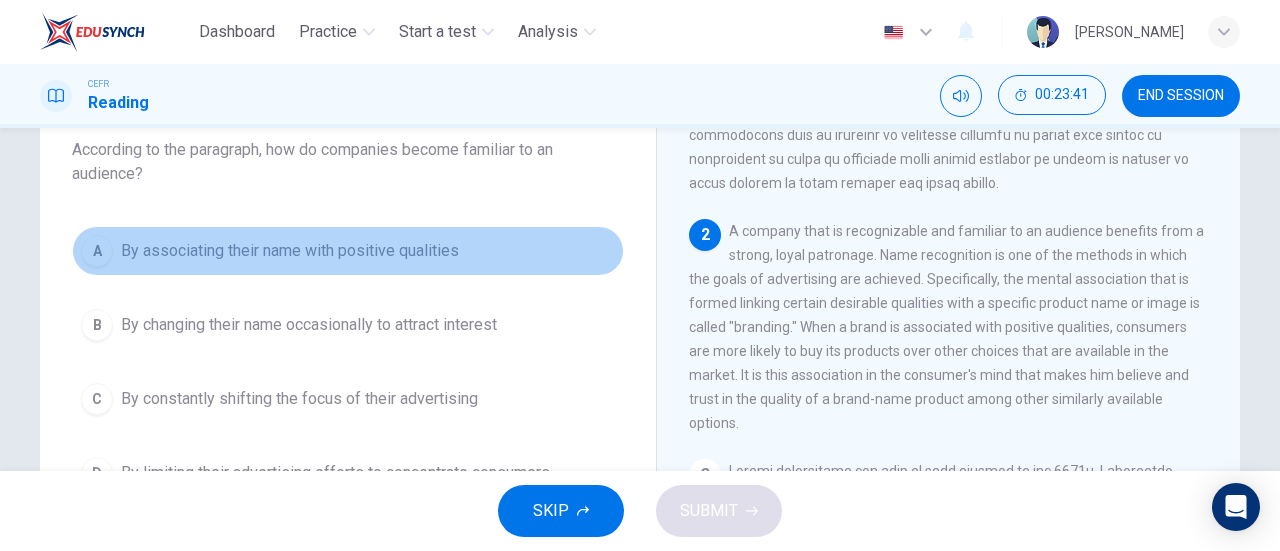 click on "By associating their name with positive qualities" at bounding box center [290, 251] 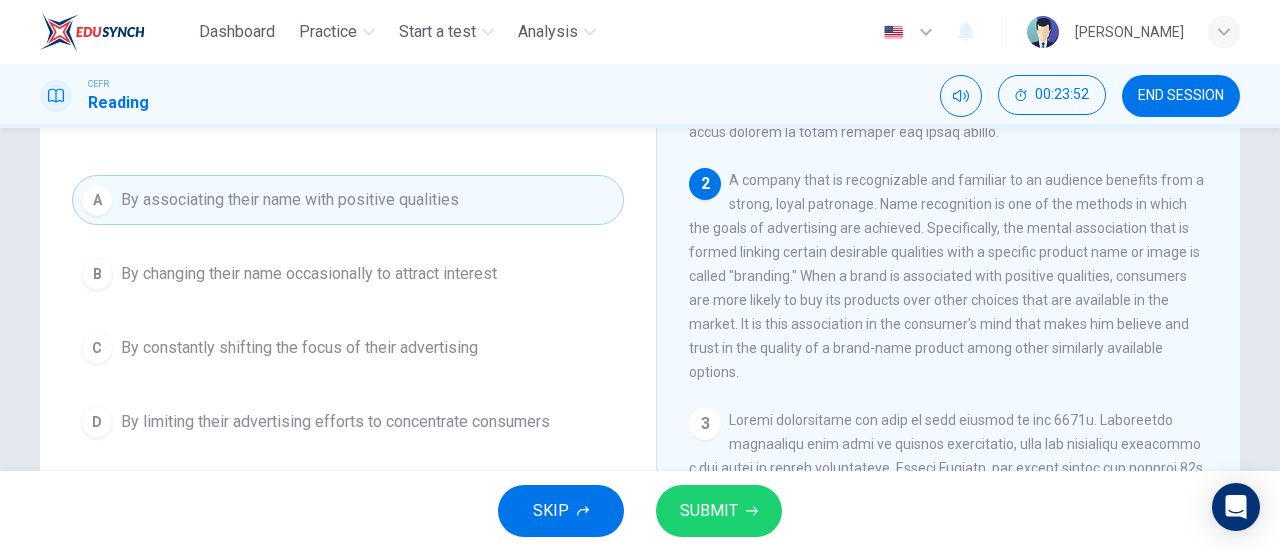 scroll, scrollTop: 180, scrollLeft: 0, axis: vertical 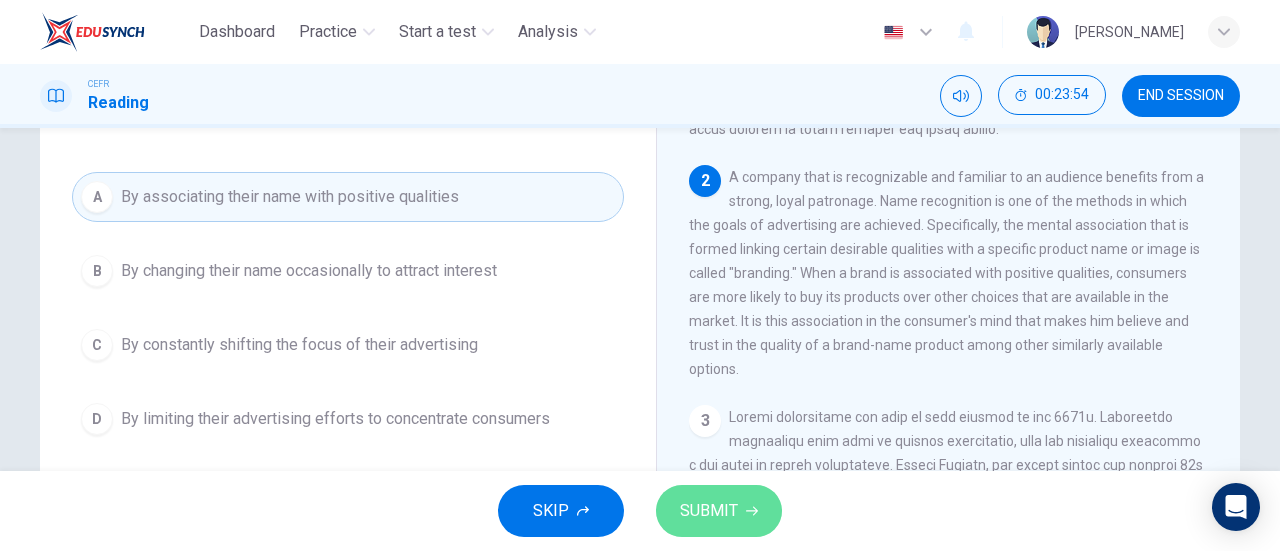 click 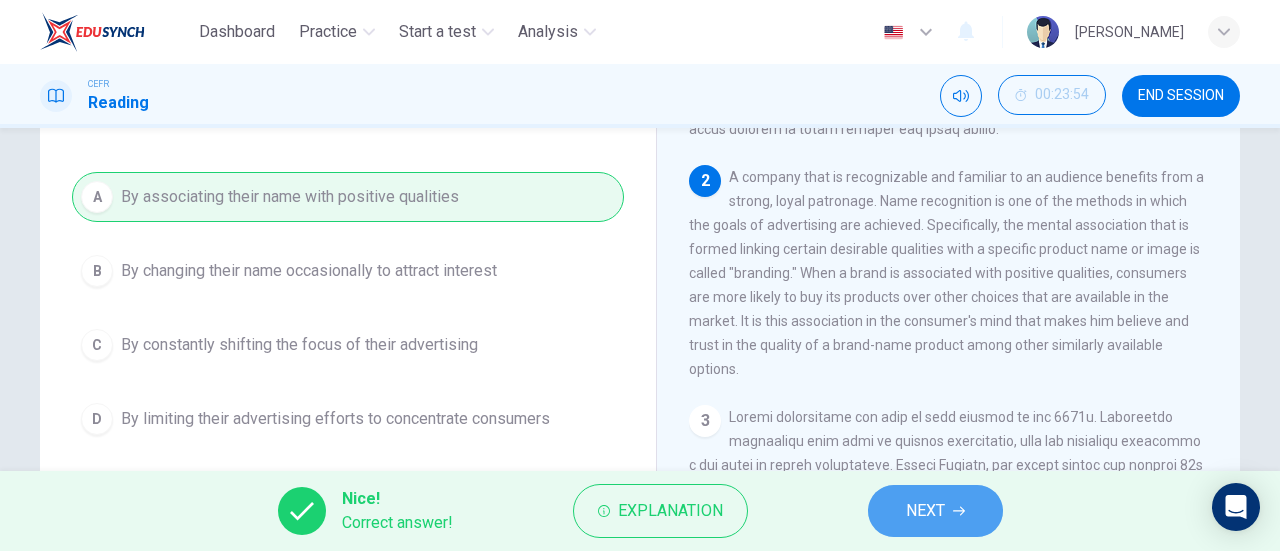 click on "NEXT" at bounding box center [925, 511] 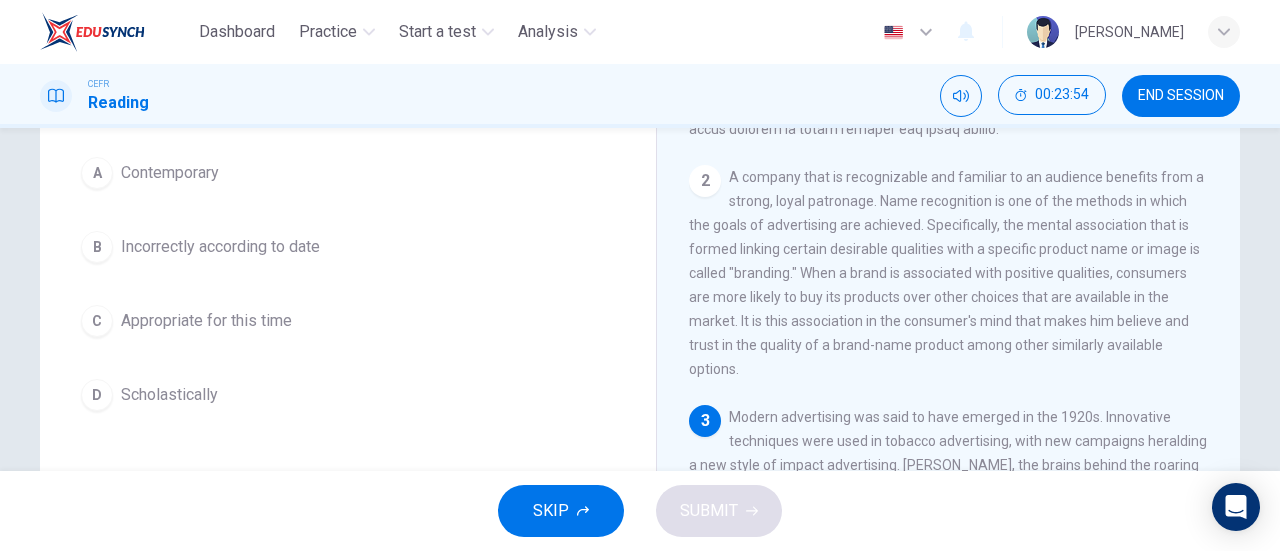 scroll, scrollTop: 36, scrollLeft: 0, axis: vertical 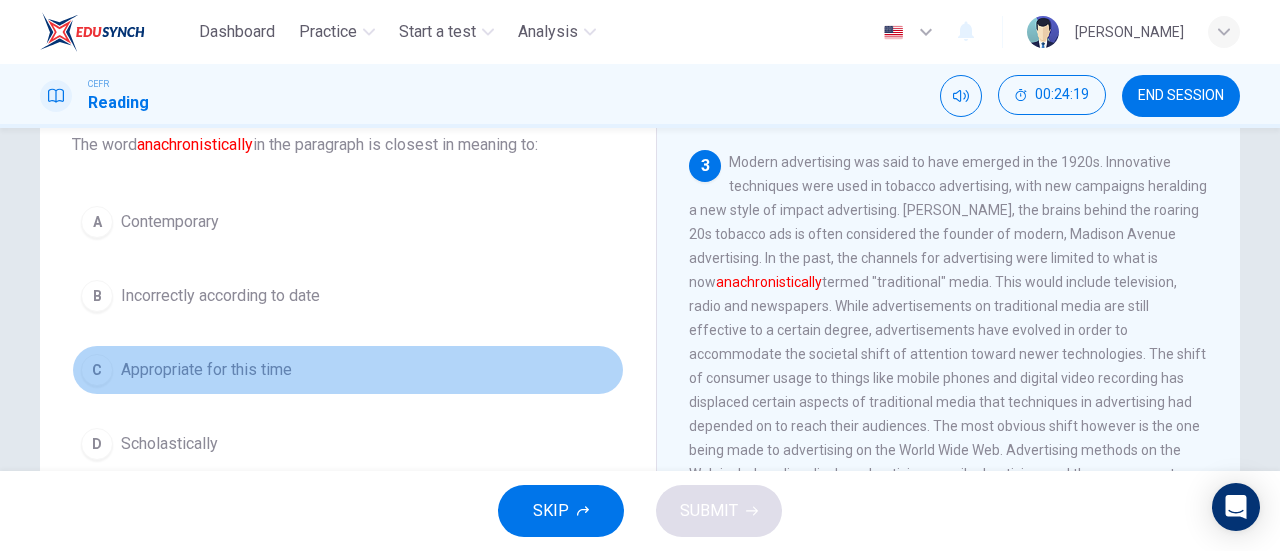 click on "C Appropriate for this time" at bounding box center (348, 370) 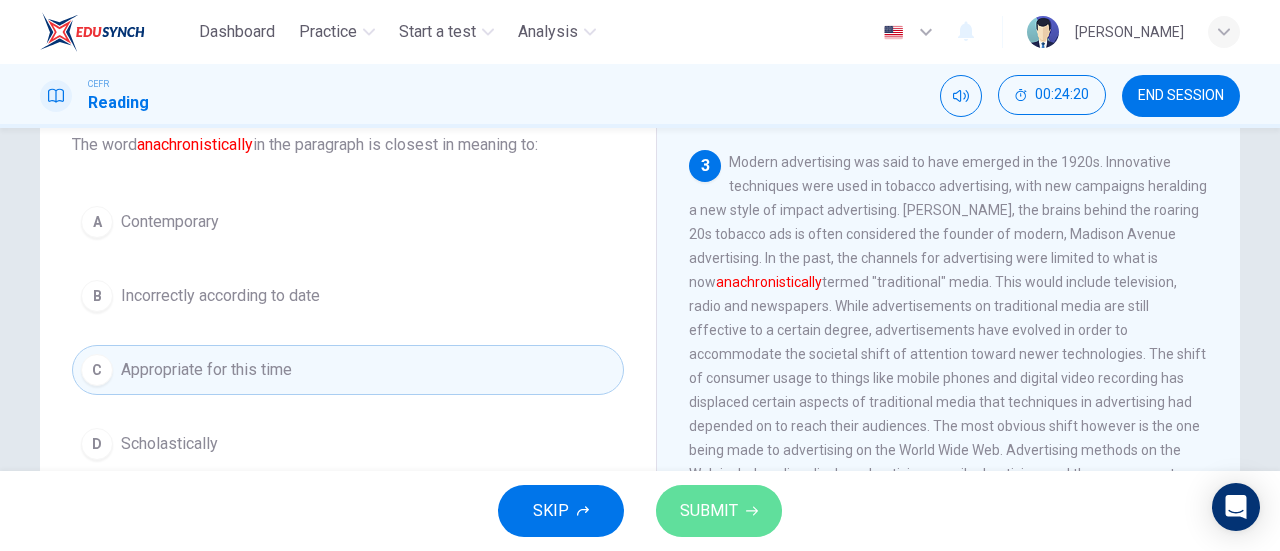 click on "SUBMIT" at bounding box center (719, 511) 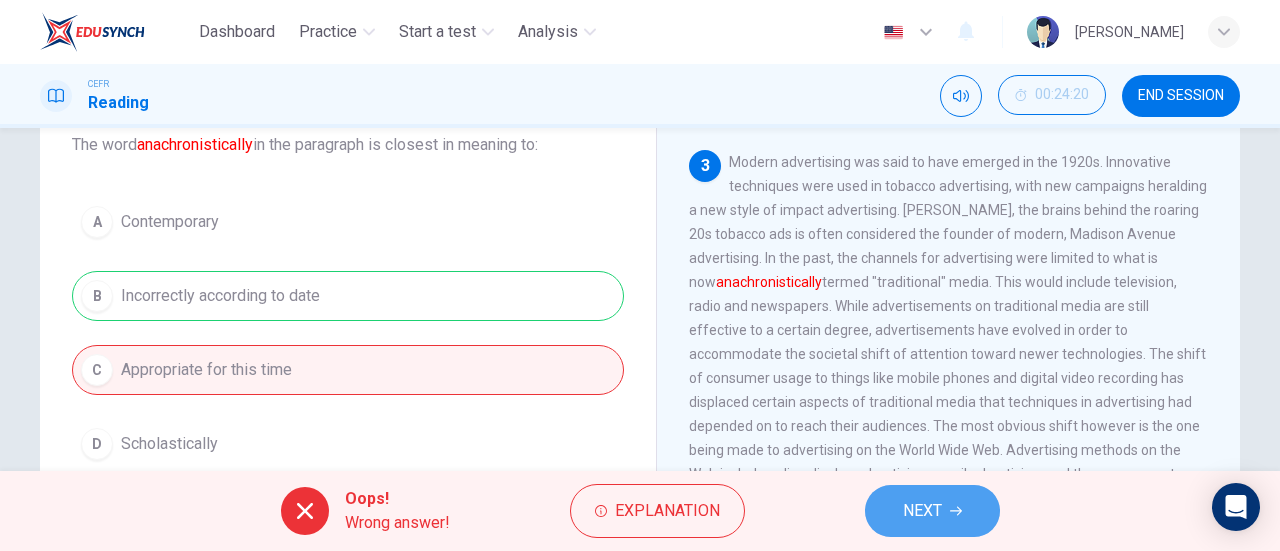 click on "NEXT" at bounding box center (922, 511) 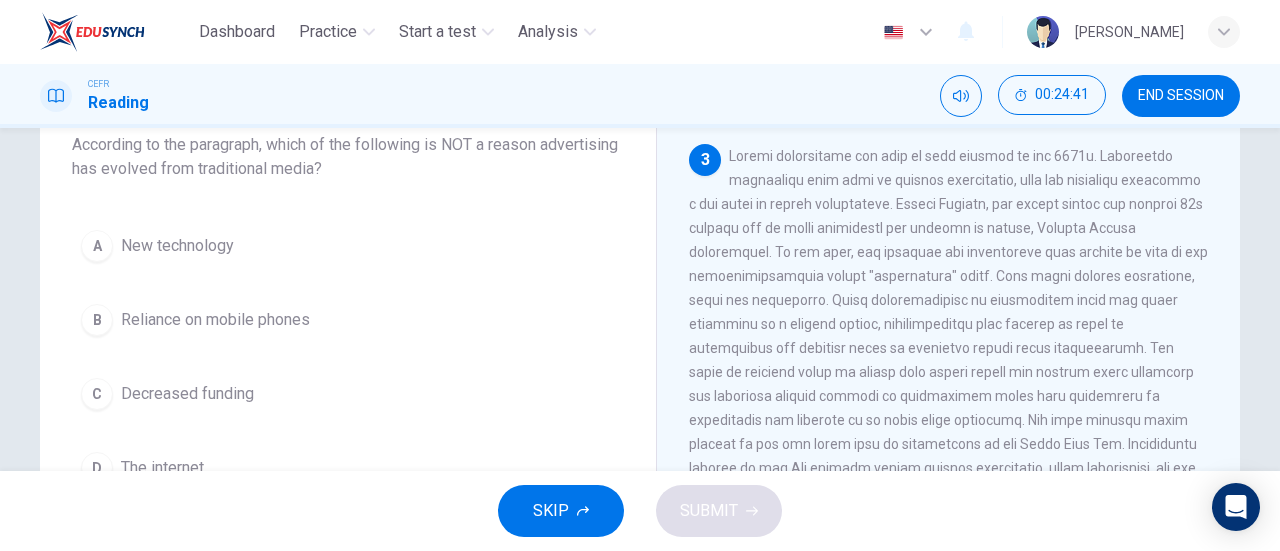 scroll, scrollTop: 629, scrollLeft: 0, axis: vertical 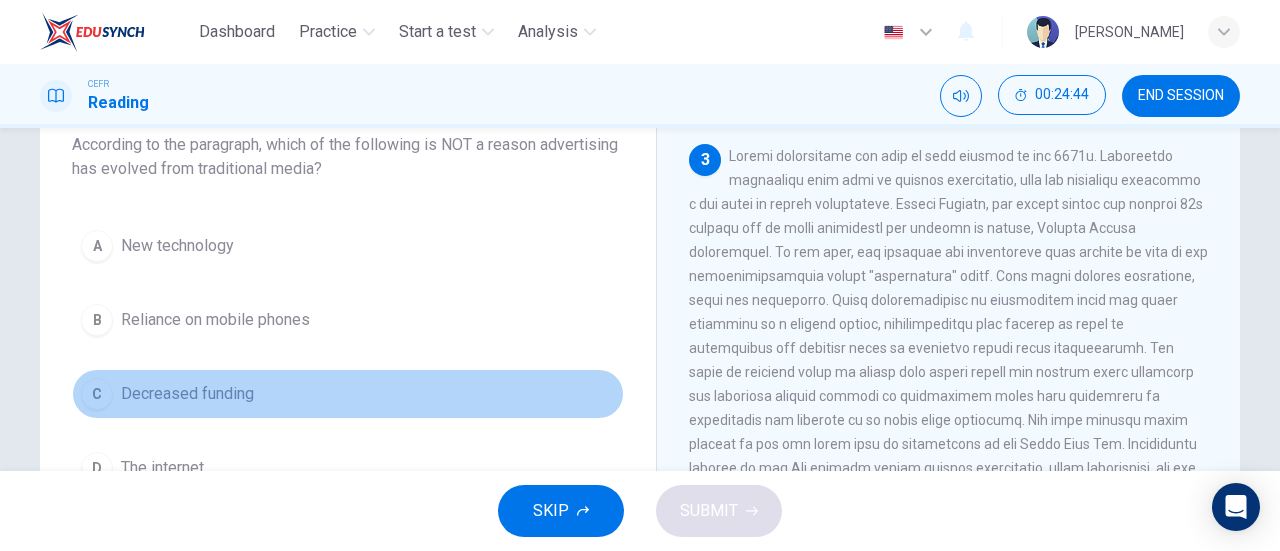 click on "C Decreased funding" at bounding box center (348, 394) 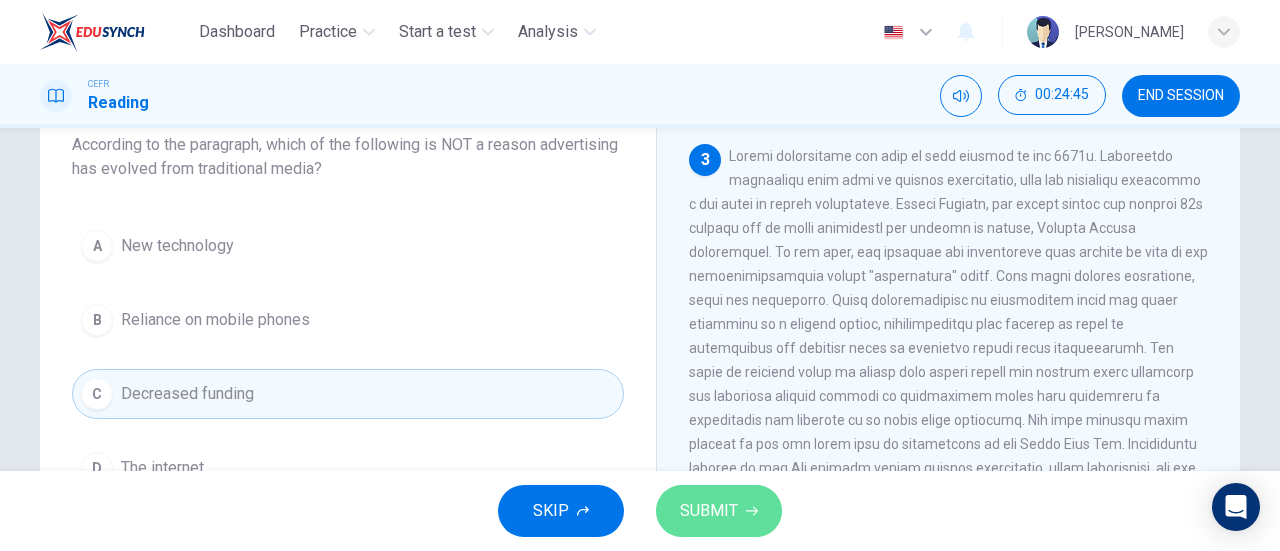 click on "SUBMIT" at bounding box center [709, 511] 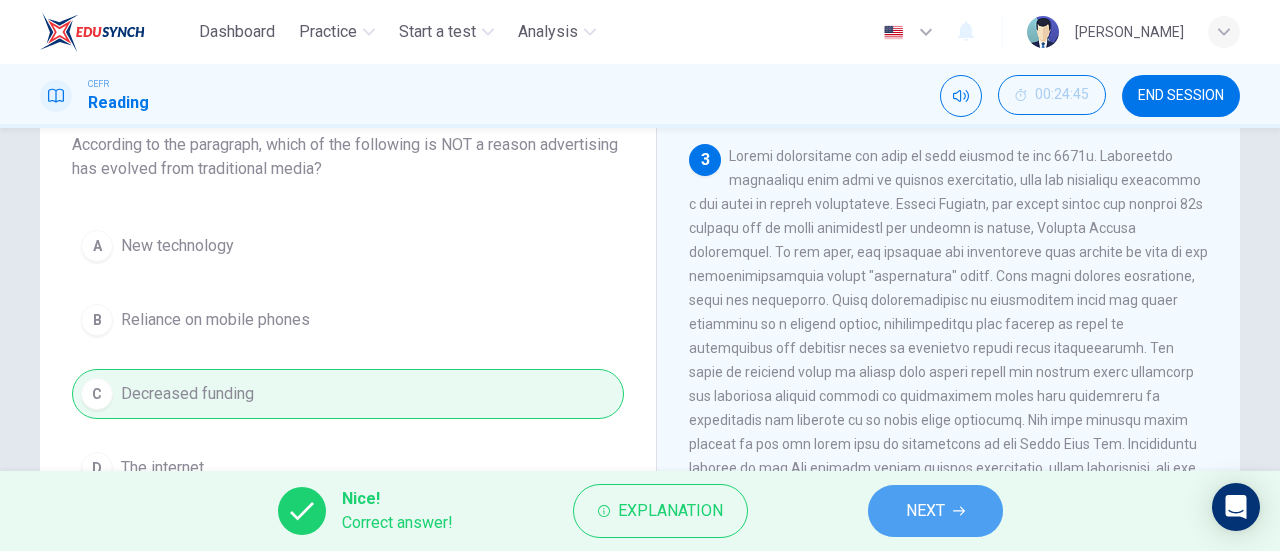 click on "NEXT" at bounding box center [935, 511] 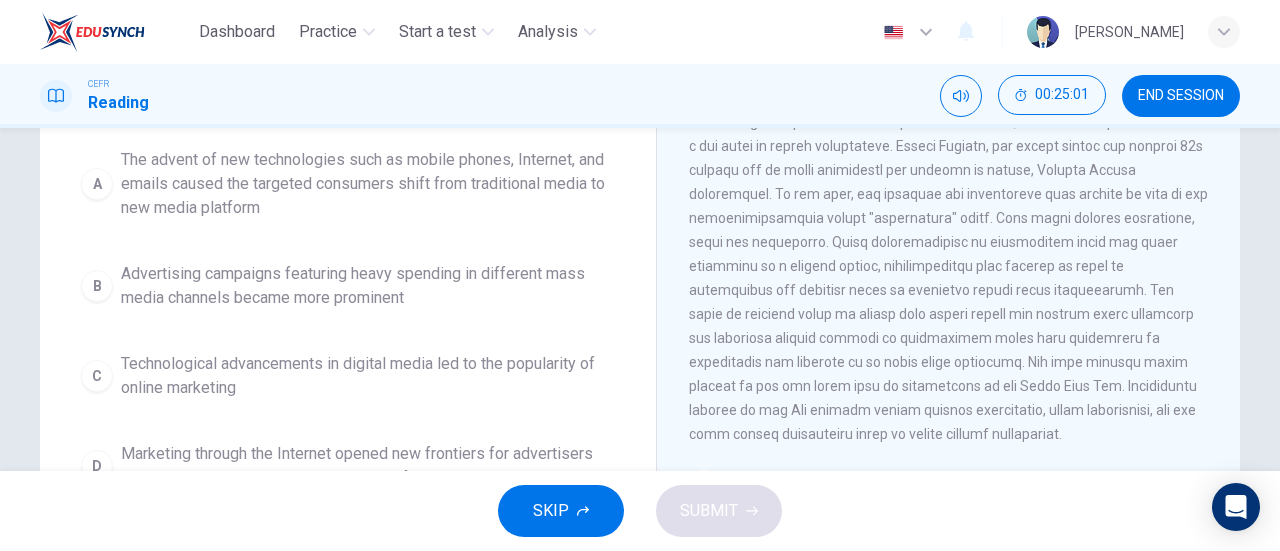 scroll, scrollTop: 188, scrollLeft: 0, axis: vertical 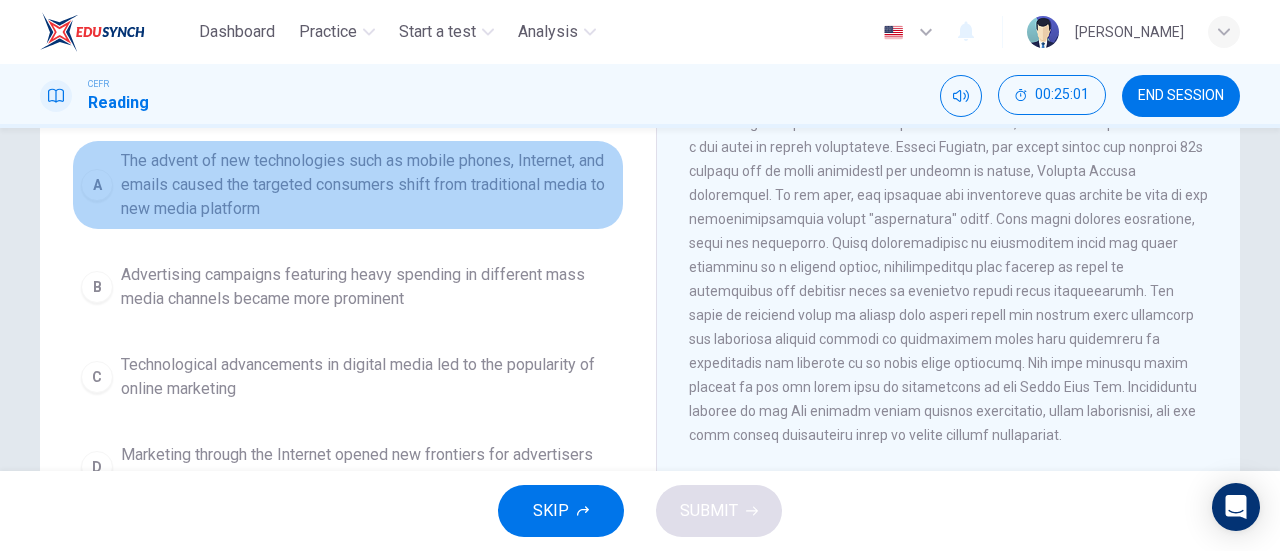 click on "The advent of new technologies such as mobile phones, Internet, and emails caused the targeted consumers shift from traditional media to new media platform" at bounding box center [368, 185] 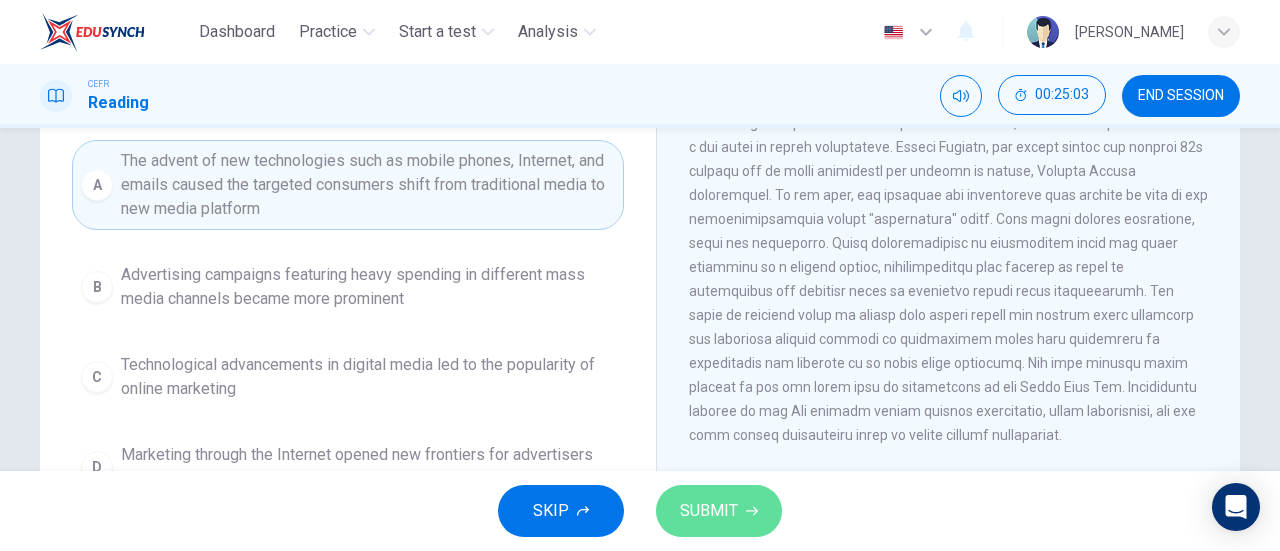 click on "SUBMIT" at bounding box center [709, 511] 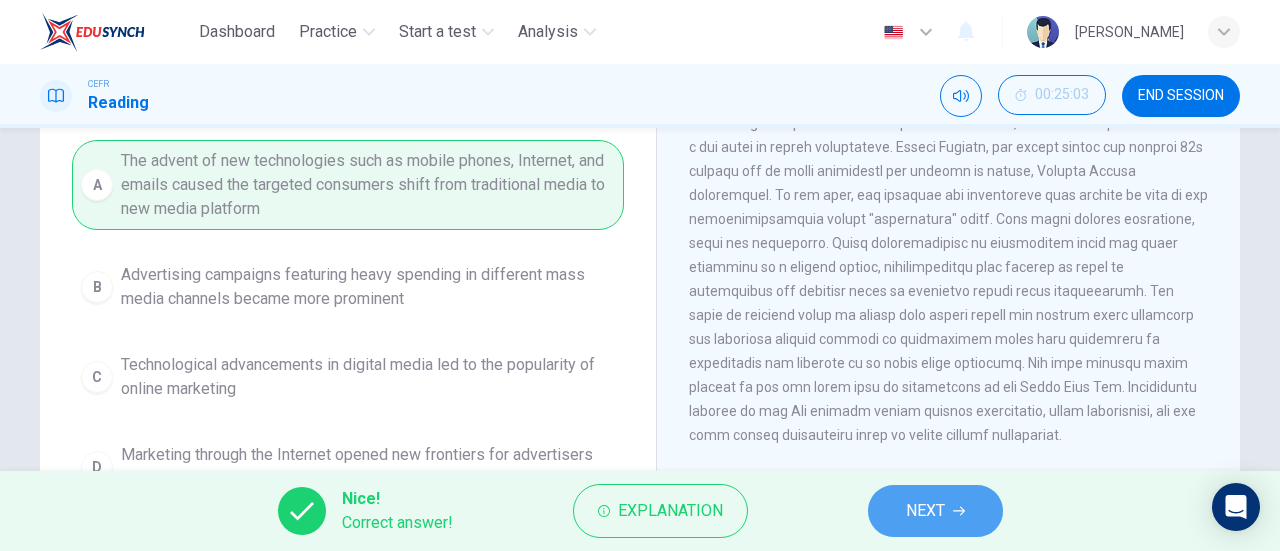 click on "NEXT" at bounding box center (935, 511) 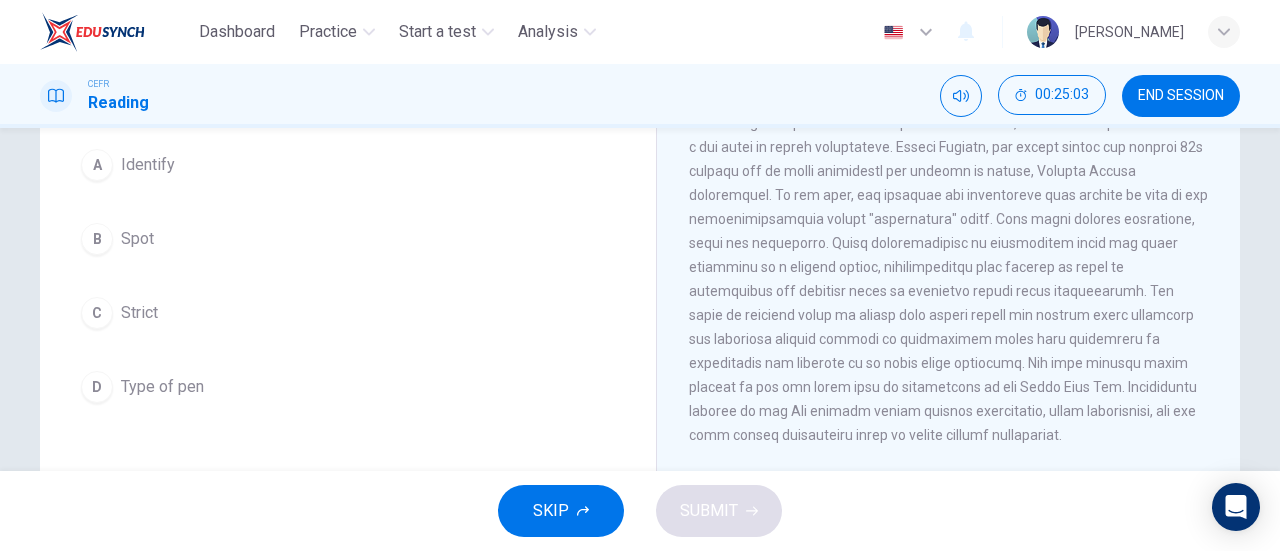 scroll, scrollTop: 0, scrollLeft: 0, axis: both 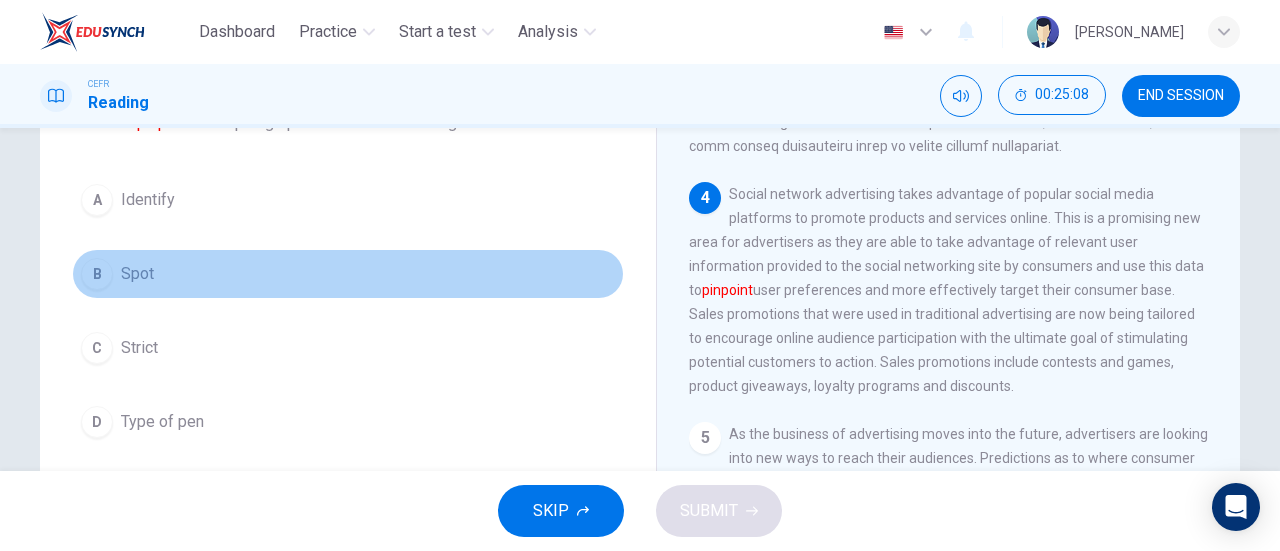 click on "B Spot" at bounding box center [348, 274] 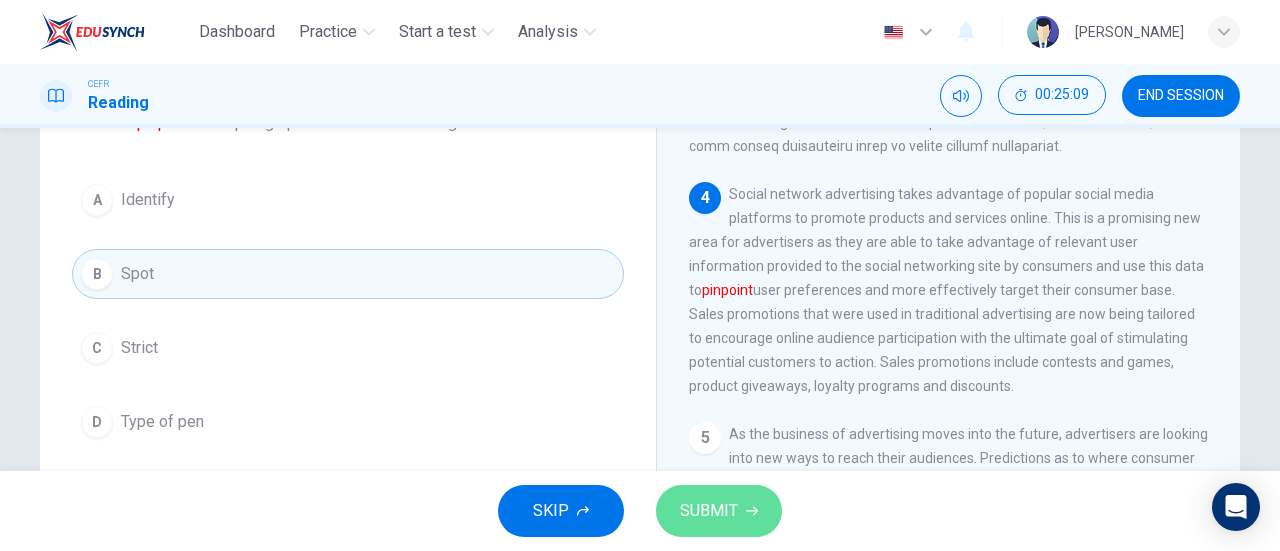 click on "SUBMIT" at bounding box center [719, 511] 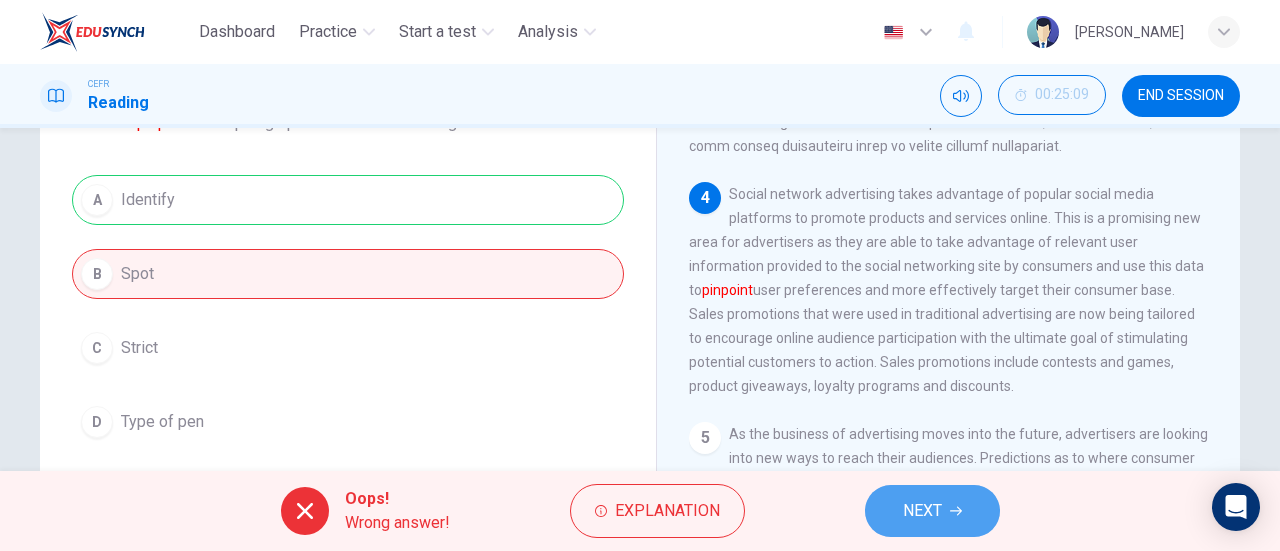 click on "NEXT" at bounding box center (922, 511) 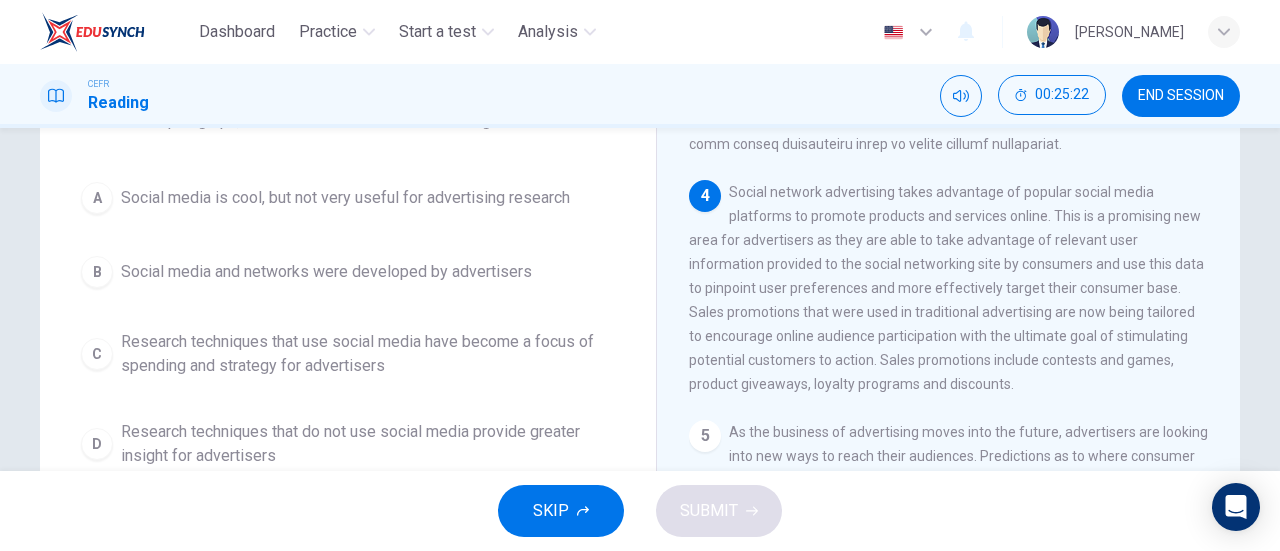 scroll, scrollTop: 157, scrollLeft: 0, axis: vertical 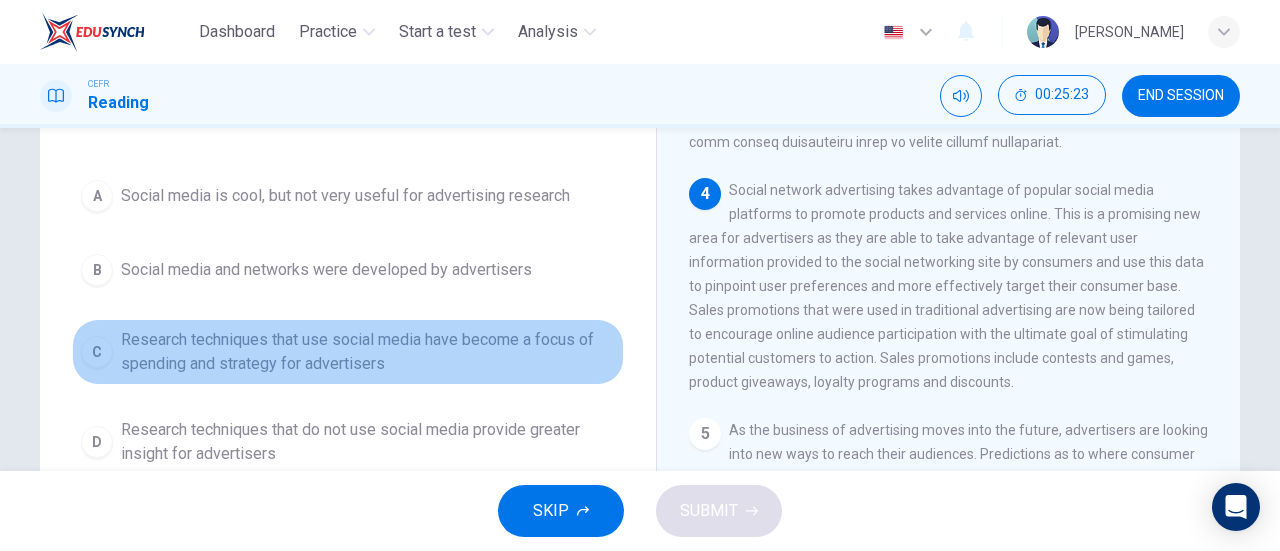 click on "Research techniques that use social media have become a focus of spending and strategy for advertisers" at bounding box center [368, 352] 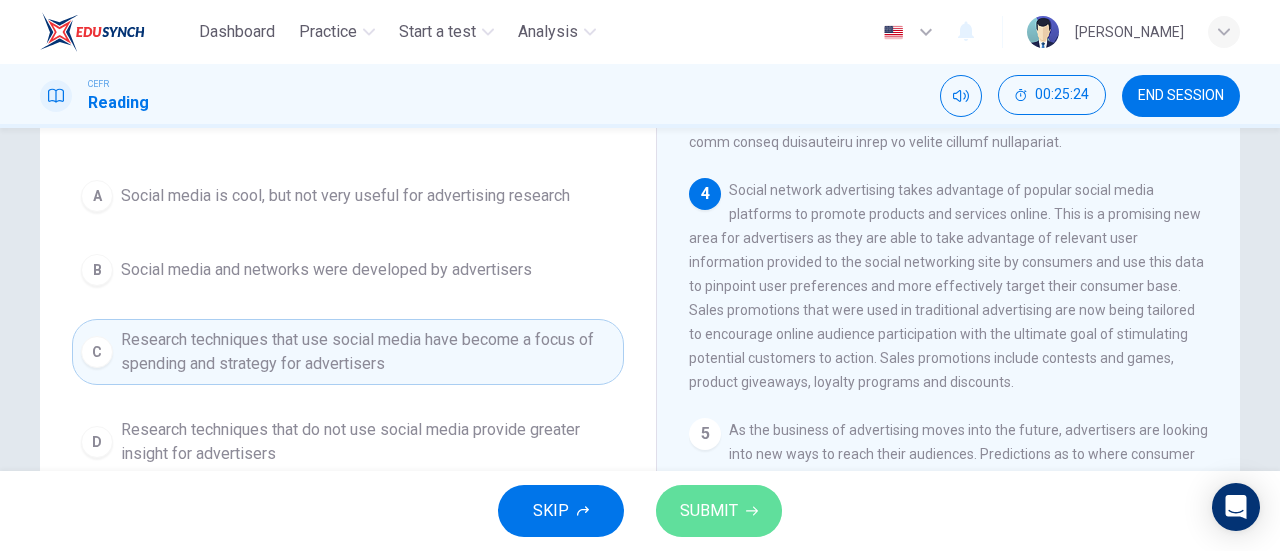 click on "SUBMIT" at bounding box center (709, 511) 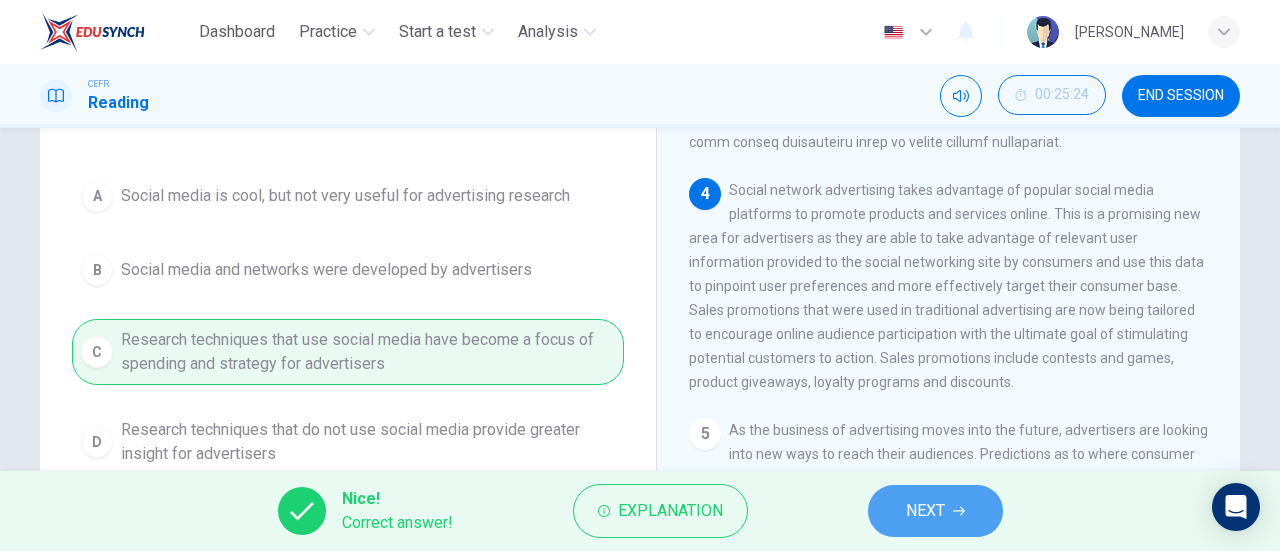 click on "NEXT" at bounding box center [935, 511] 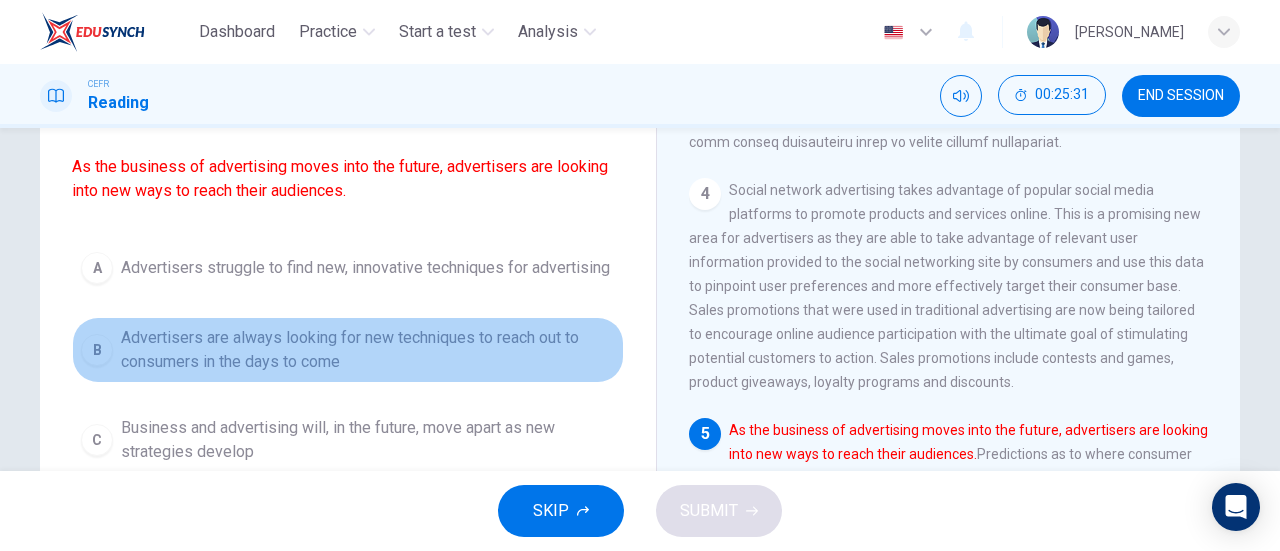 click on "Advertisers are always looking for new techniques to reach out to consumers in the days to come" at bounding box center (368, 350) 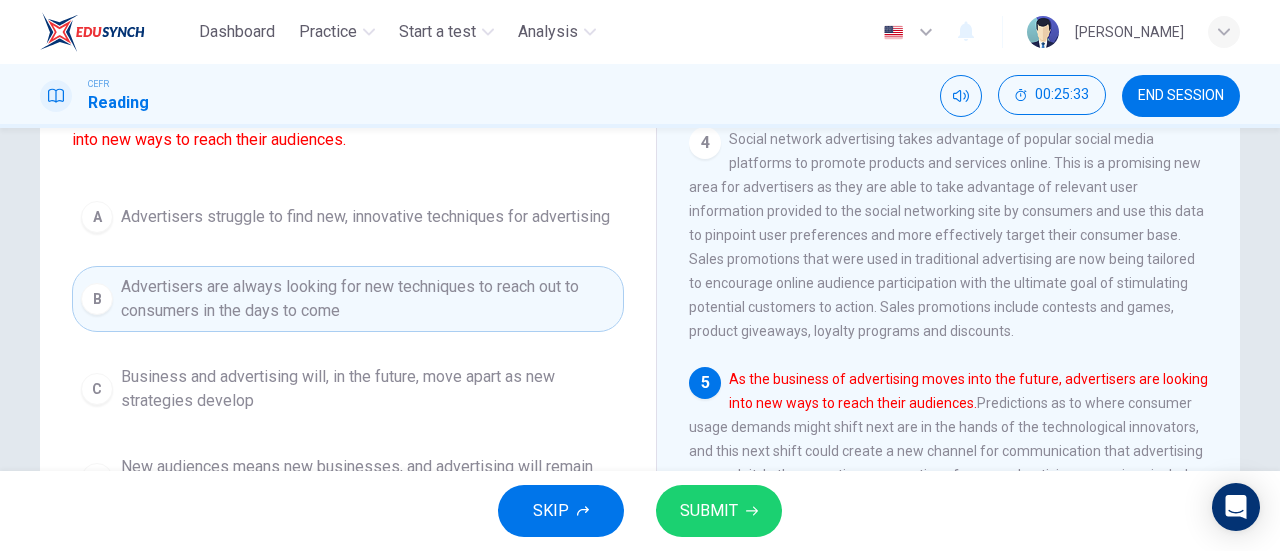 scroll, scrollTop: 283, scrollLeft: 0, axis: vertical 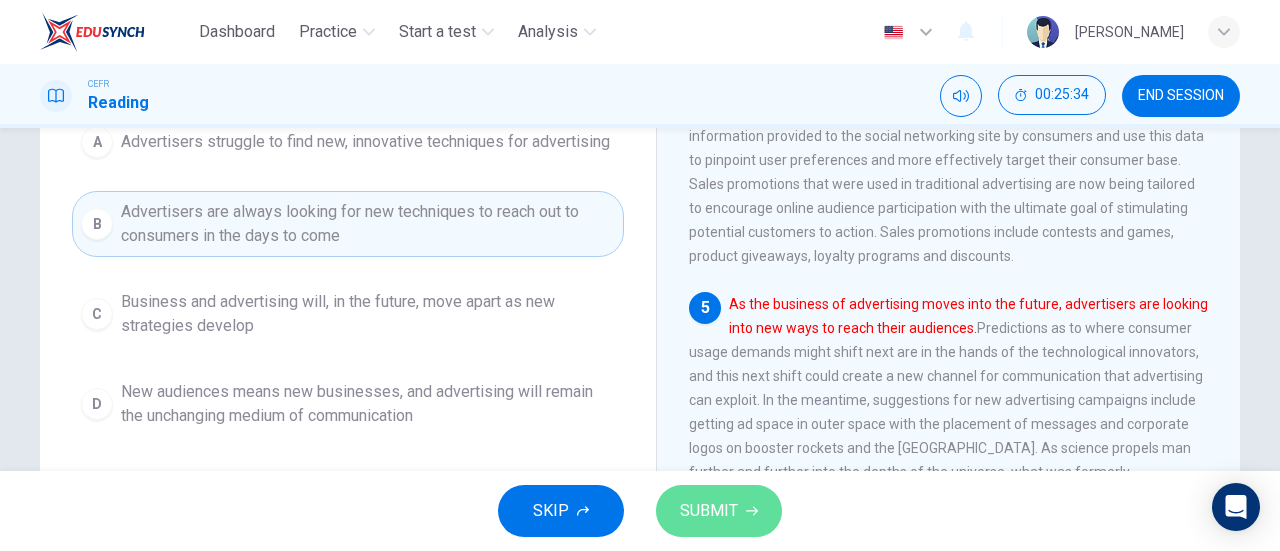 click on "SUBMIT" at bounding box center [719, 511] 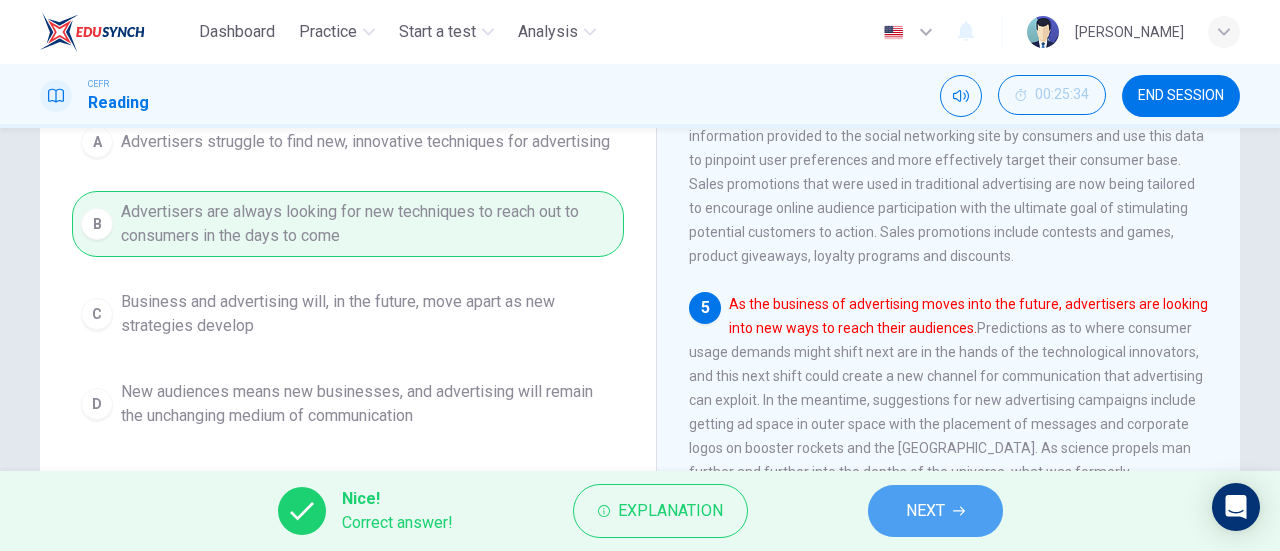 click on "NEXT" at bounding box center [925, 511] 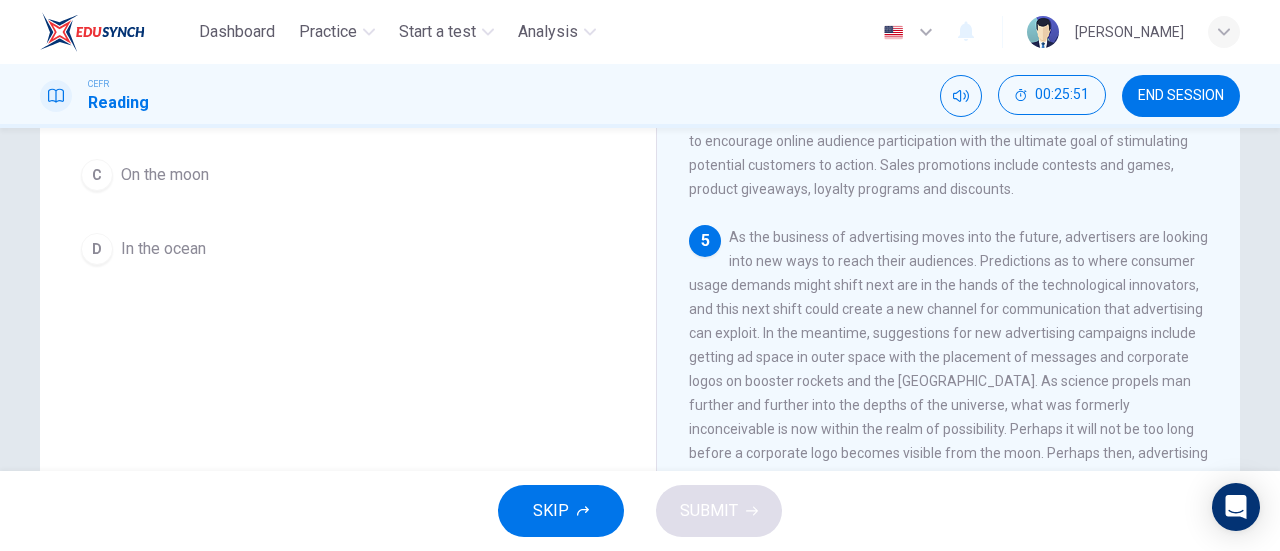scroll, scrollTop: 351, scrollLeft: 0, axis: vertical 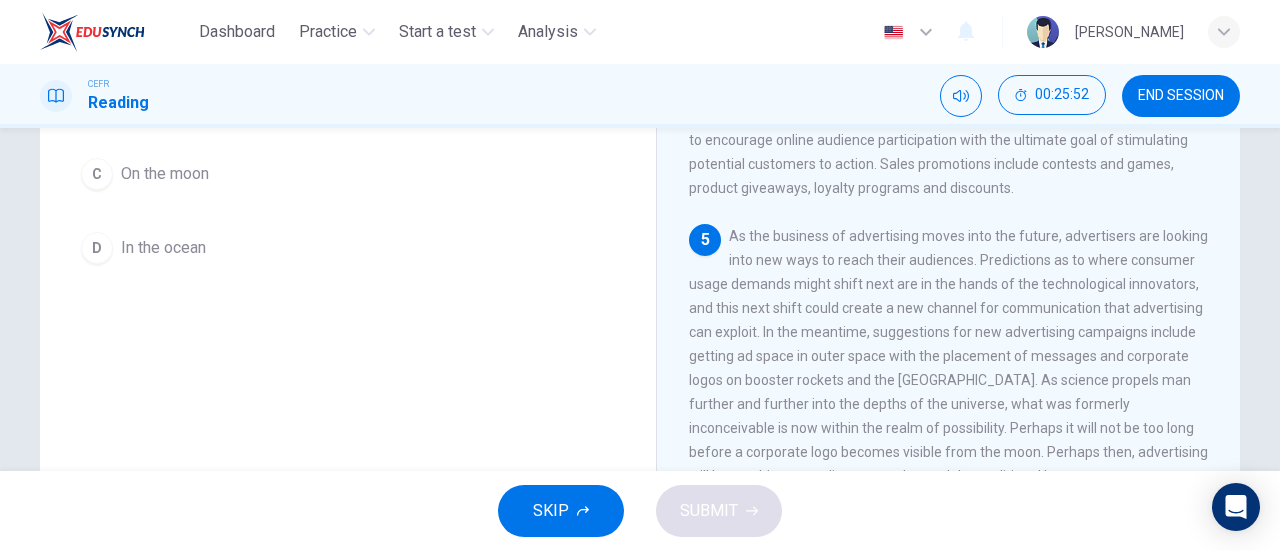 click on "Question 47 According to the paragraph, which of the following is NOT suggested as a future place for advertising? A On new technology B On spacecrafts and rockets C On the moon D In the ocean" at bounding box center (348, 65) 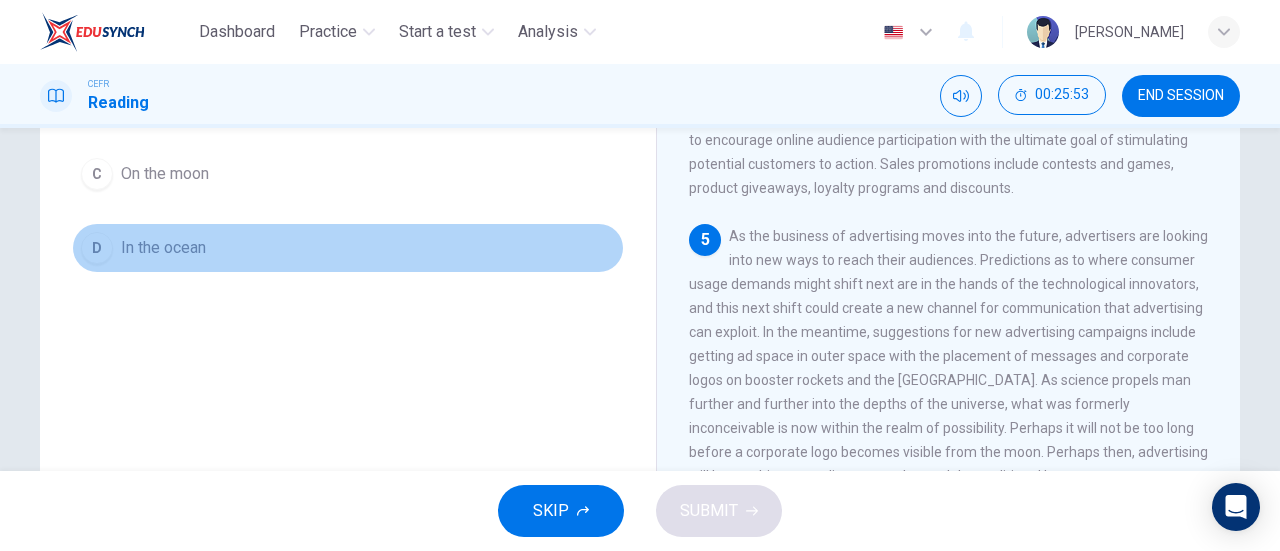 click on "In the ocean" at bounding box center (163, 248) 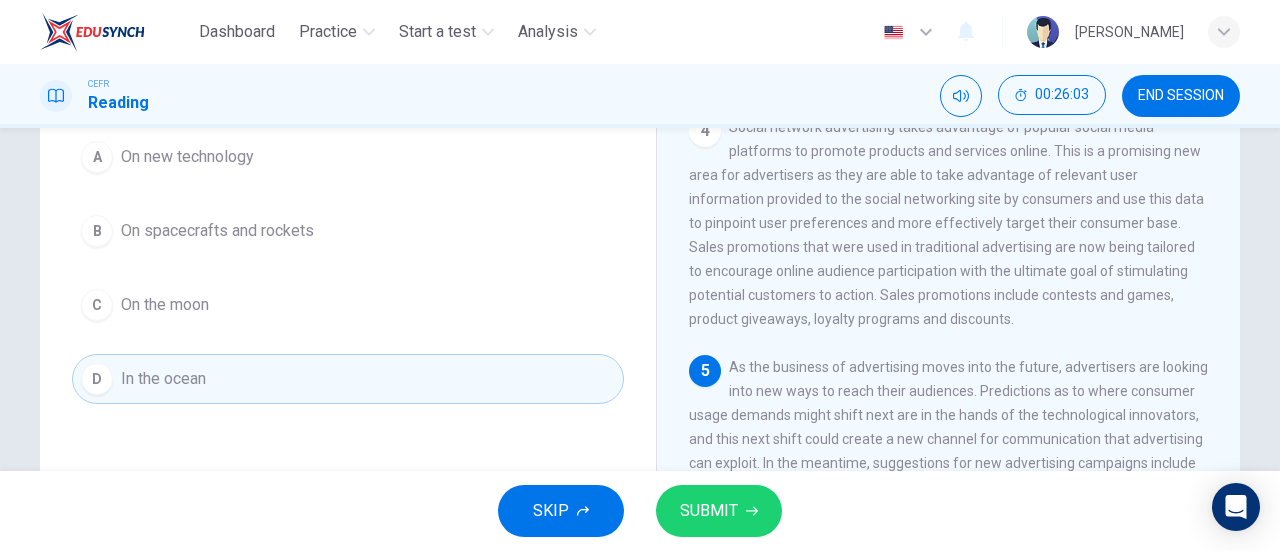 scroll, scrollTop: 219, scrollLeft: 0, axis: vertical 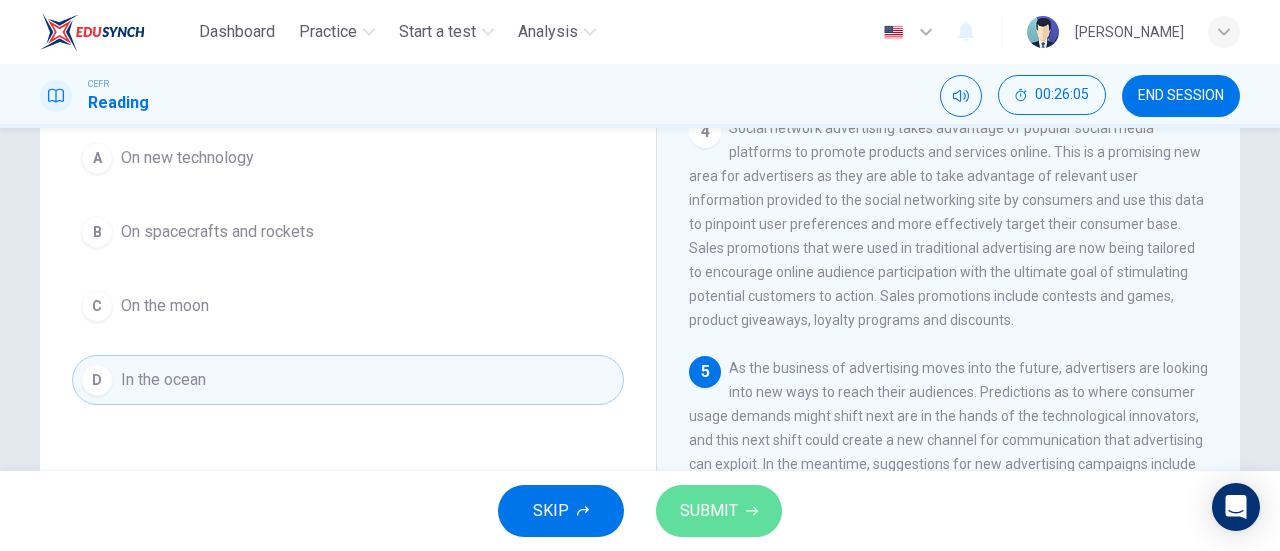 click on "SUBMIT" at bounding box center (709, 511) 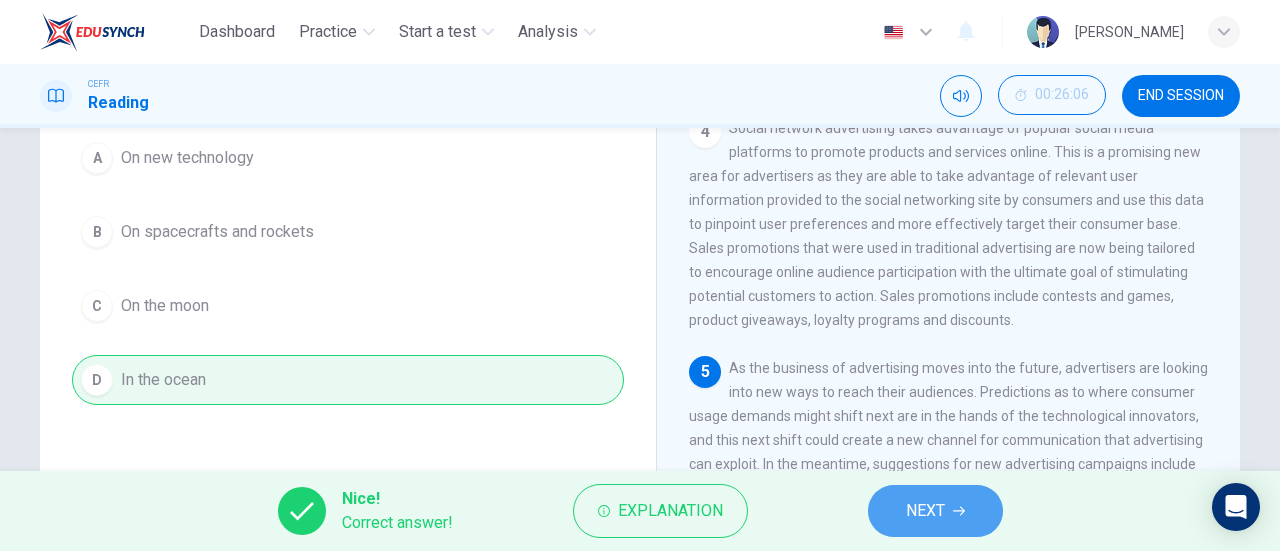 click on "NEXT" at bounding box center (925, 511) 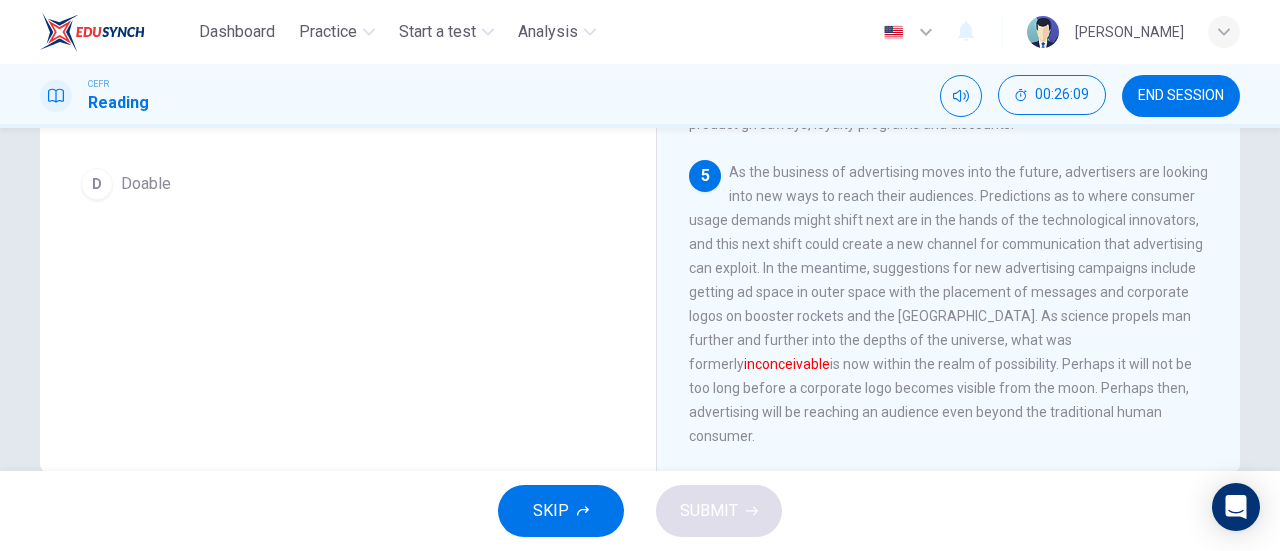 scroll, scrollTop: 317, scrollLeft: 0, axis: vertical 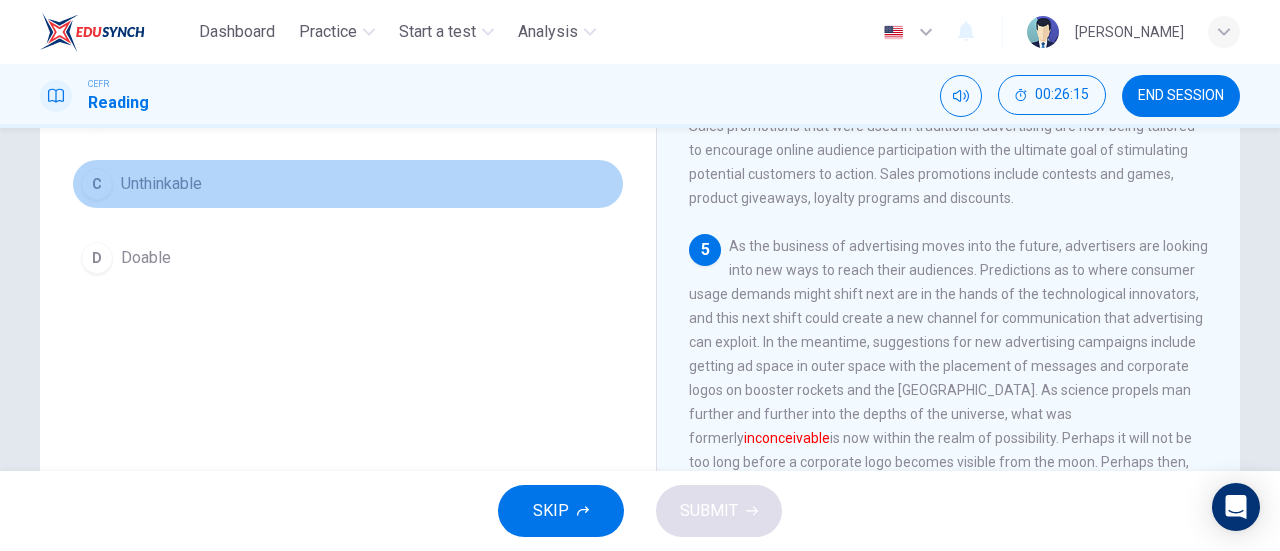 click on "C Unthinkable" at bounding box center [348, 184] 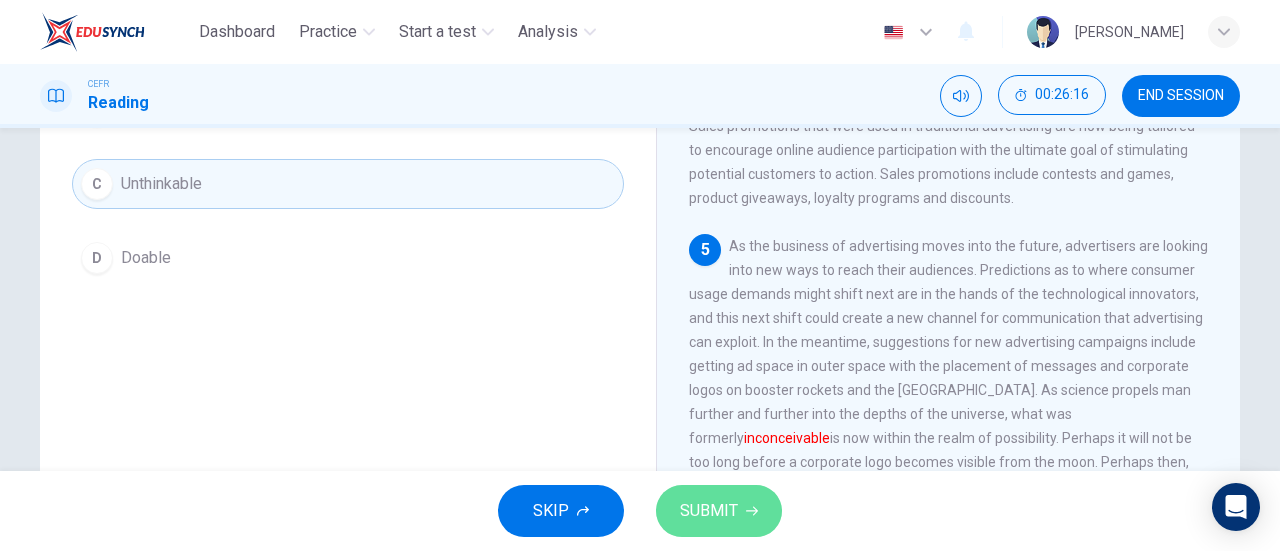 click on "SUBMIT" at bounding box center (719, 511) 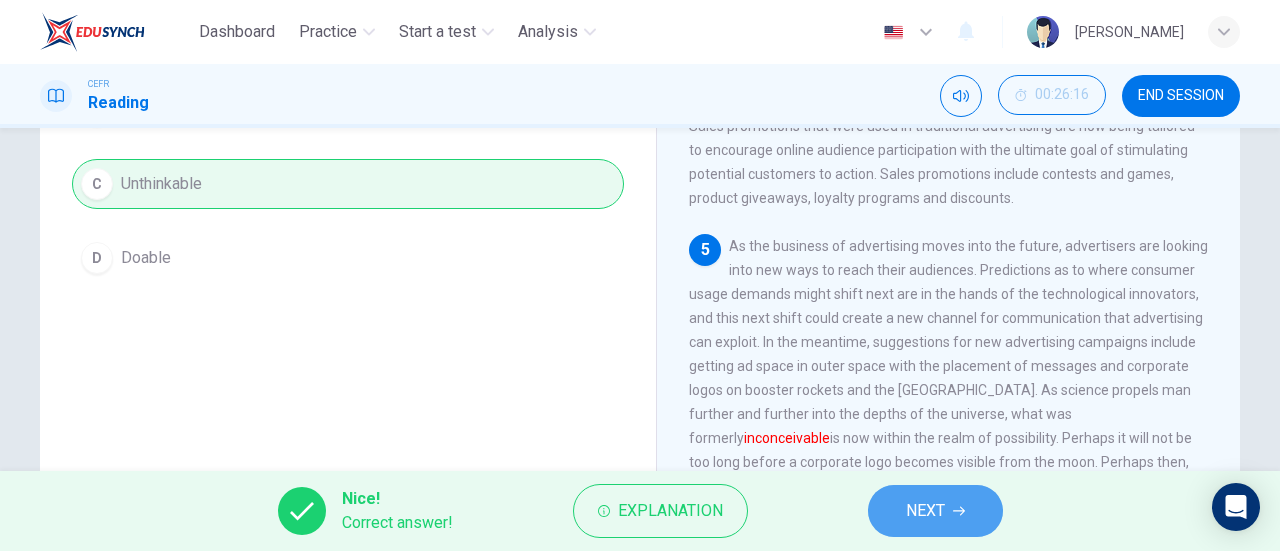 click on "NEXT" at bounding box center (925, 511) 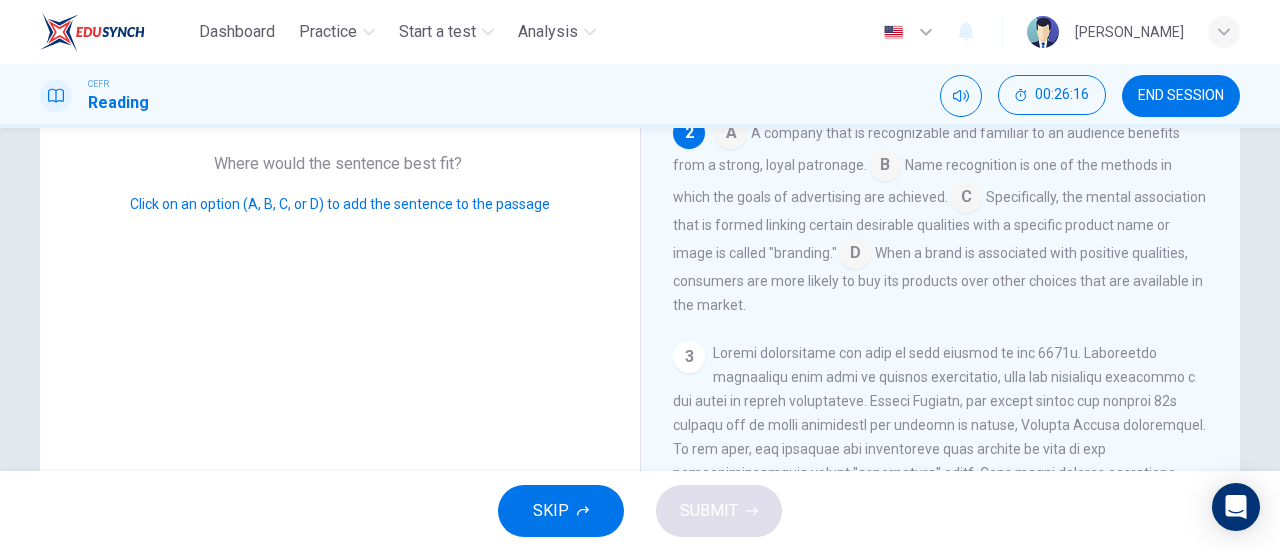 scroll, scrollTop: 244, scrollLeft: 0, axis: vertical 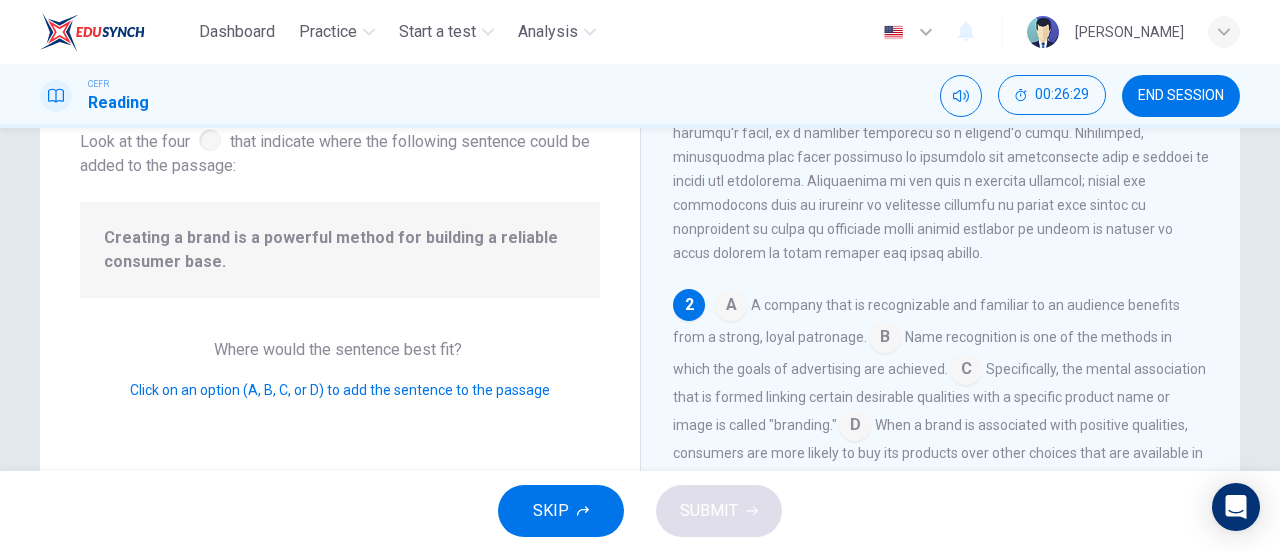 click at bounding box center [966, 371] 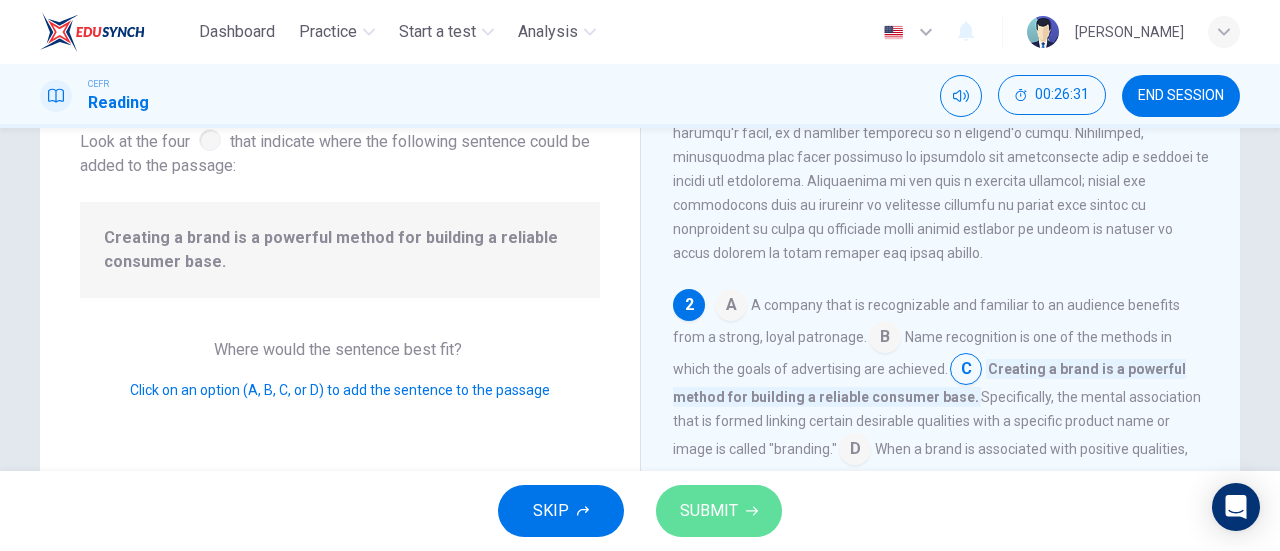 click on "SUBMIT" at bounding box center [719, 511] 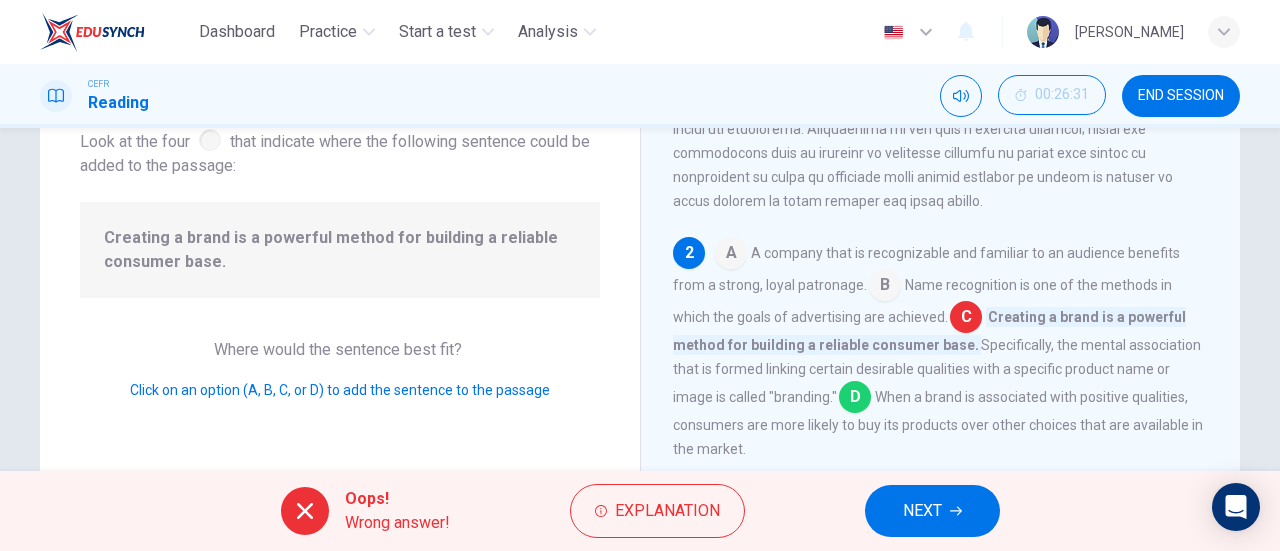 scroll, scrollTop: 298, scrollLeft: 0, axis: vertical 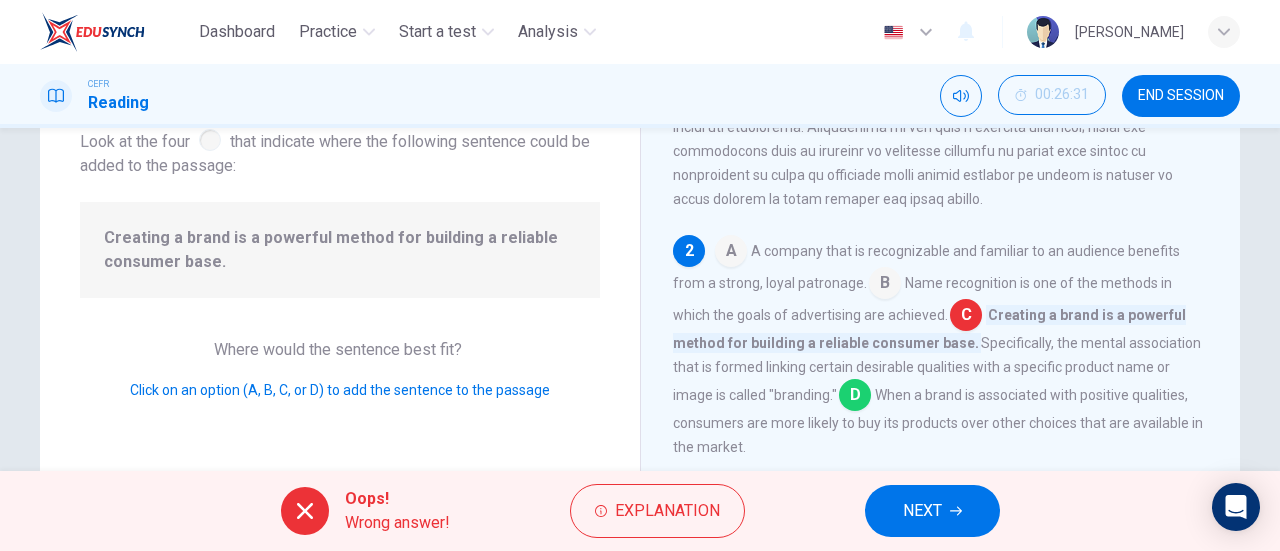click on "Oops! Wrong answer! Explanation NEXT" at bounding box center [640, 511] 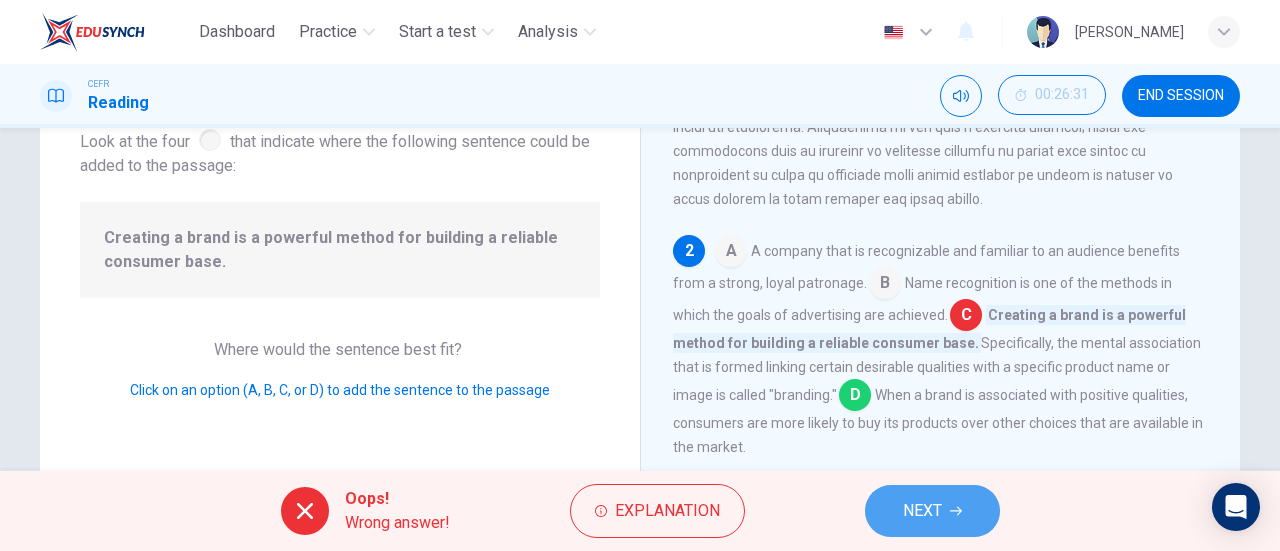 click on "NEXT" at bounding box center [922, 511] 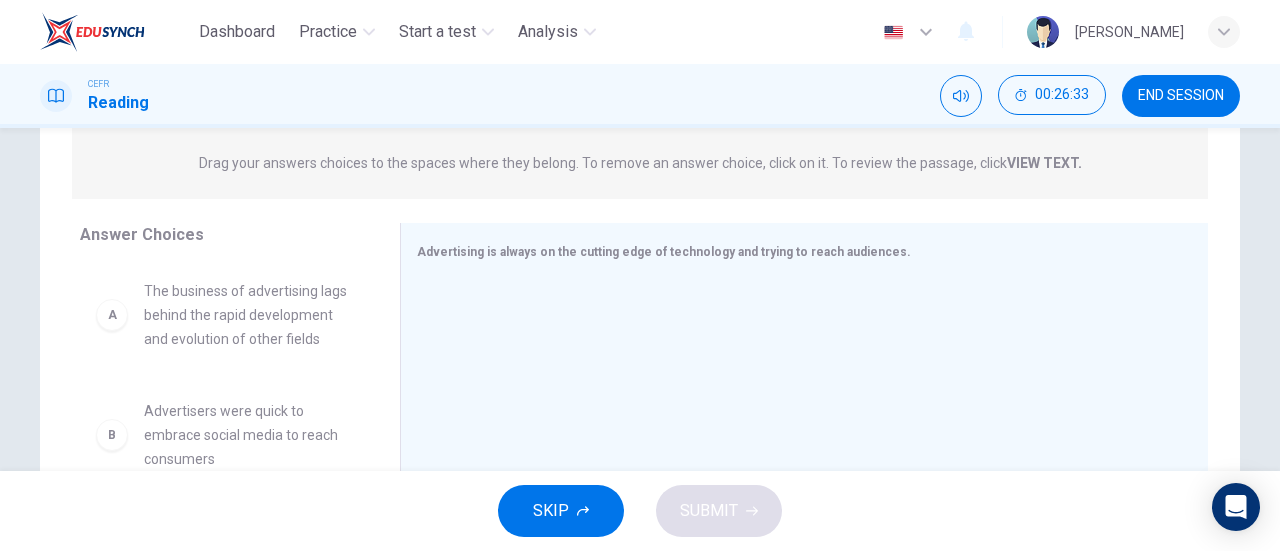 scroll, scrollTop: 260, scrollLeft: 0, axis: vertical 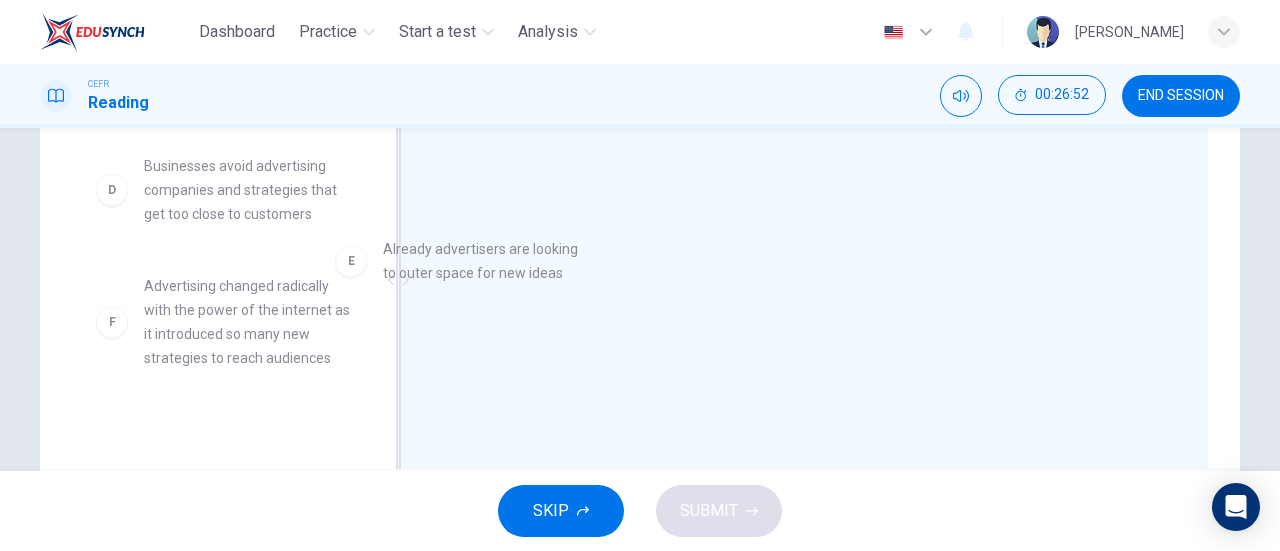 drag, startPoint x: 244, startPoint y: 334, endPoint x: 504, endPoint y: 267, distance: 268.49396 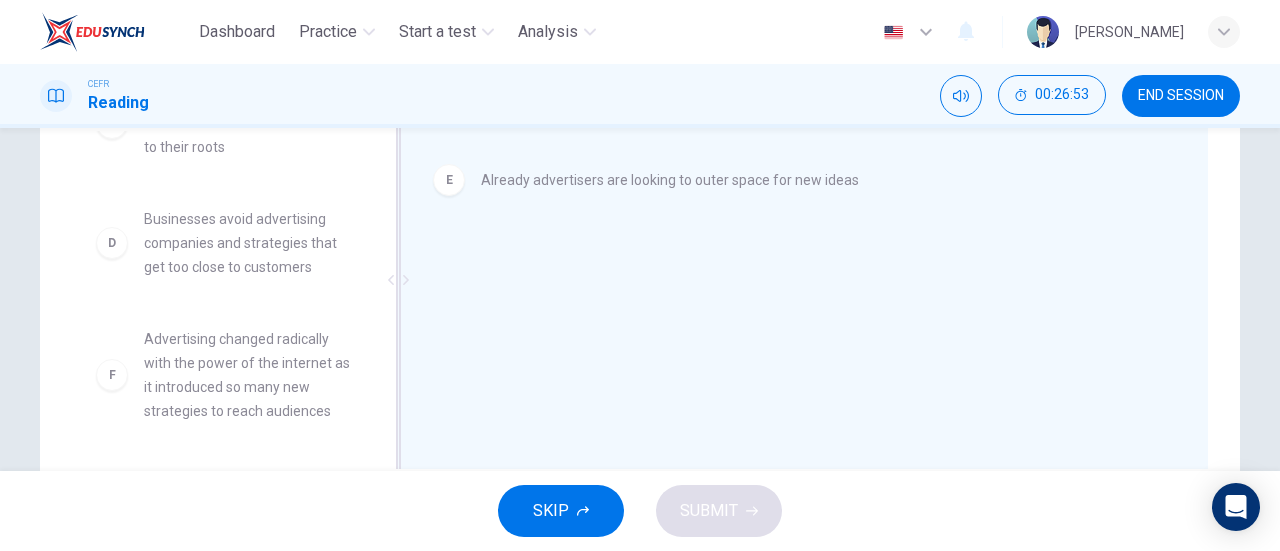 scroll, scrollTop: 324, scrollLeft: 0, axis: vertical 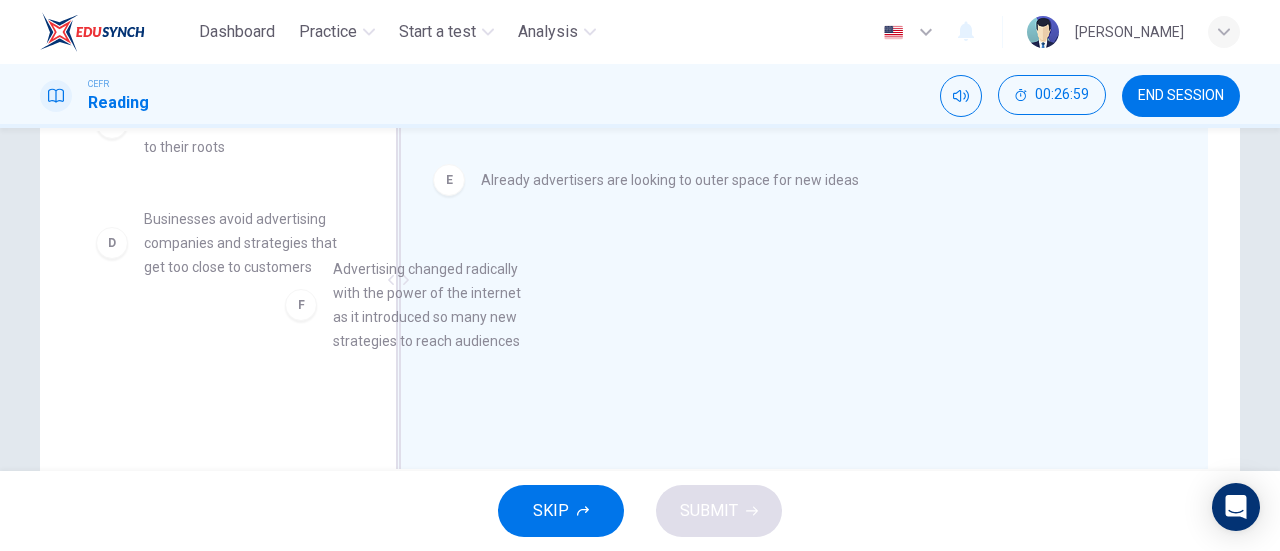 drag, startPoint x: 256, startPoint y: 375, endPoint x: 524, endPoint y: 275, distance: 286.04895 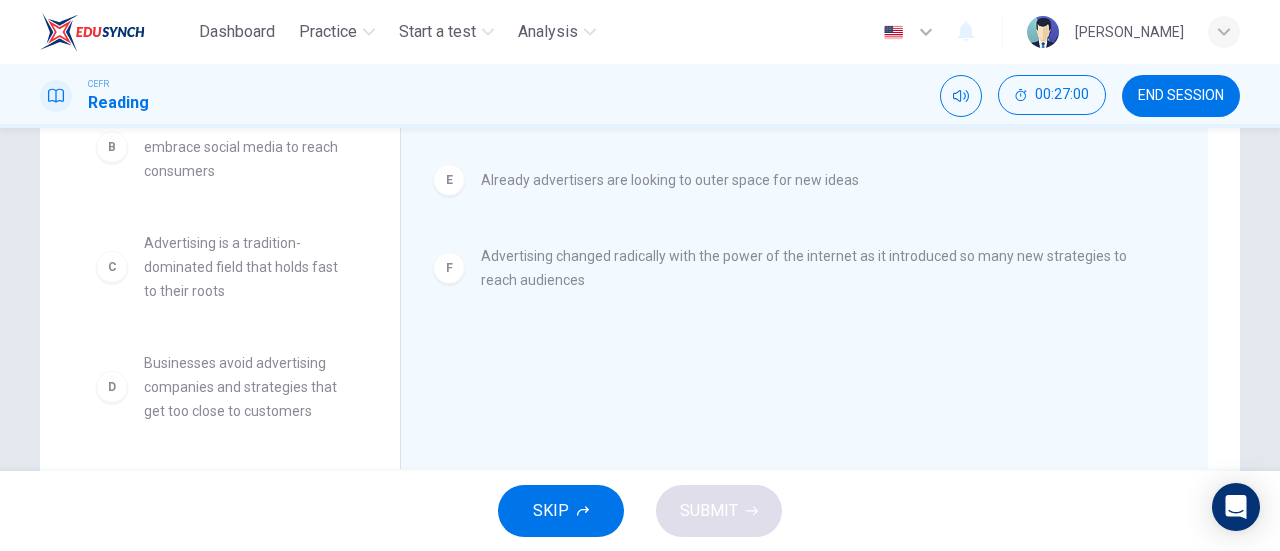 scroll, scrollTop: 0, scrollLeft: 0, axis: both 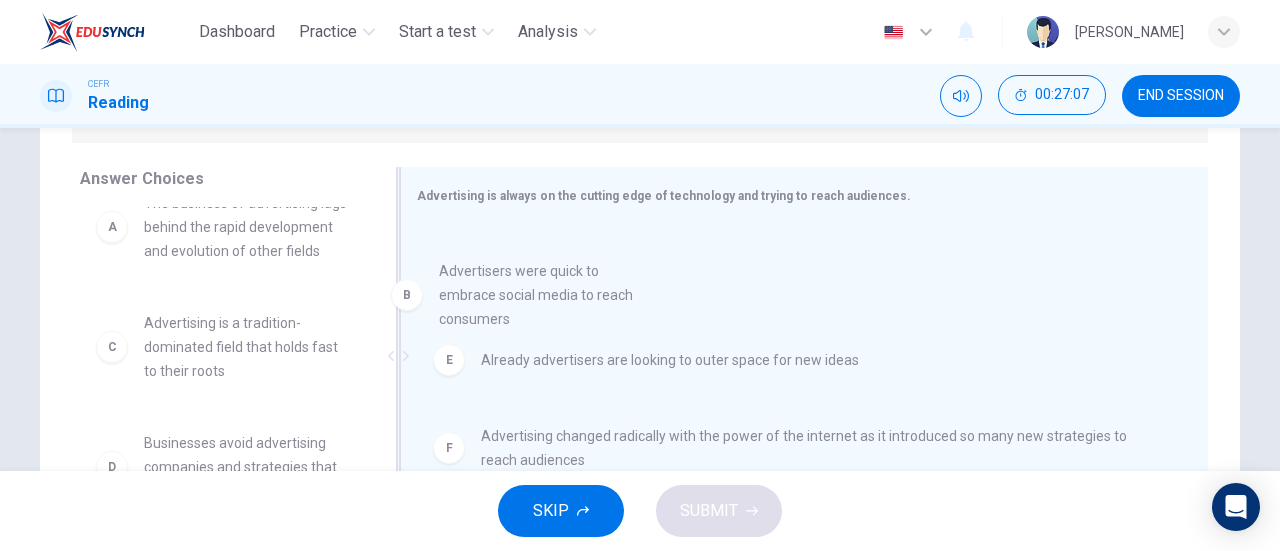 drag, startPoint x: 186, startPoint y: 364, endPoint x: 502, endPoint y: 281, distance: 326.71854 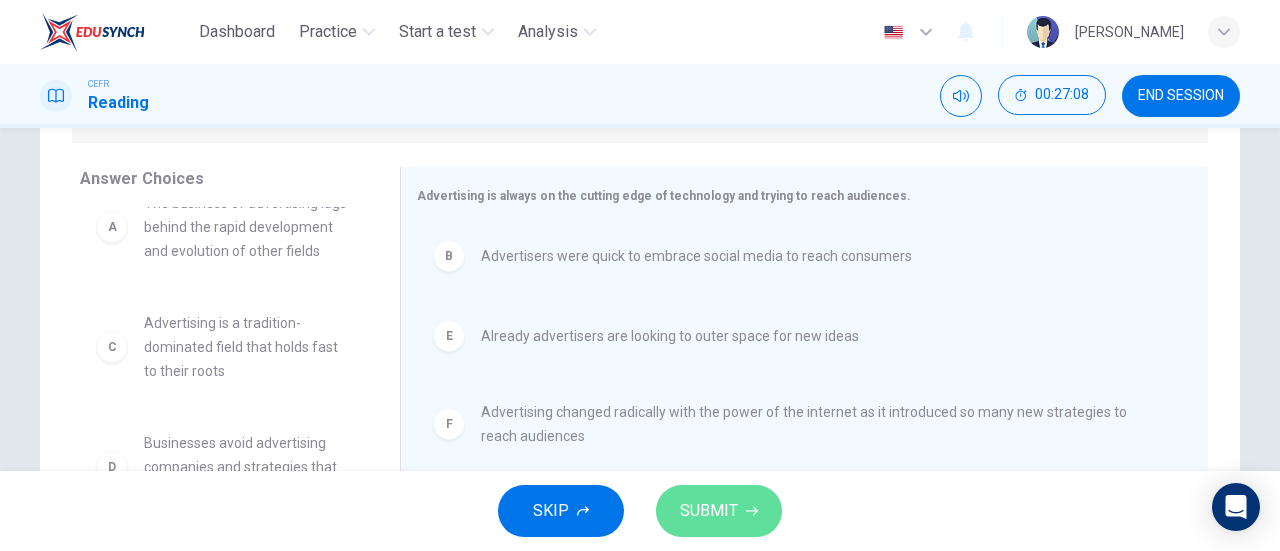 click on "SUBMIT" at bounding box center (719, 511) 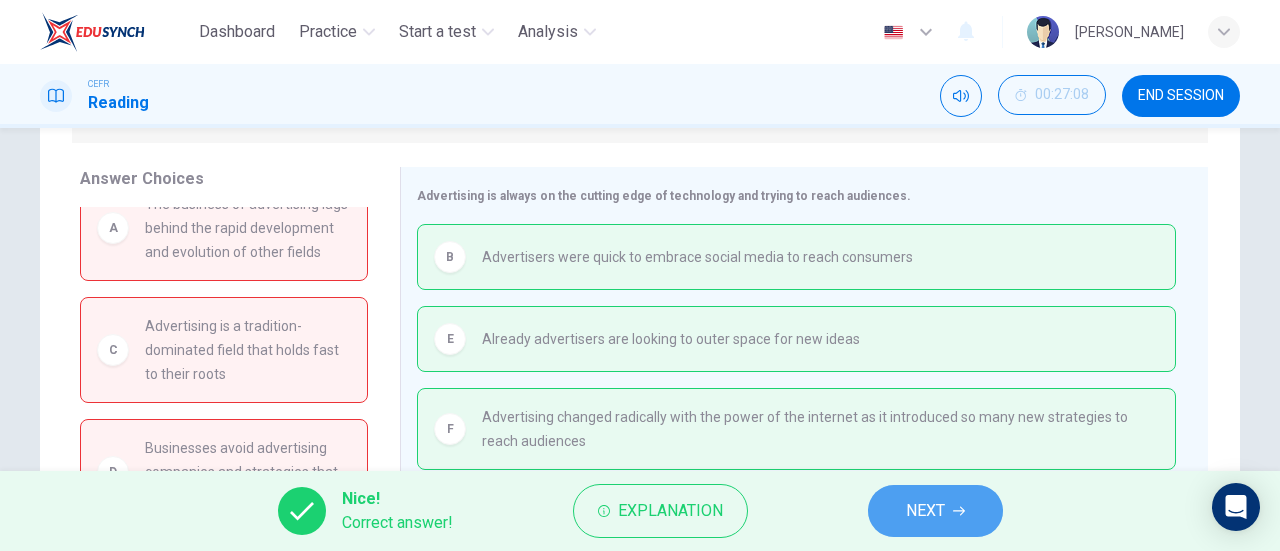 click on "NEXT" at bounding box center (925, 511) 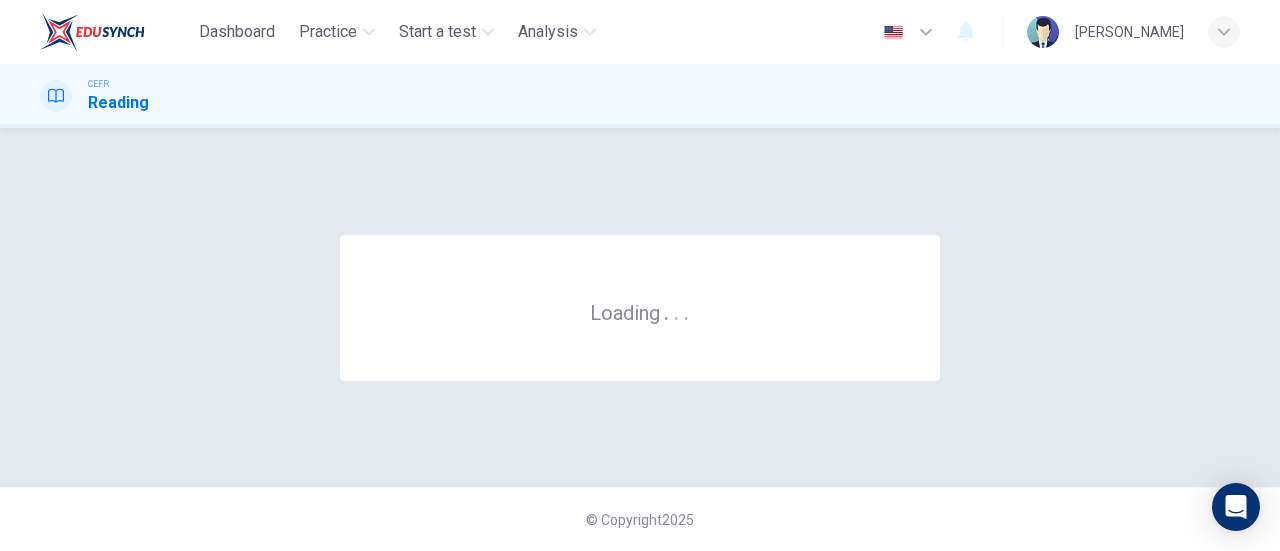 scroll, scrollTop: 0, scrollLeft: 0, axis: both 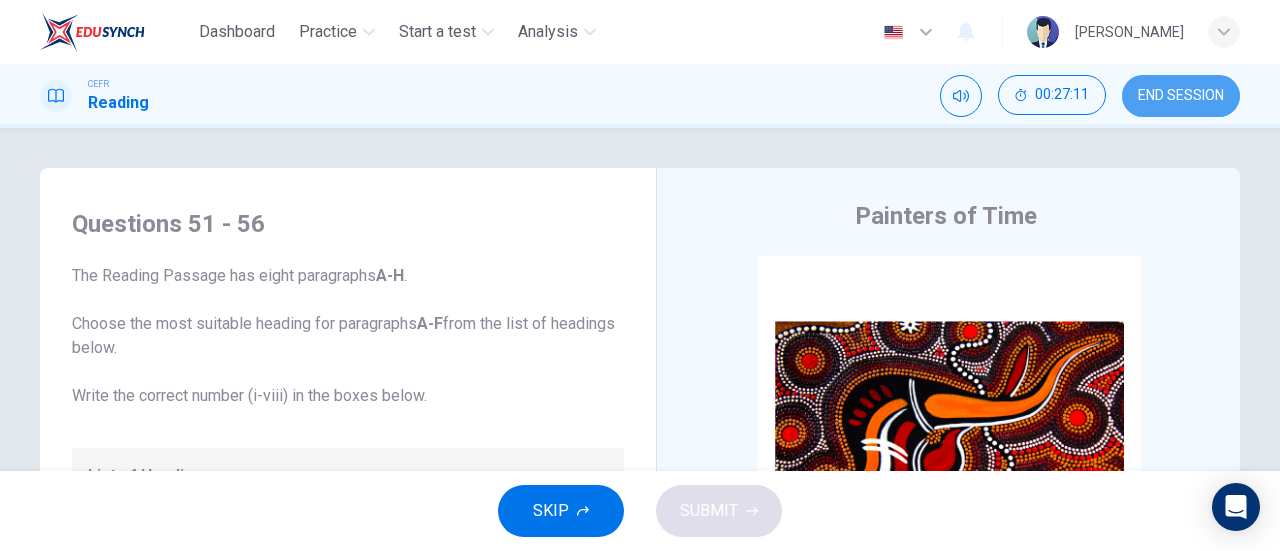 click on "END SESSION" at bounding box center [1181, 96] 